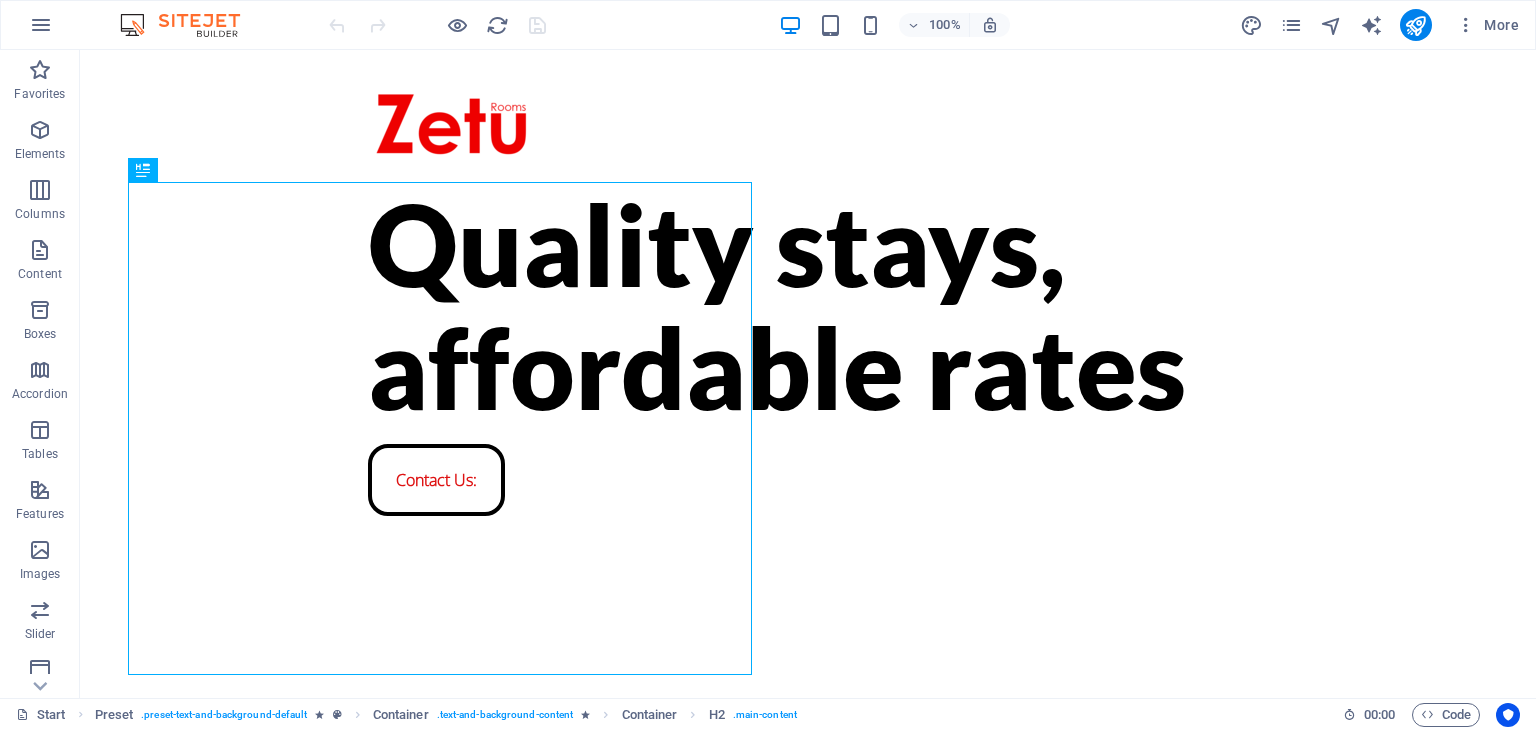 scroll, scrollTop: 0, scrollLeft: 0, axis: both 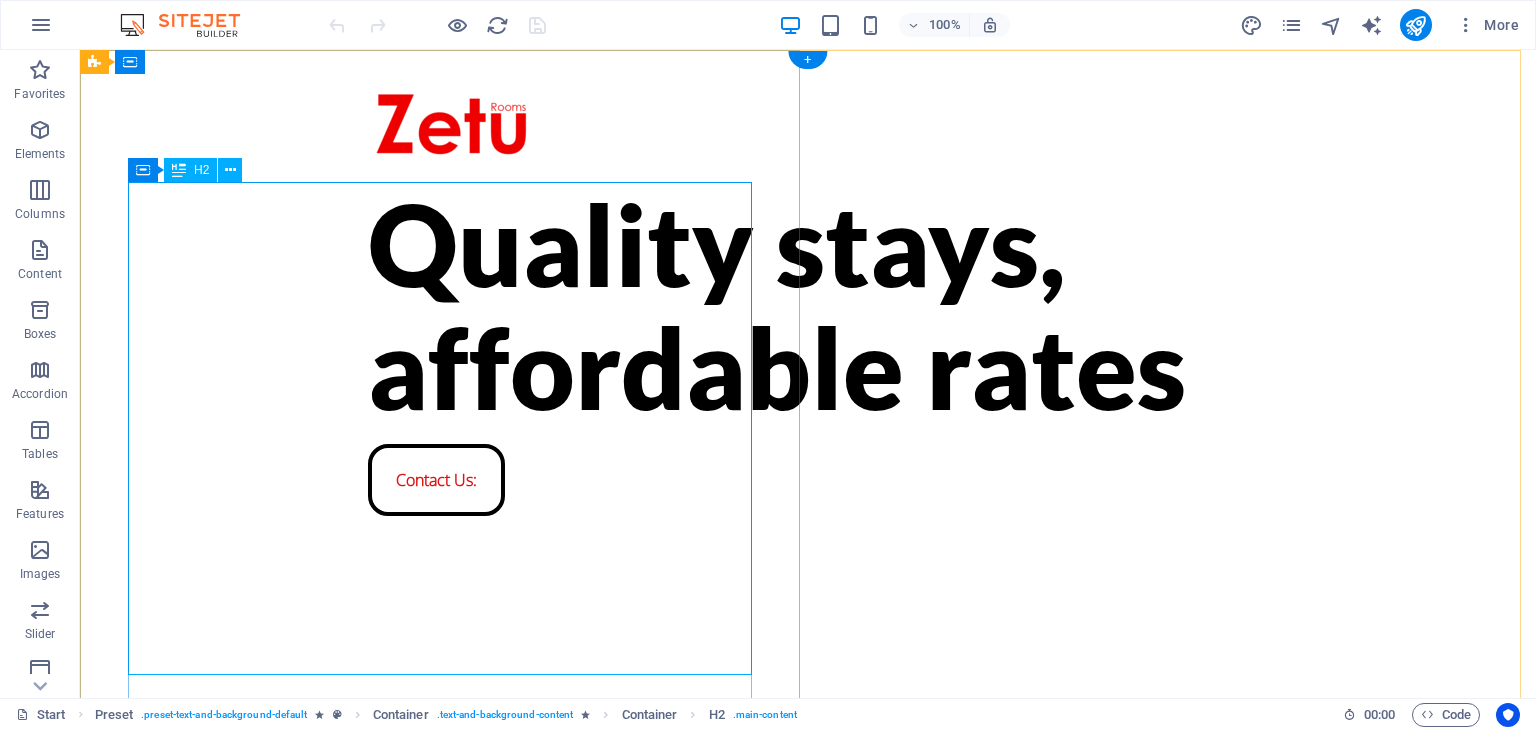 click on "Quality stays, affordable rates" at bounding box center (808, 305) 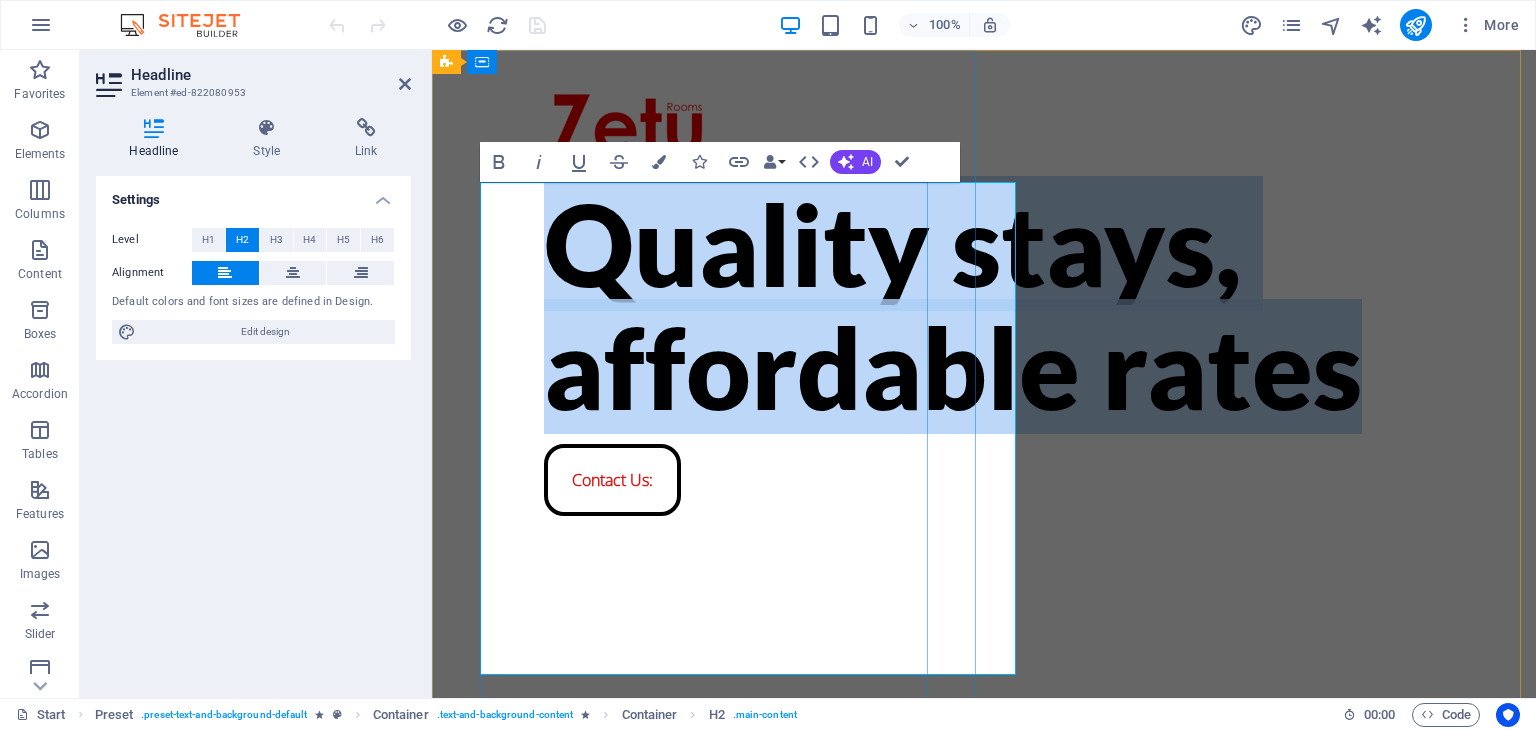 click on "Quality stays, affordable rates" at bounding box center [984, 305] 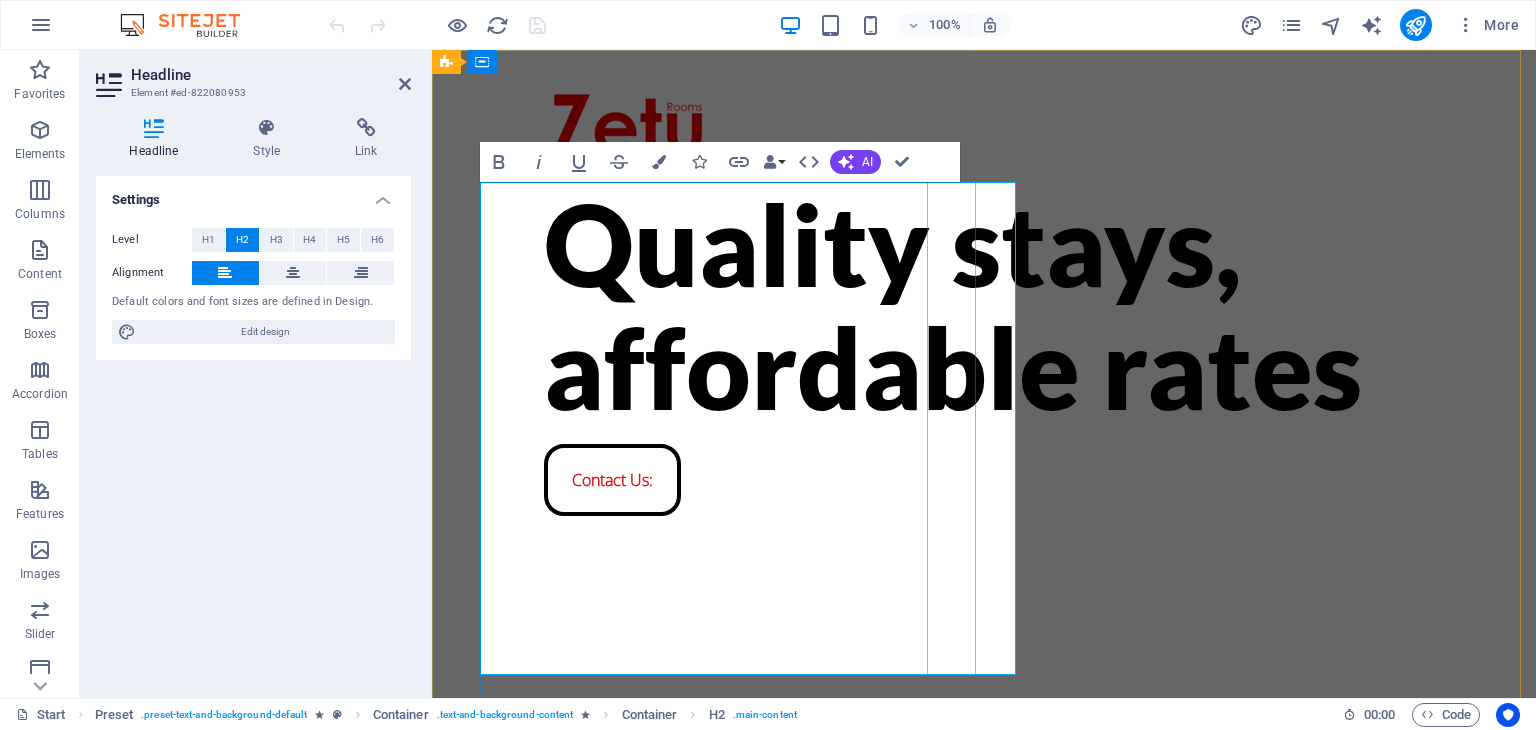 type 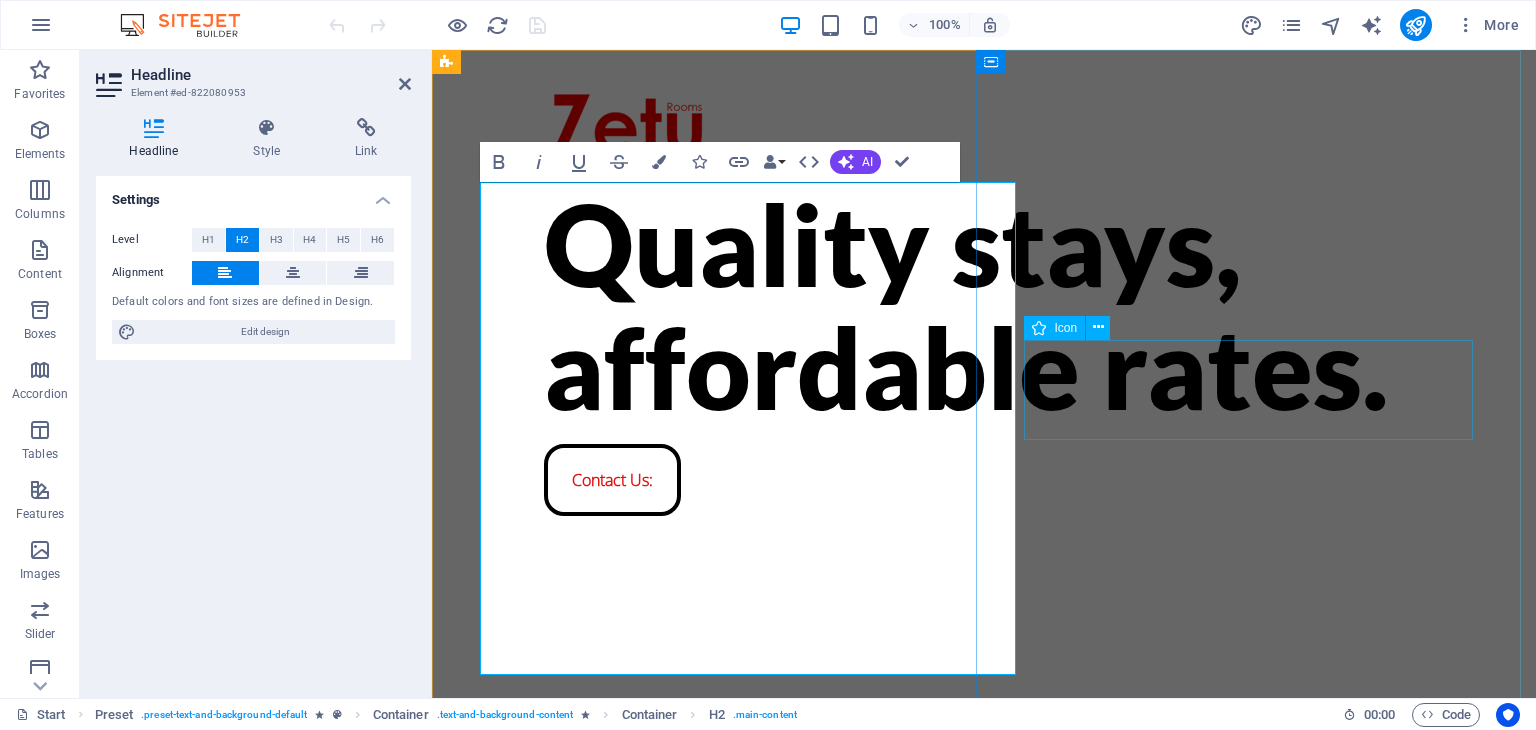 click at bounding box center [984, 898] 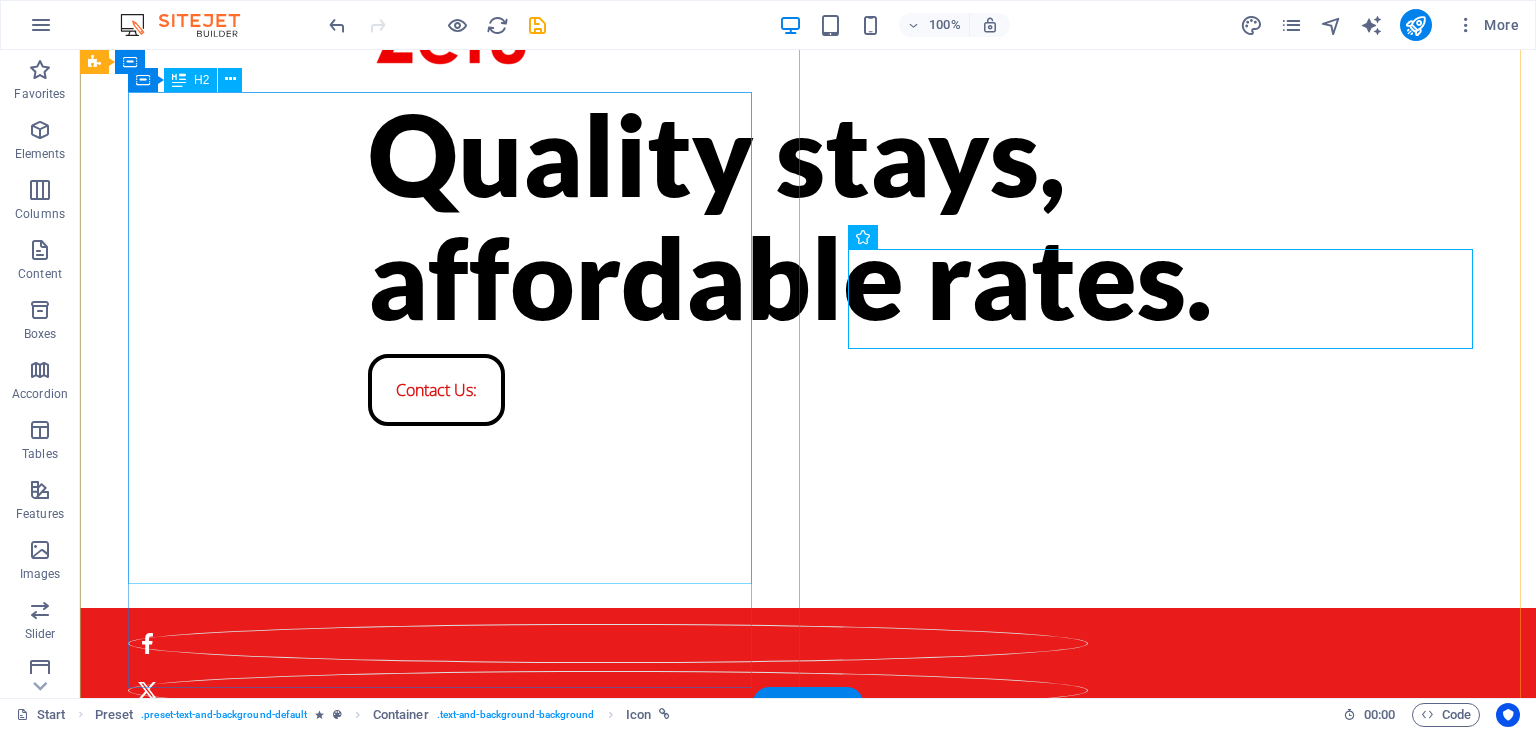 scroll, scrollTop: 92, scrollLeft: 0, axis: vertical 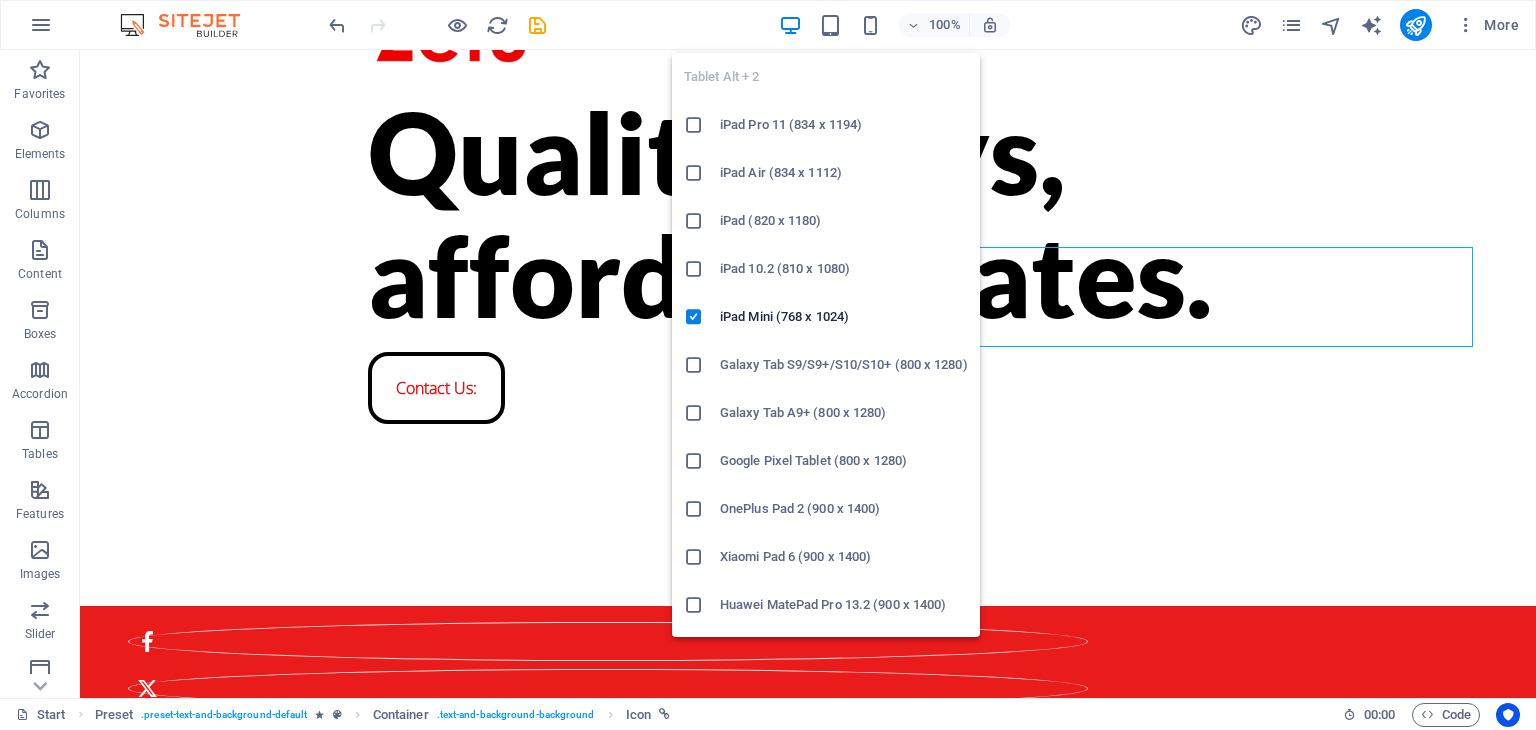 click at bounding box center [830, 25] 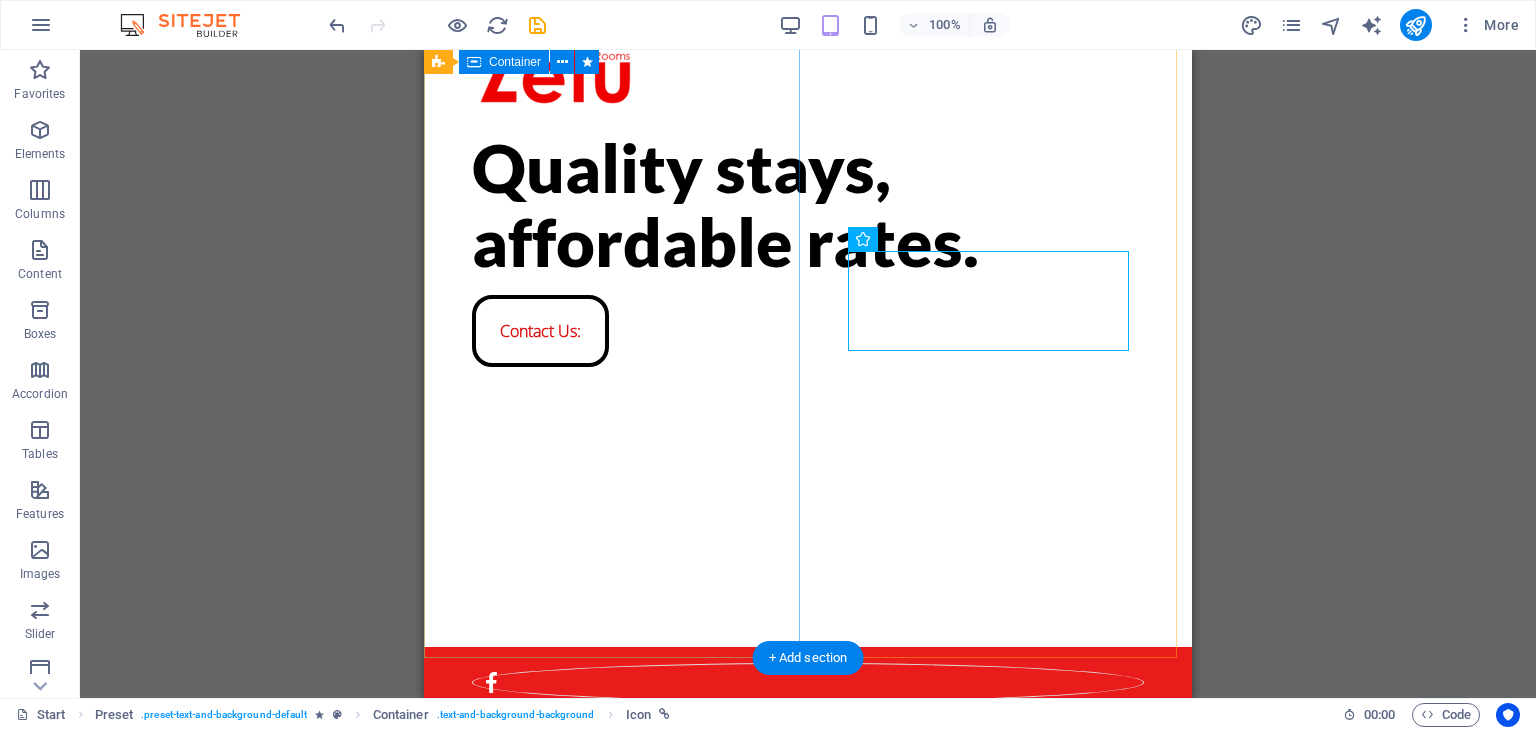 scroll, scrollTop: 0, scrollLeft: 0, axis: both 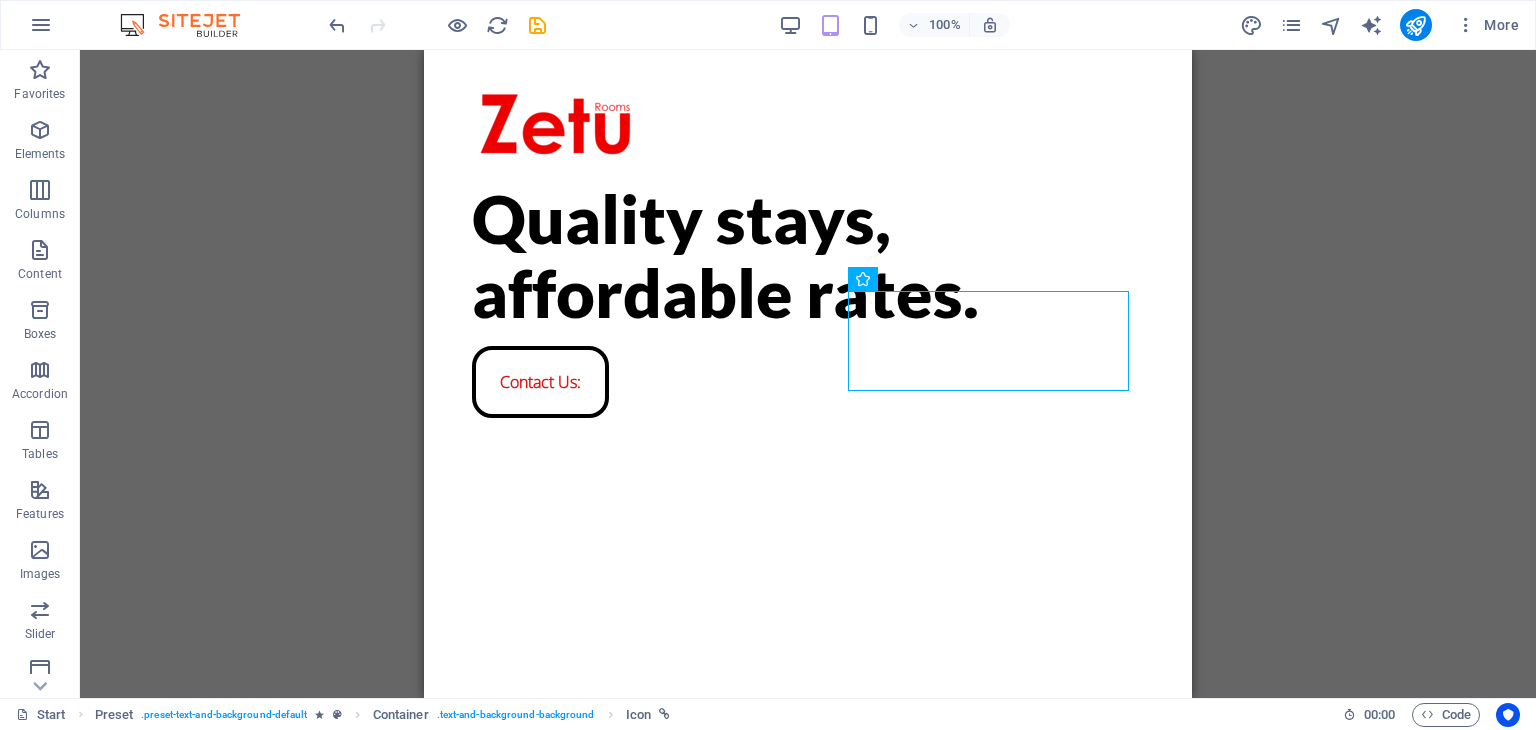 click on "Drag here to replace the existing content. Press “Ctrl” if you want to create a new element.
Container   H2   Preset   Preset   Container   Container   Container   Icon" at bounding box center (808, 374) 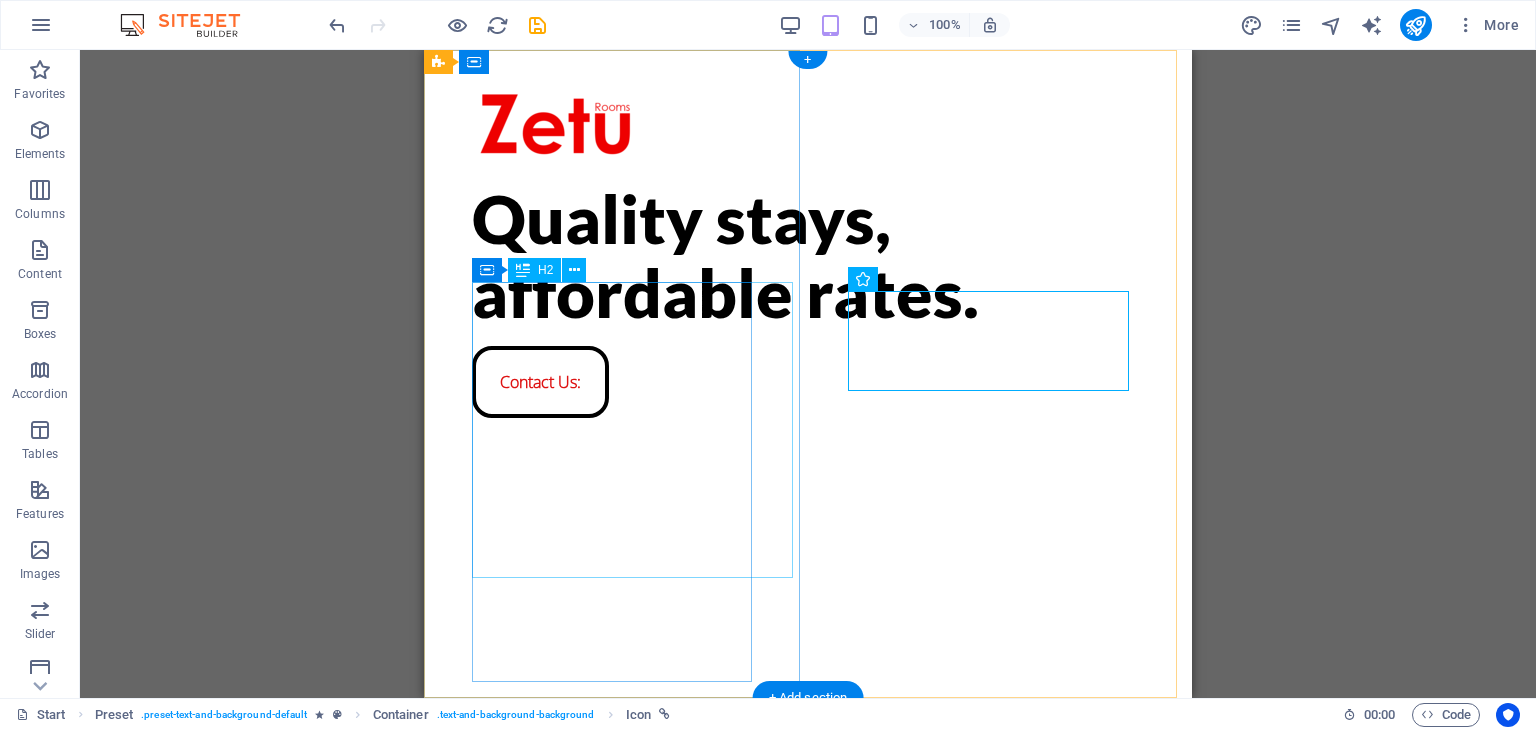 click on "Quality stays, affordable rates." at bounding box center [808, 256] 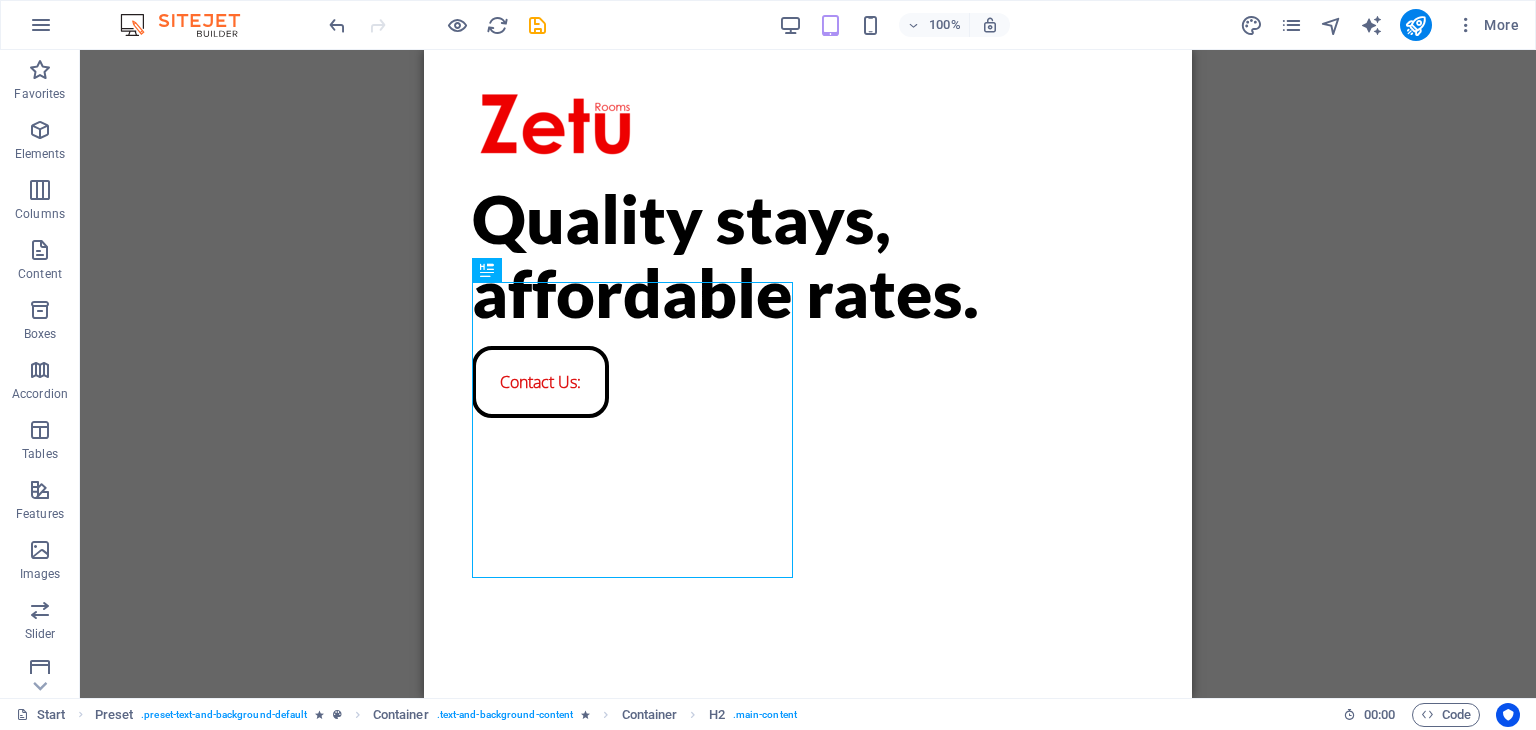 click on "Drag here to replace the existing content. Press “Ctrl” if you want to create a new element.
Container   H2   Preset   Preset   Container   Container   Container   Icon" at bounding box center [808, 374] 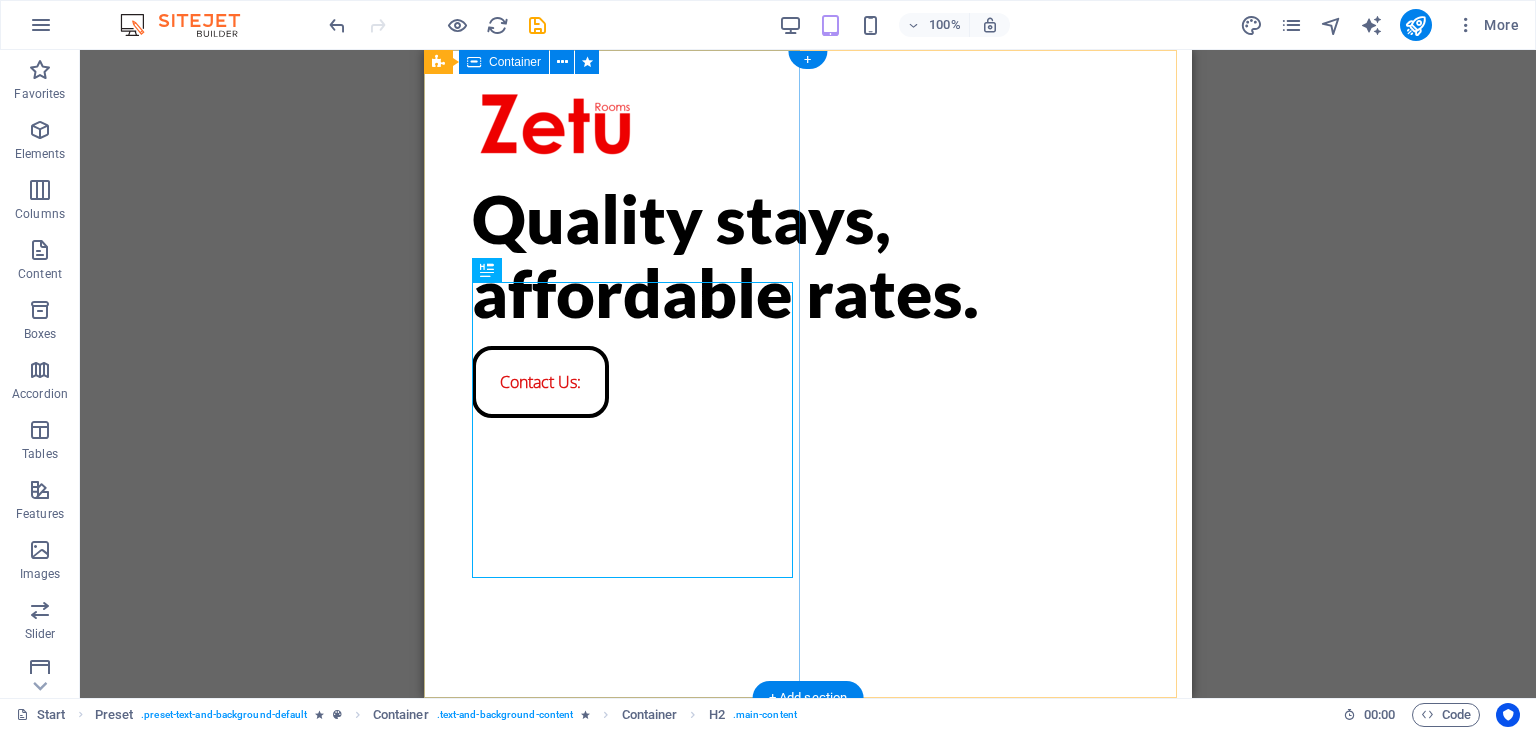 click on "Quality stays, affordable rates. Contact Us: [PHONE]" at bounding box center [808, 374] 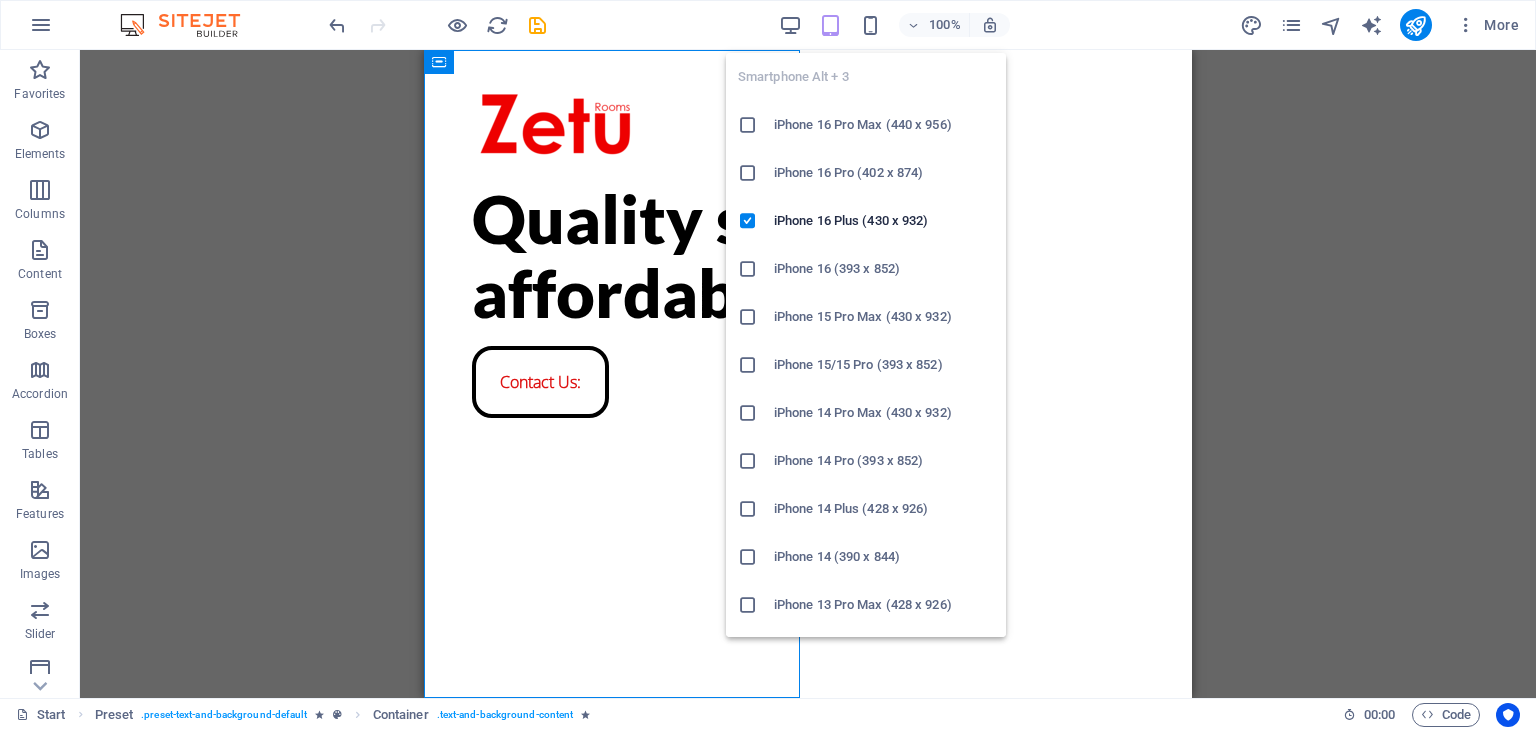 click at bounding box center (870, 25) 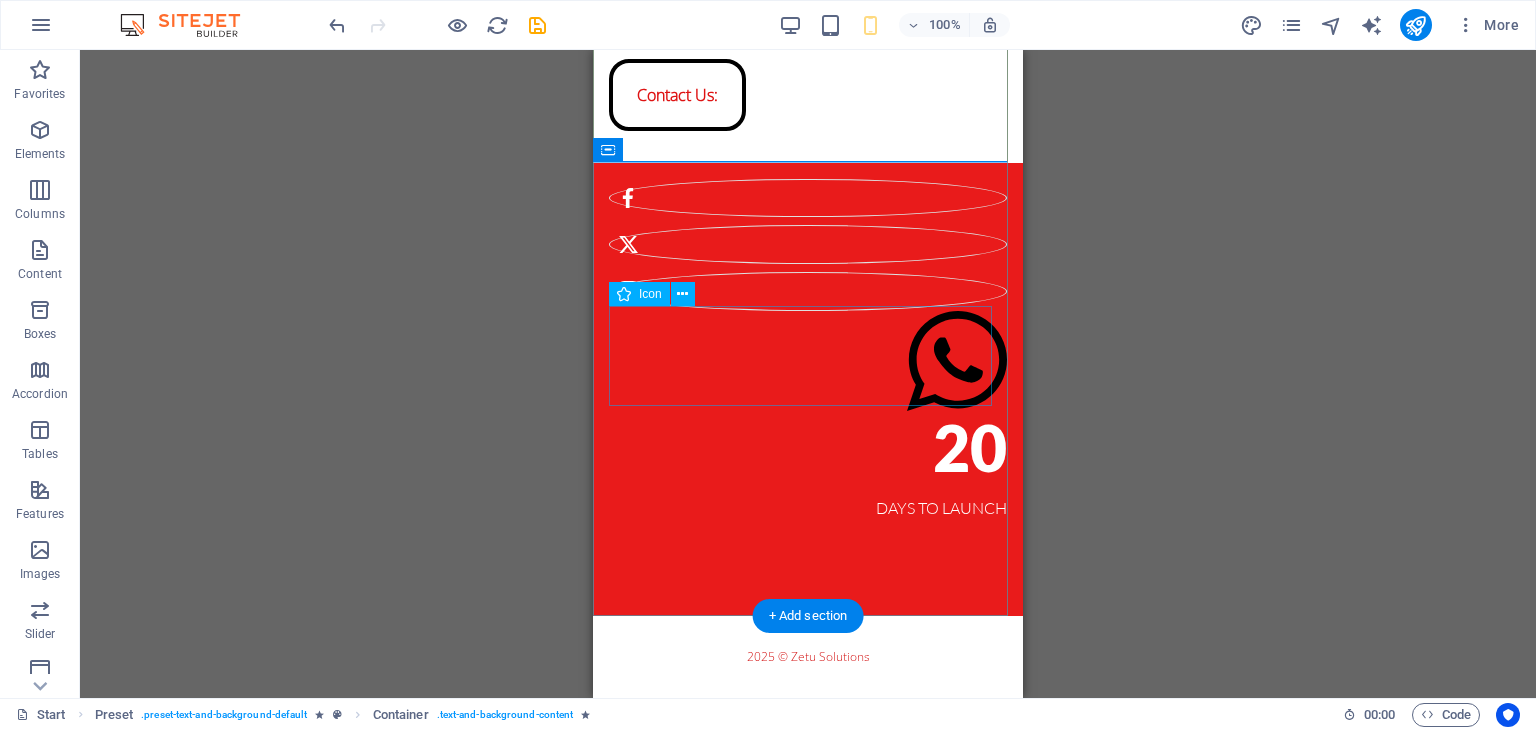 scroll, scrollTop: 0, scrollLeft: 0, axis: both 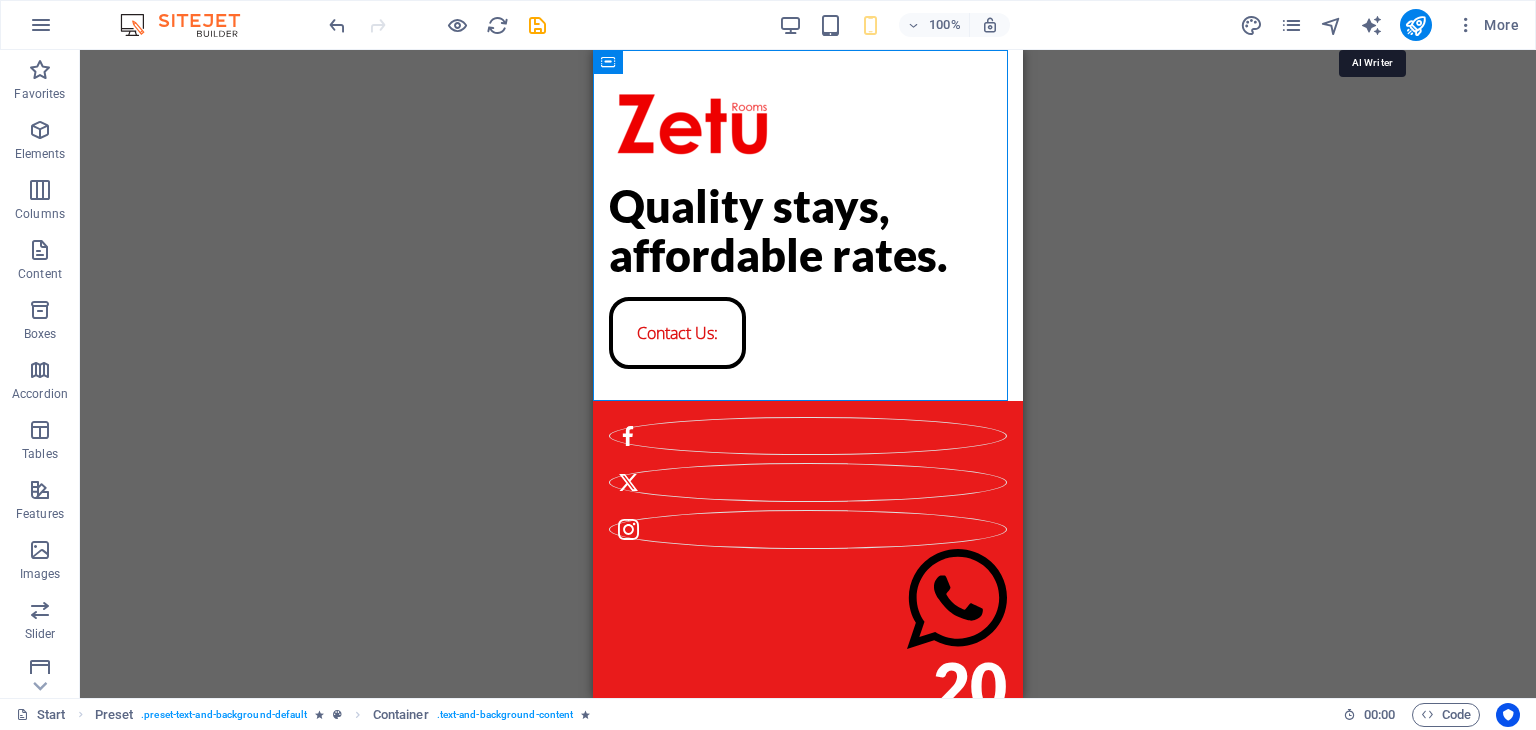click at bounding box center (1371, 25) 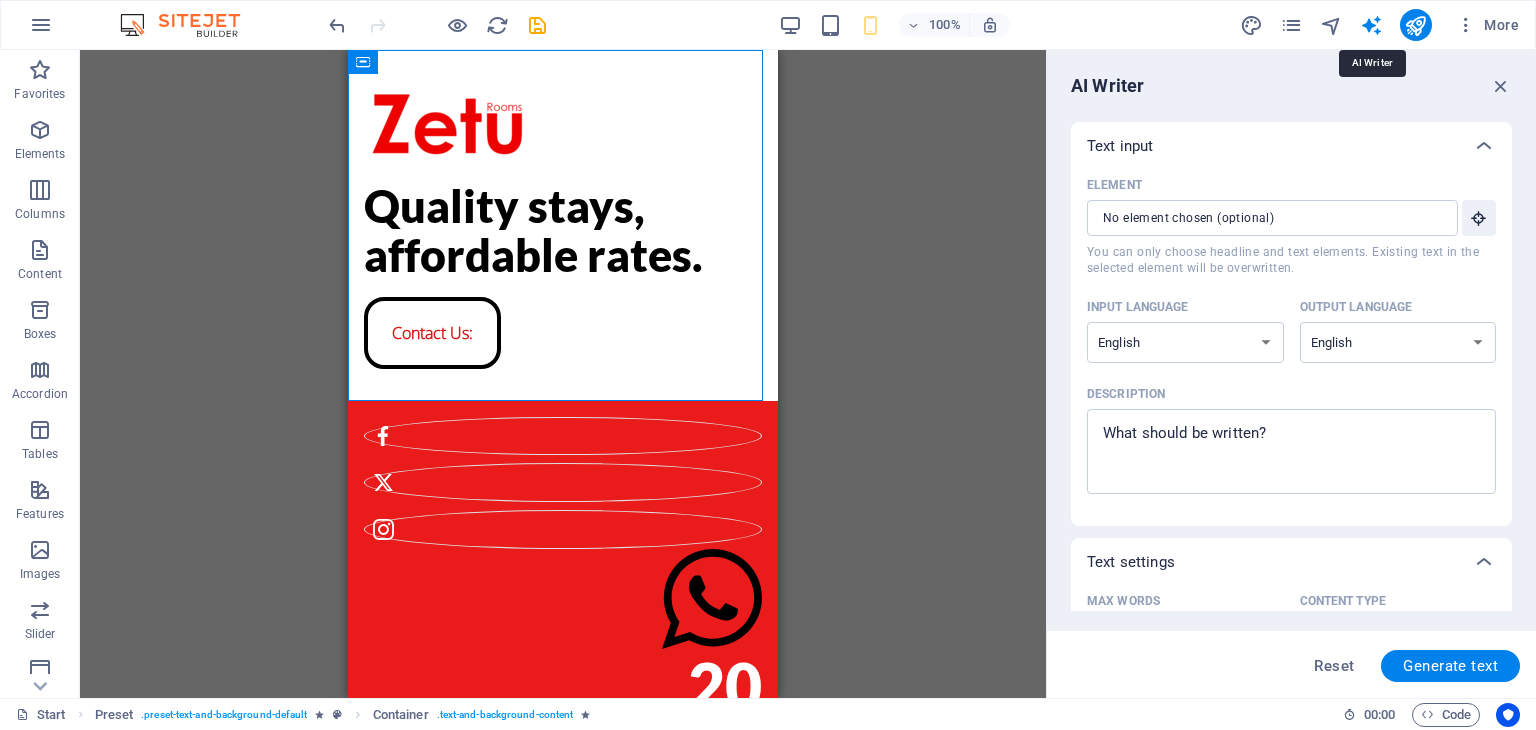 scroll, scrollTop: 0, scrollLeft: 0, axis: both 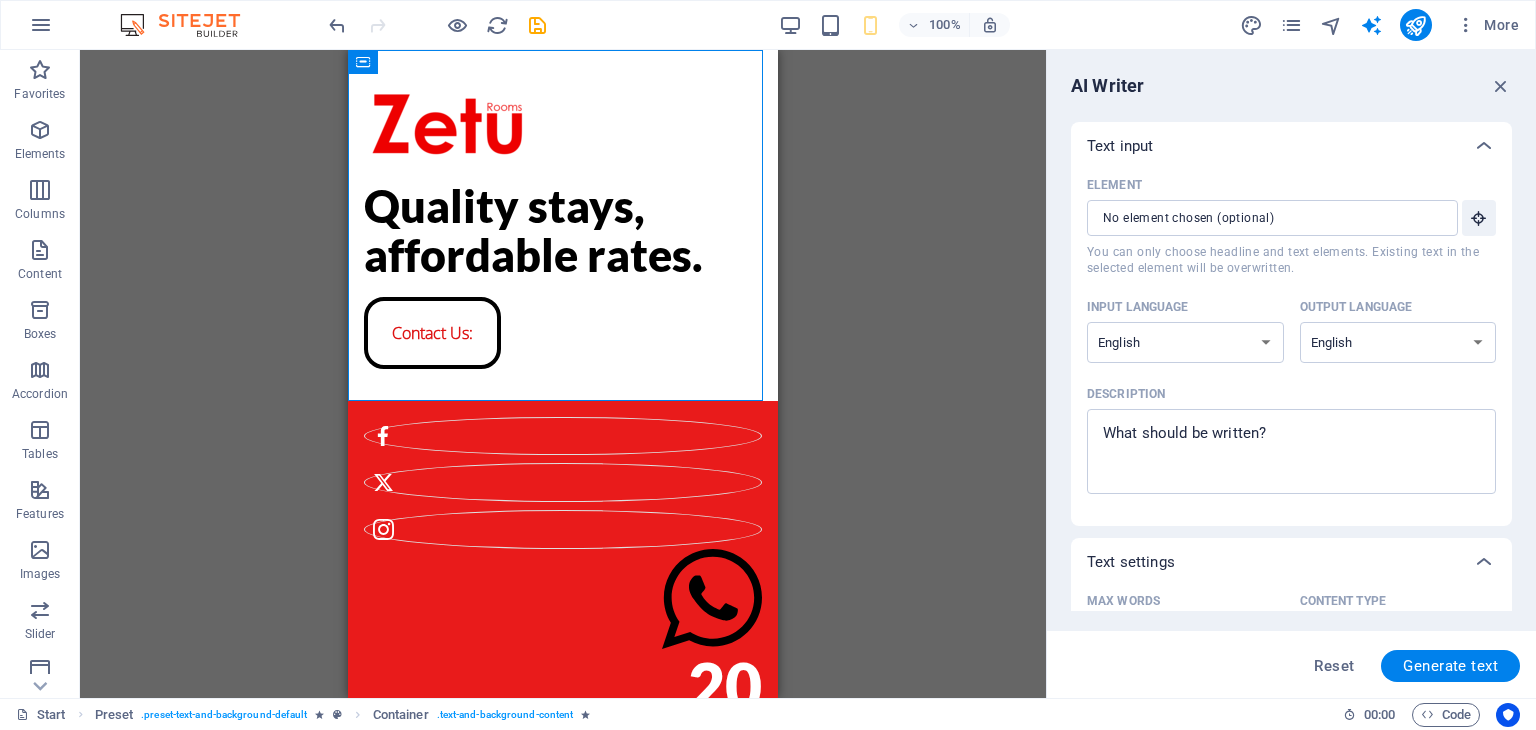click at bounding box center (1501, 86) 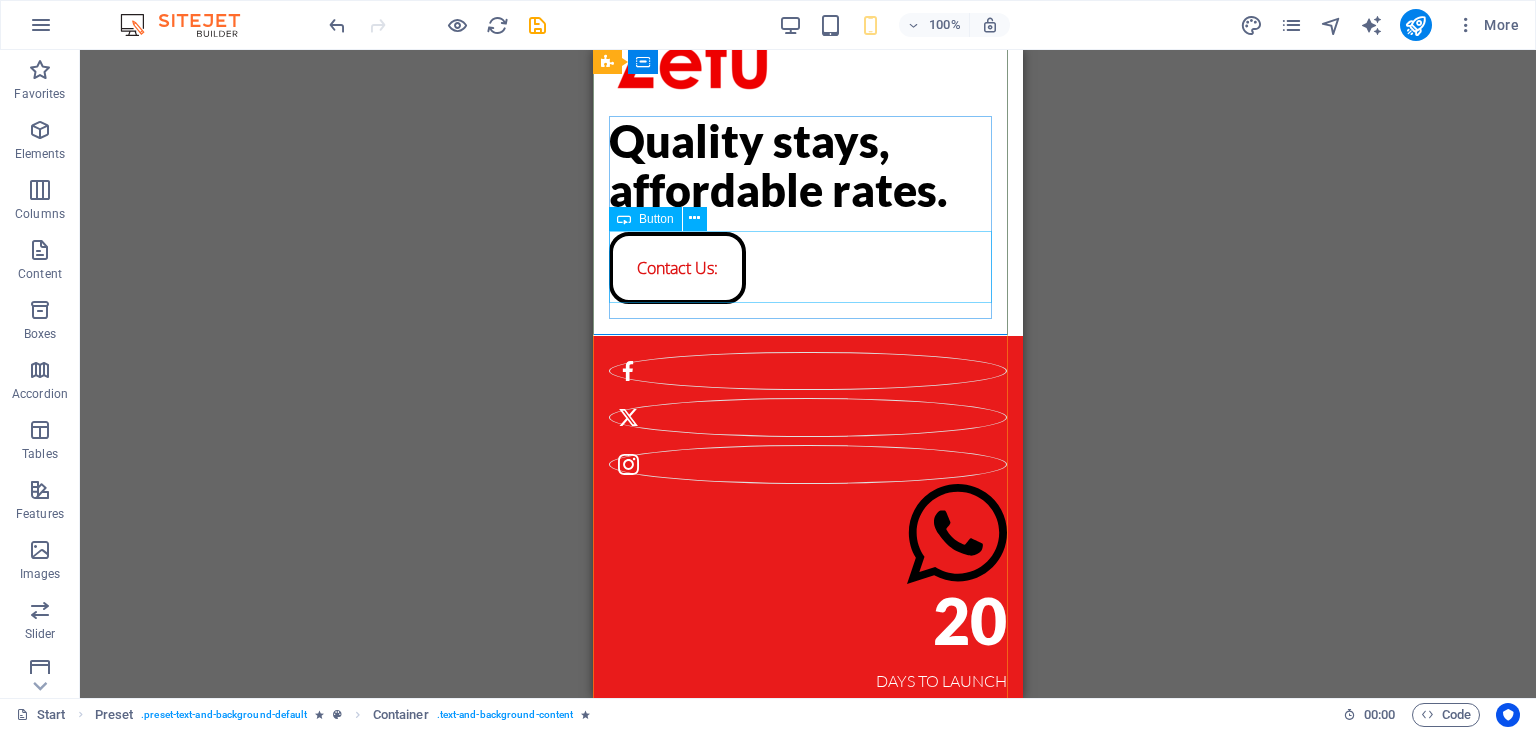 scroll, scrollTop: 0, scrollLeft: 0, axis: both 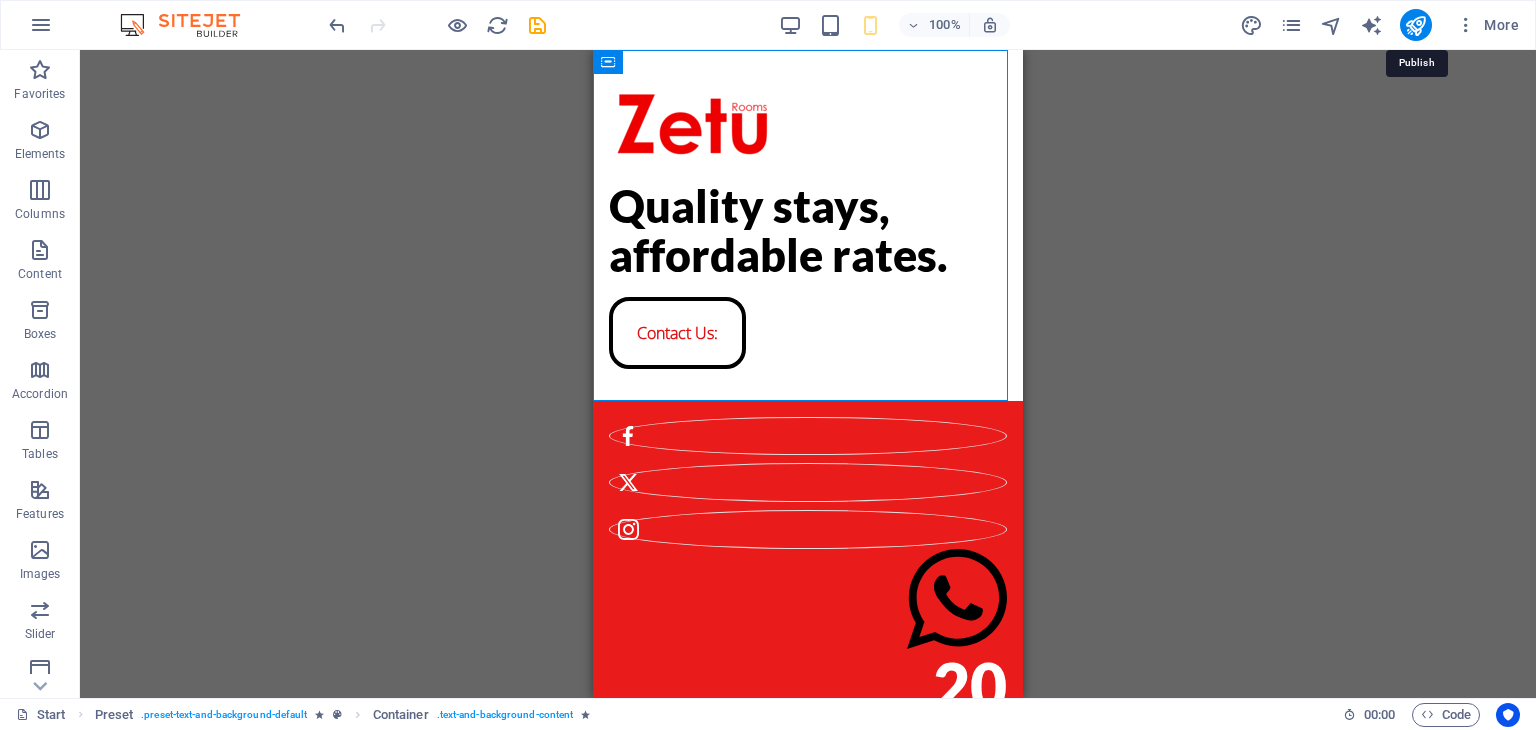 click at bounding box center [1415, 25] 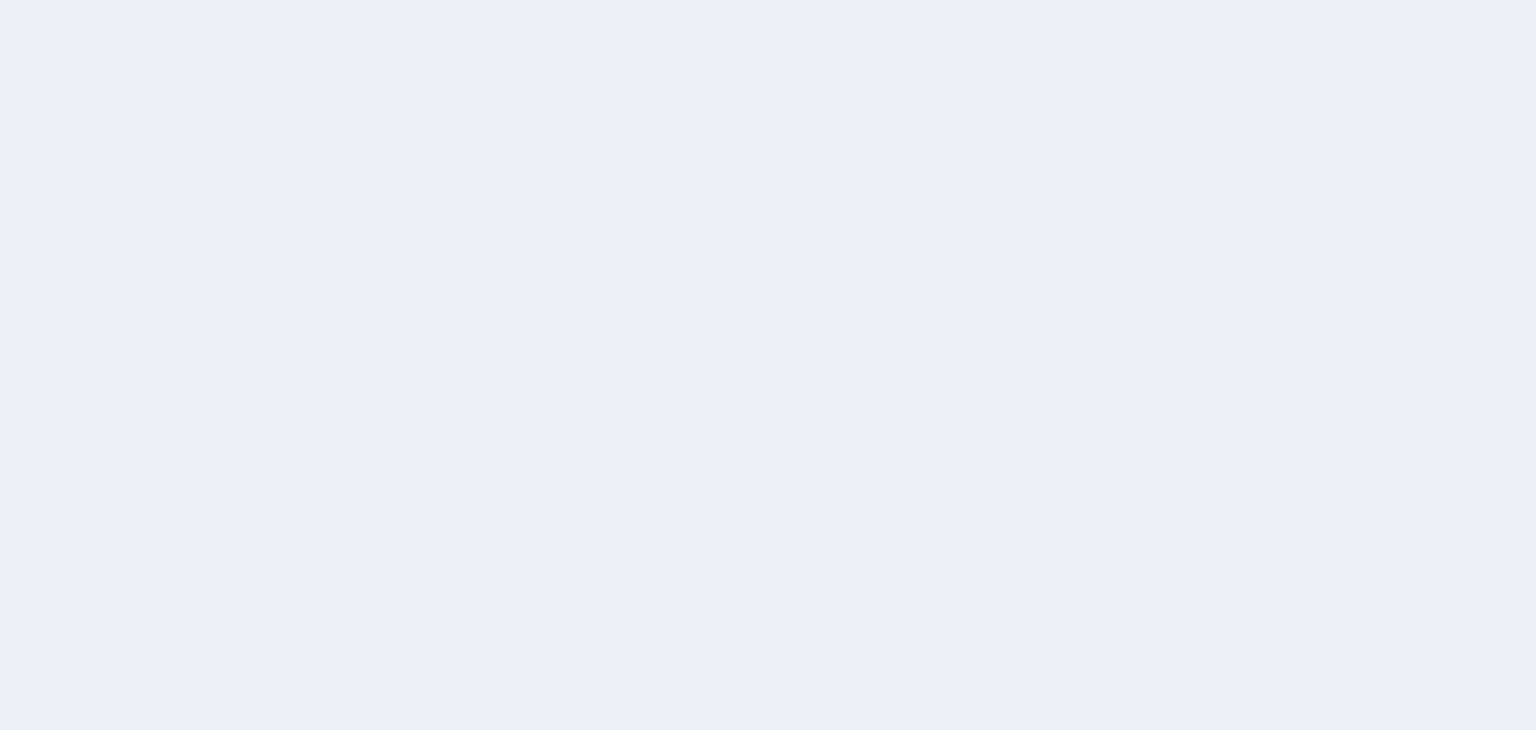 scroll, scrollTop: 0, scrollLeft: 0, axis: both 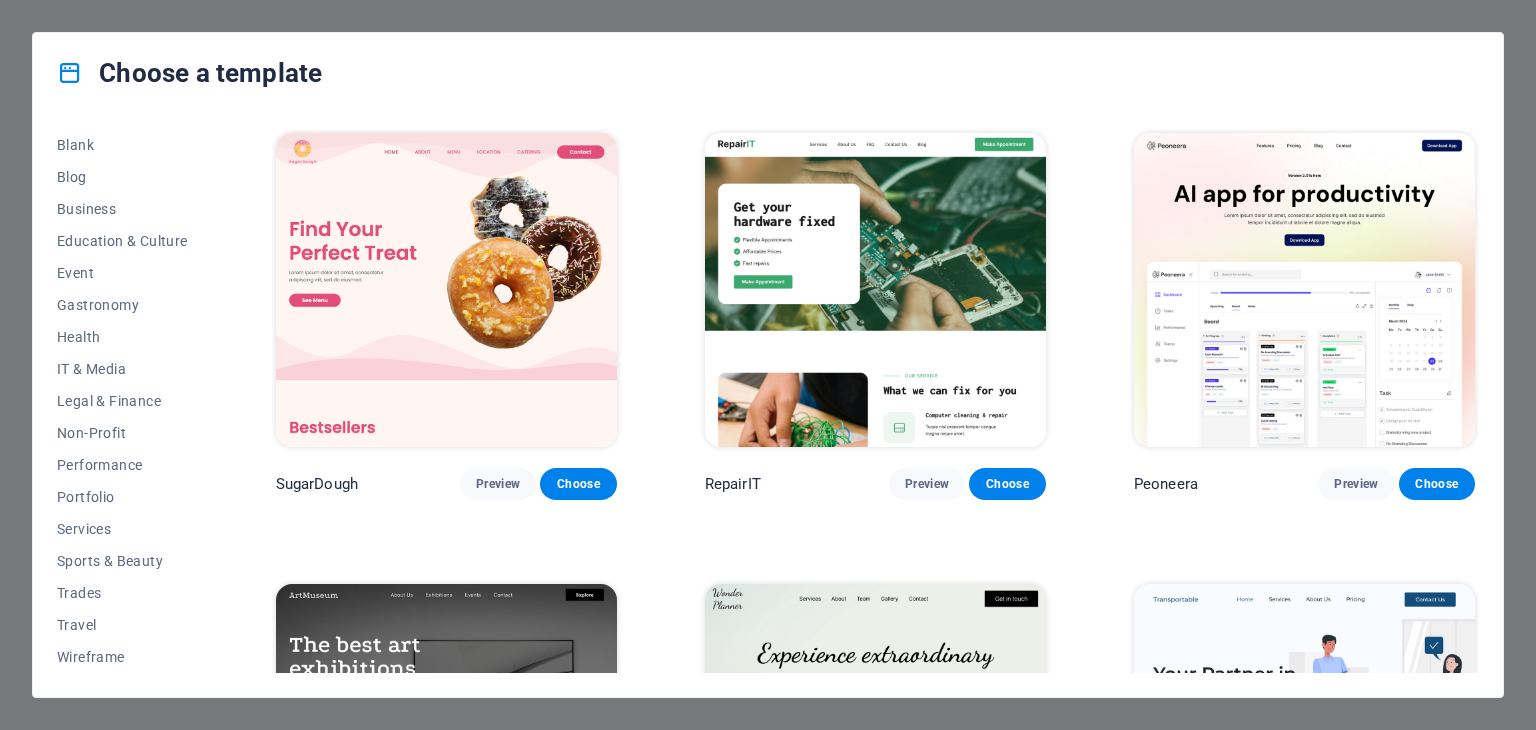 click on "Travel" at bounding box center [122, 625] 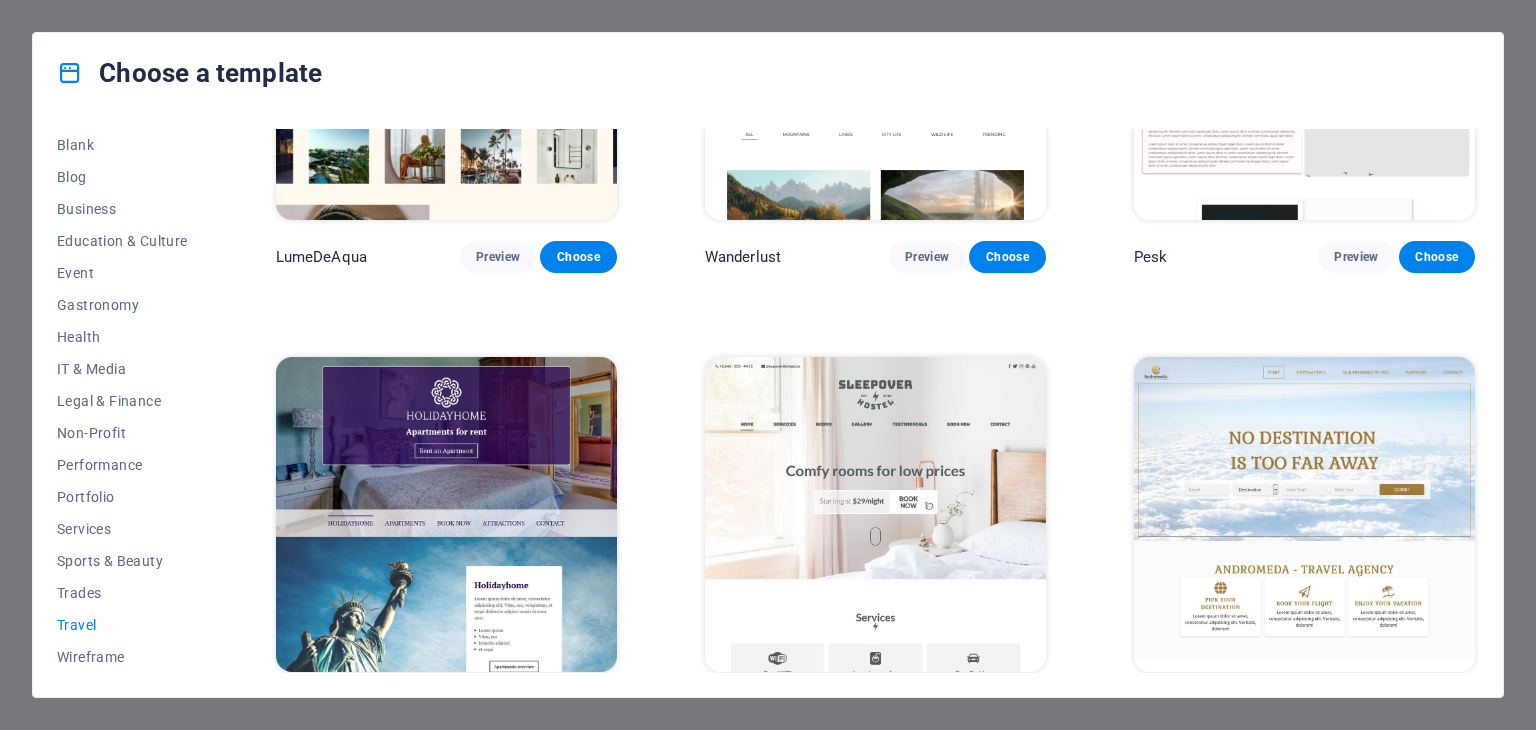 scroll, scrollTop: 426, scrollLeft: 0, axis: vertical 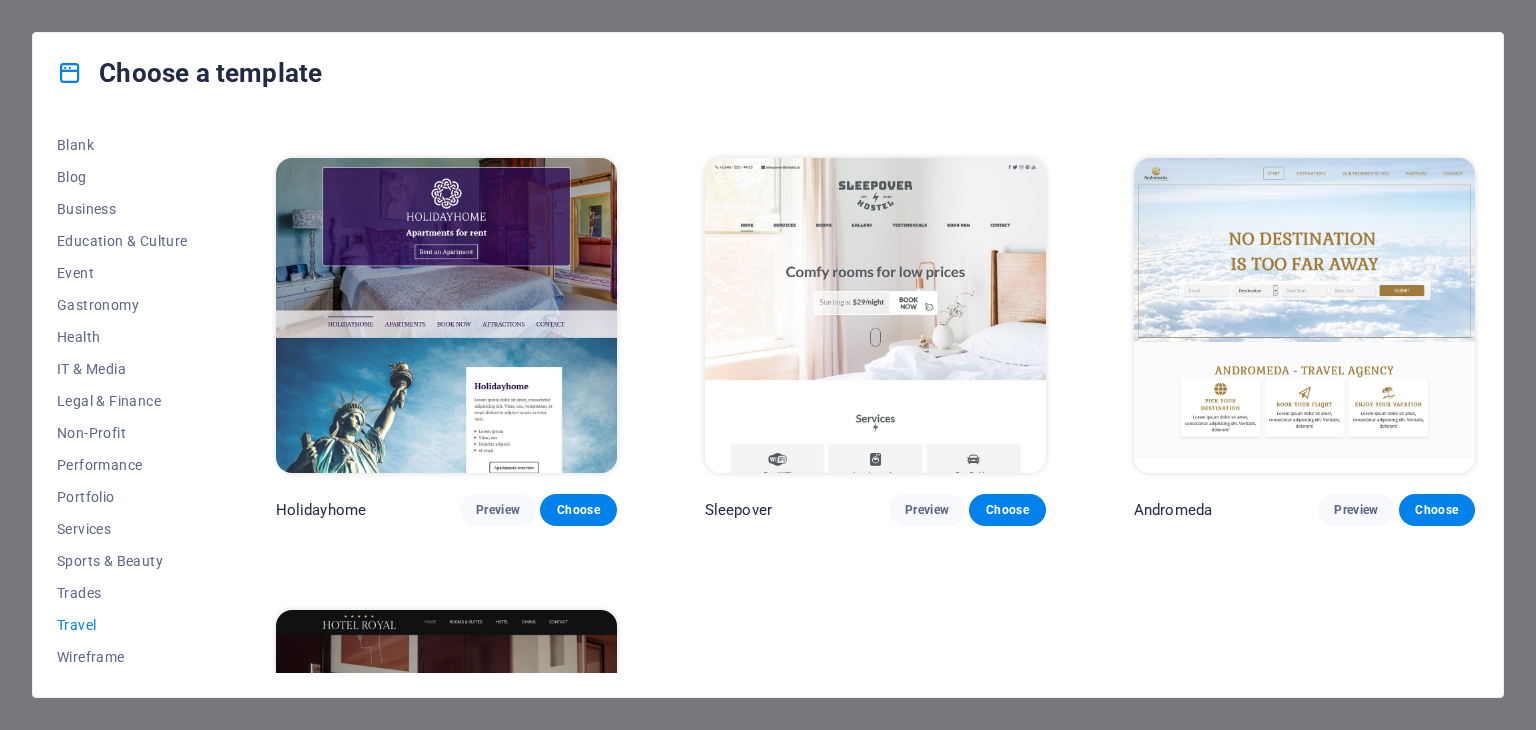 click on "Preview" at bounding box center [927, 510] 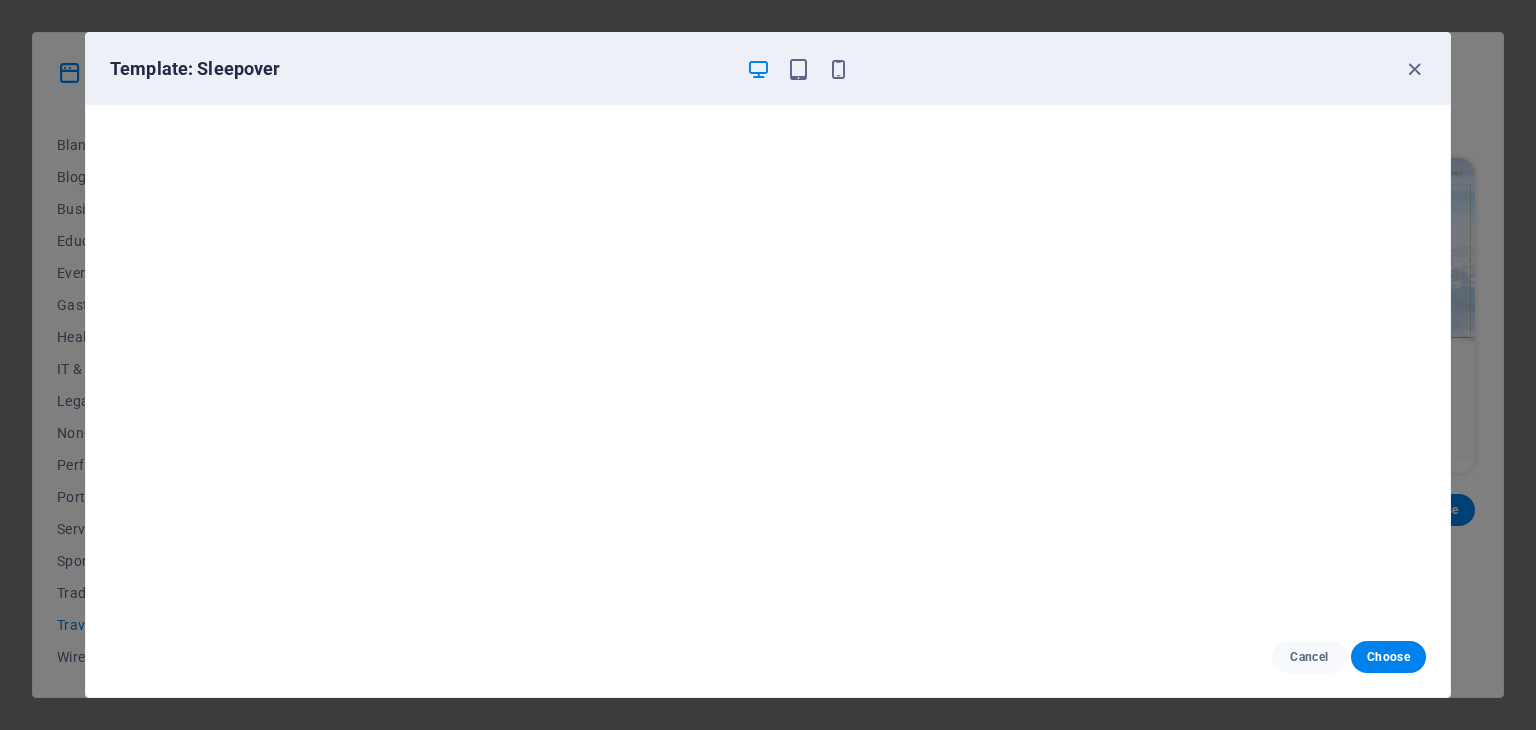 click on "Choose" at bounding box center [1388, 657] 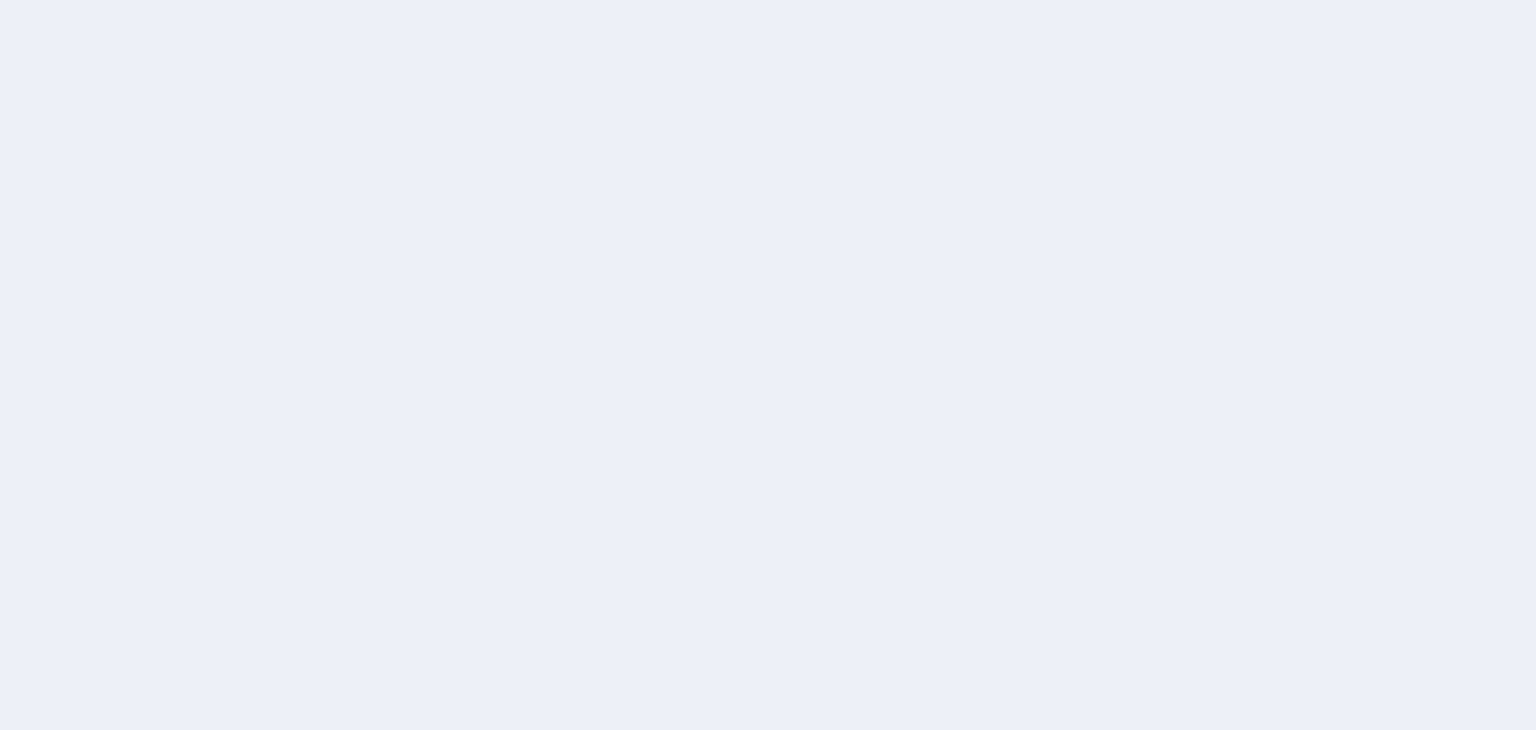 scroll, scrollTop: 0, scrollLeft: 0, axis: both 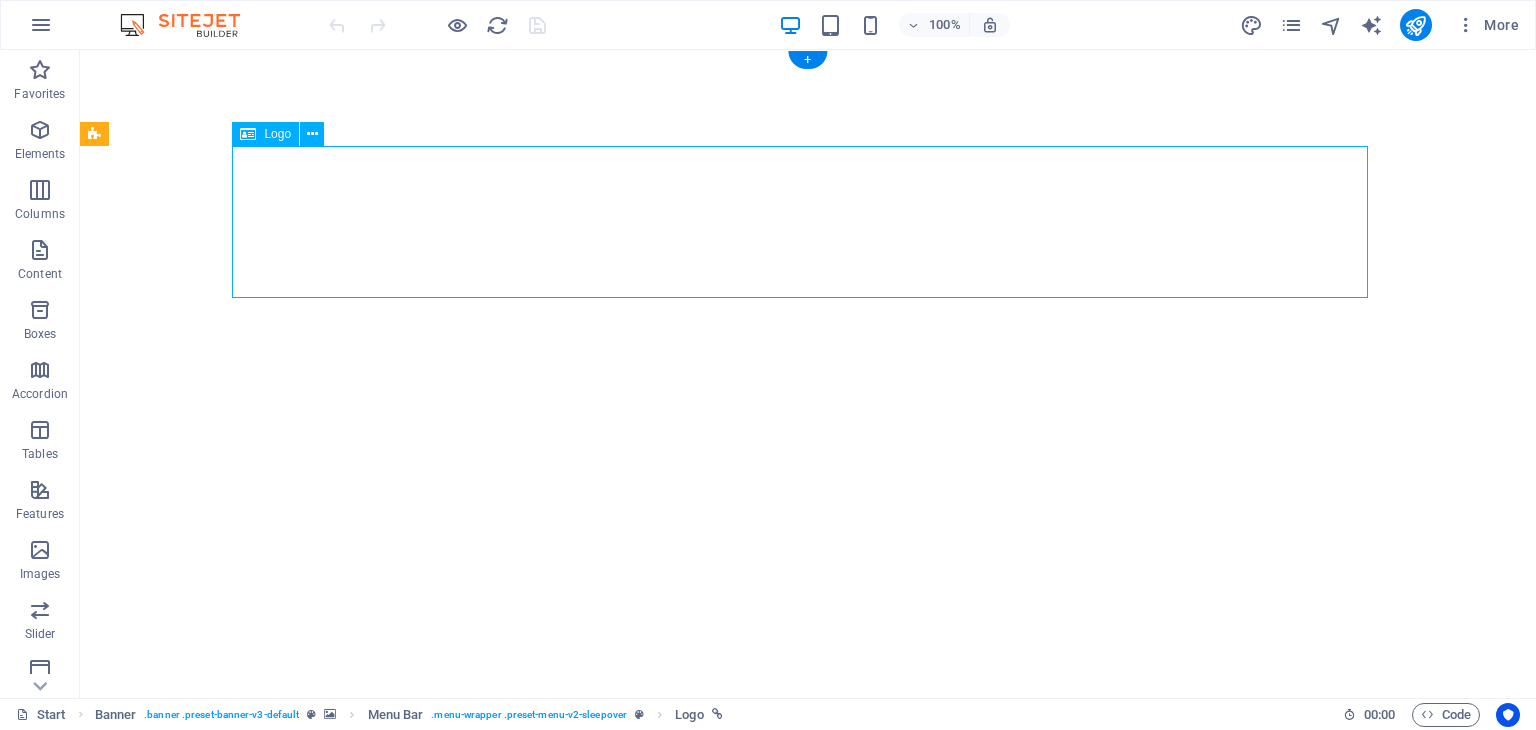 select on "px" 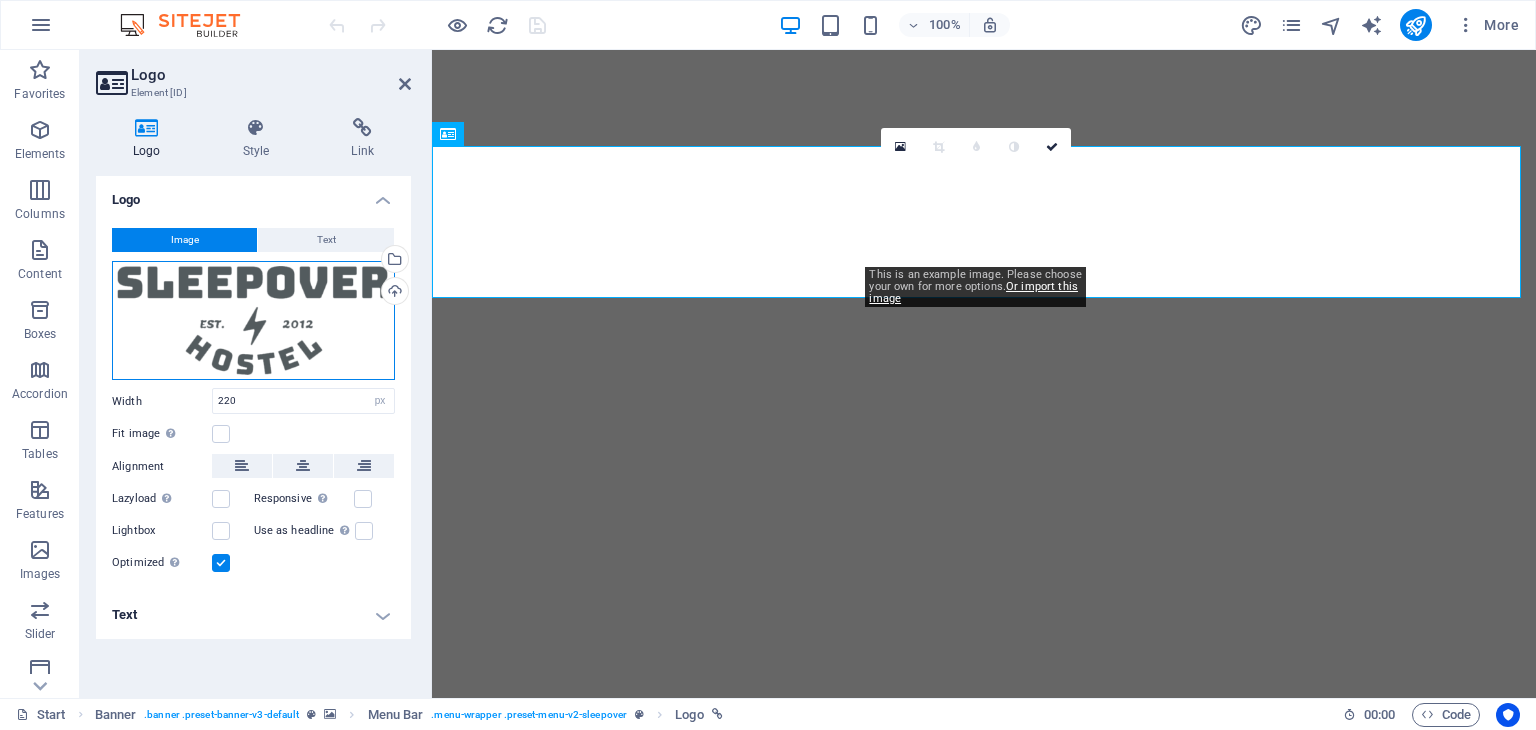 click on "Drag files here, click to choose files or select files from Files or our free stock photos & videos" at bounding box center [253, 320] 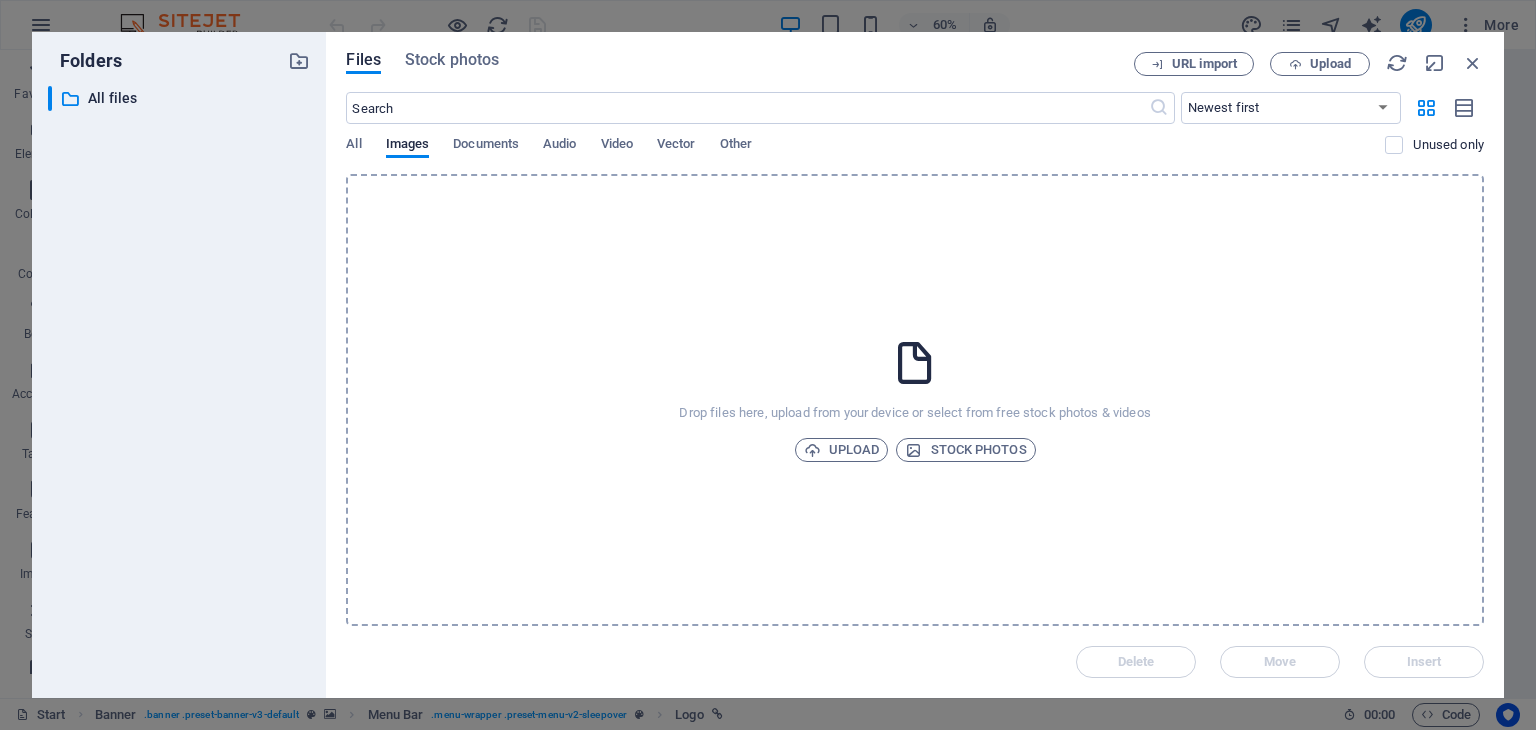click on "Upload" at bounding box center (842, 450) 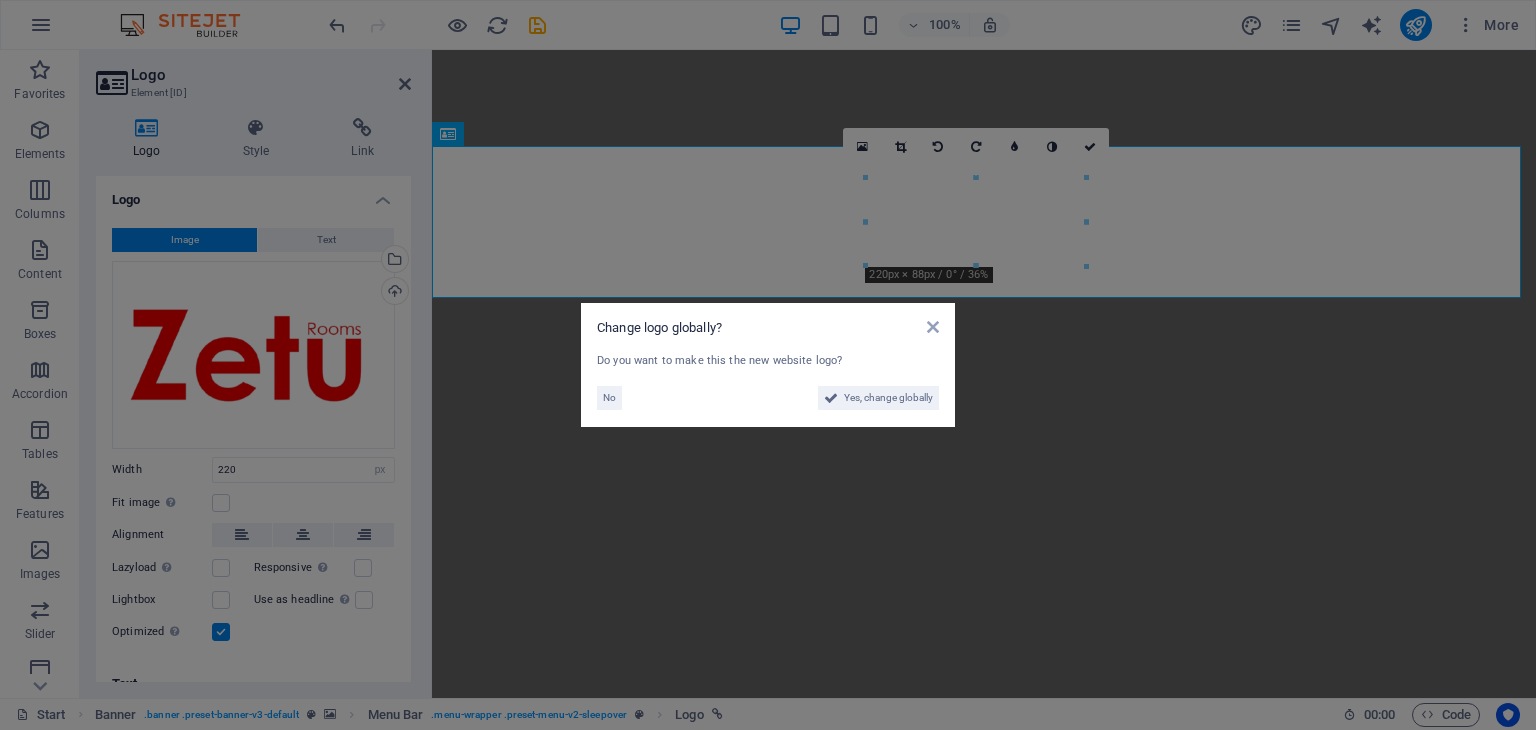 click on "Yes, change globally" at bounding box center [888, 398] 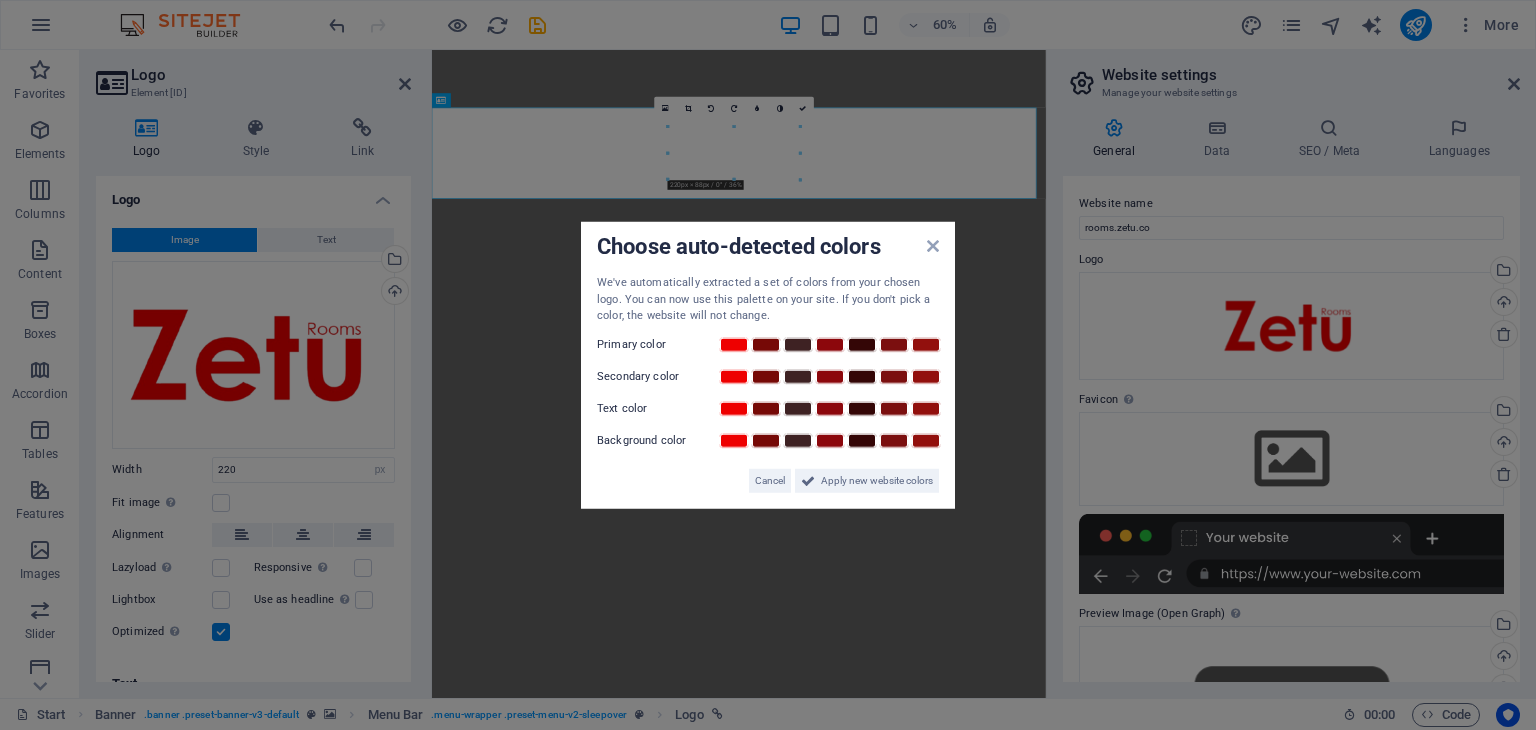 click on "Apply new website colors" at bounding box center [877, 480] 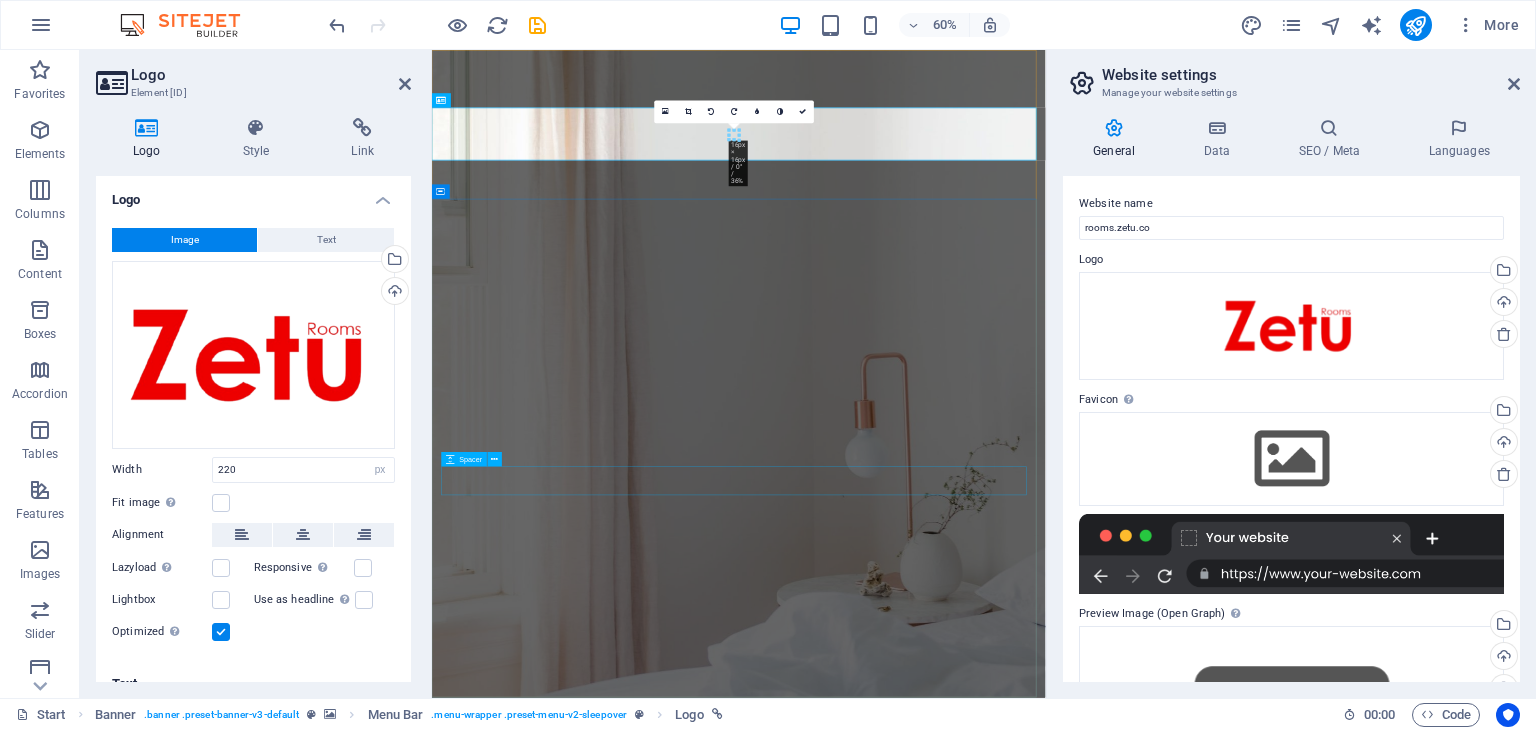 scroll, scrollTop: 0, scrollLeft: 0, axis: both 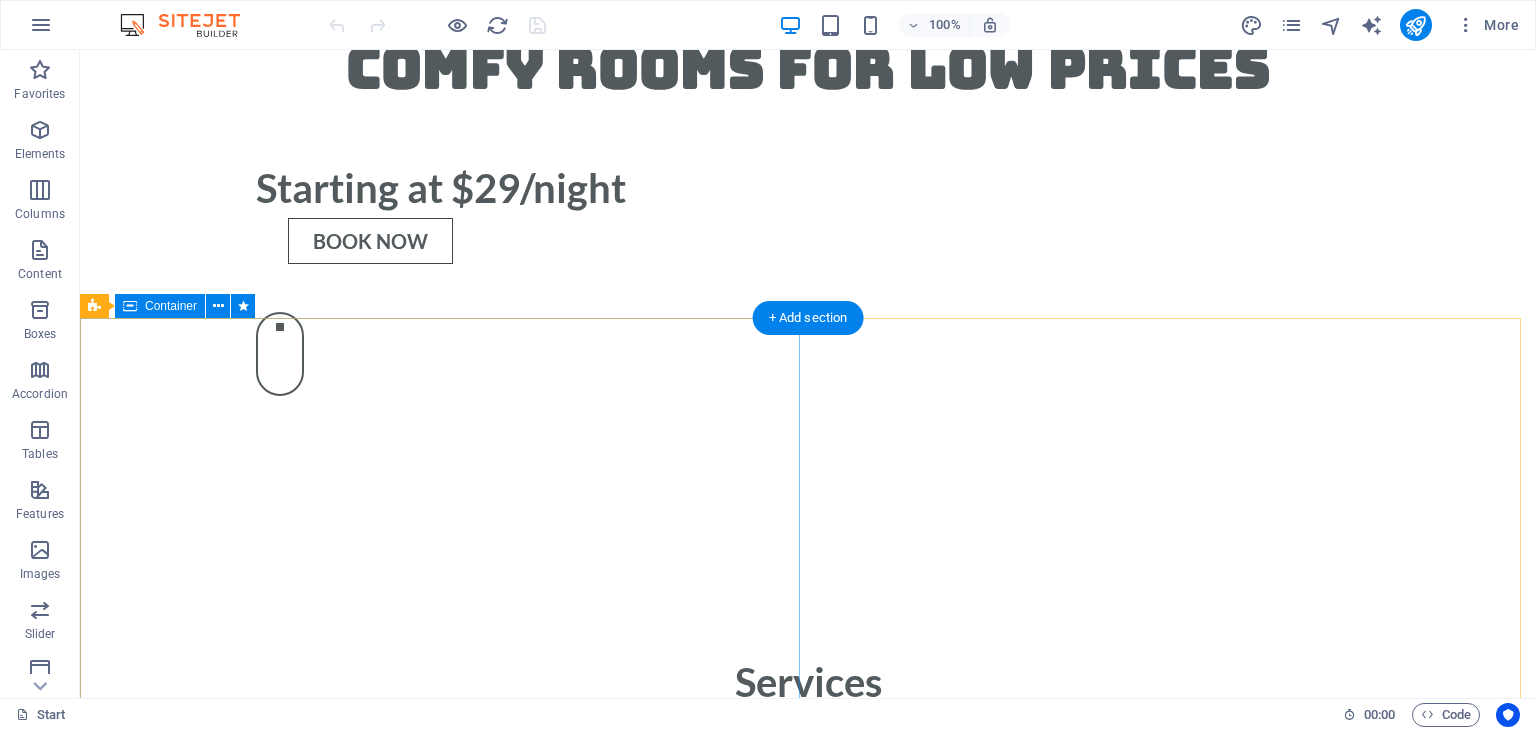 click on "About us Lorem ipsum dolor sit amet, consectetur adipisicing elit. Laborum, deleniti, obcaecati eum vitae esse dolorum numquam magnam non dicta saepe? Hic, eveniet, blanditiis, quis esse placeat corporis cum dolores autem officia porro tempore modi ut iusto pariatur cumque explicabo dolore eos sint ducimus fuga culpa sunt fugit a incidunt consectetur magnam deserunt velit numquam amet repudiandae. At, debitis, laudantium, voluptatum obcaecati beatae vero quaerat dolores sunt rem culpa nihil fugiat quisquam iusto natus deserunt libero perspiciatis nam repudiandae harum eos et sed tempore dolorum commodi tenetur! Quae, cumque, repellat, sit, accusamus sed placeat aspernatur id eveniet nemo veritatis officia nostrum." at bounding box center [808, 3119] 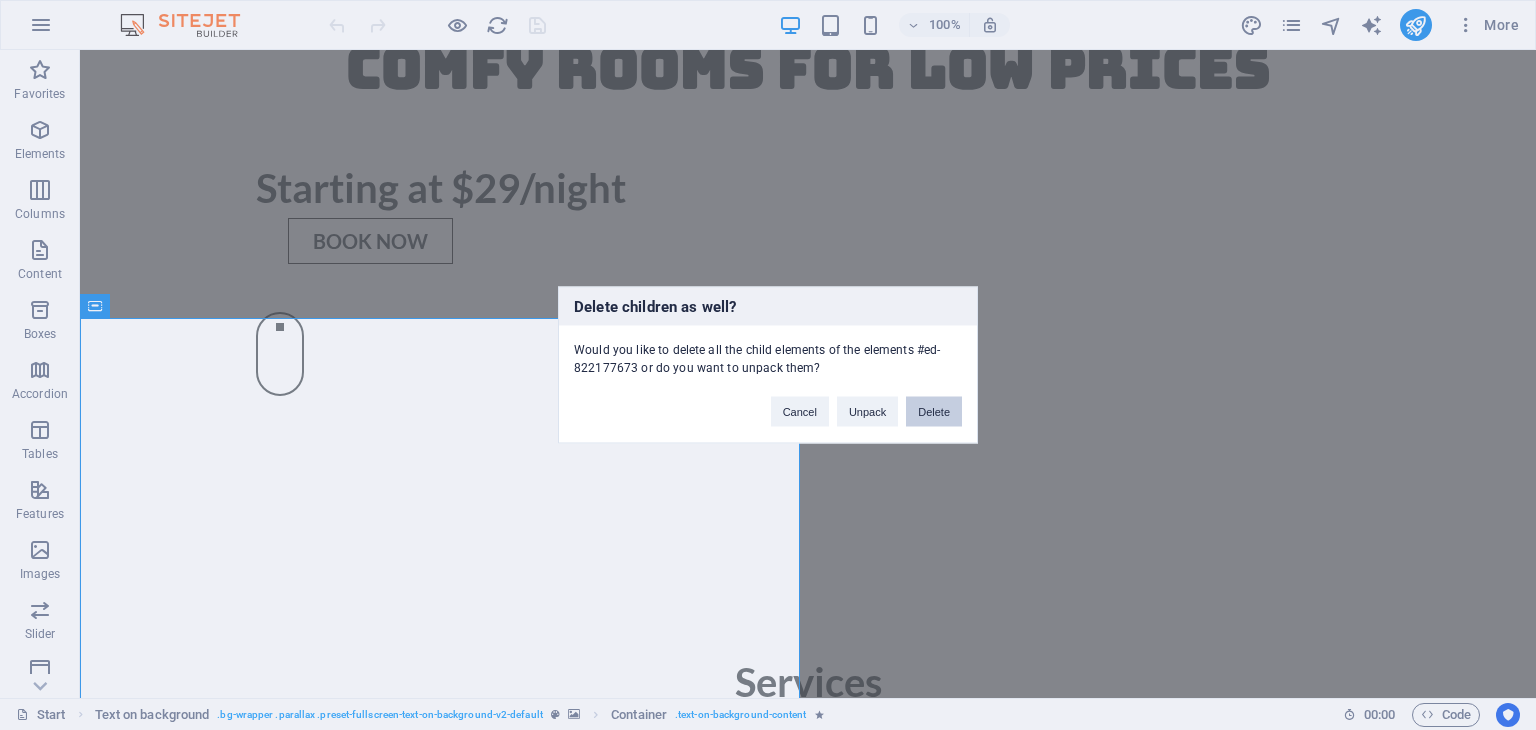 type 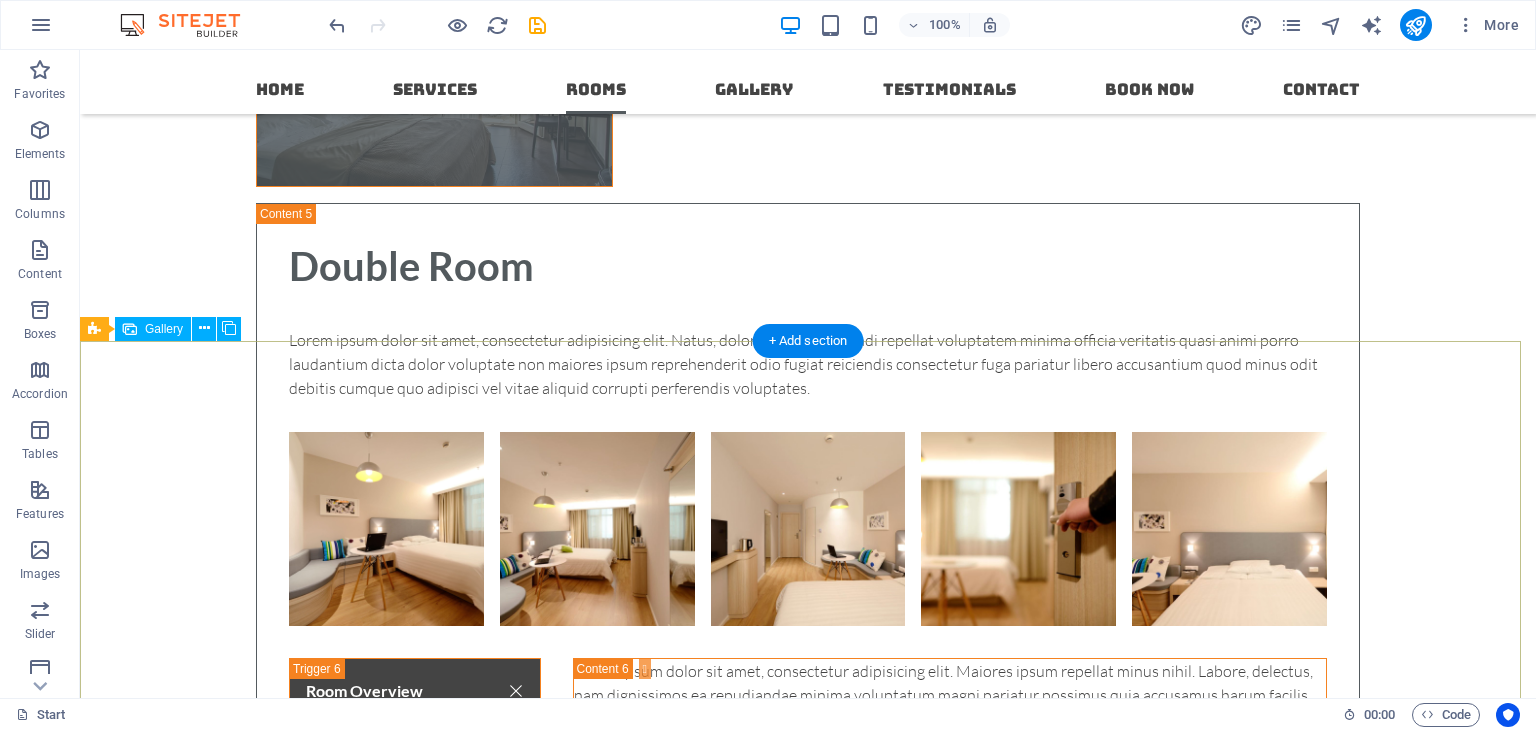 scroll, scrollTop: 5643, scrollLeft: 0, axis: vertical 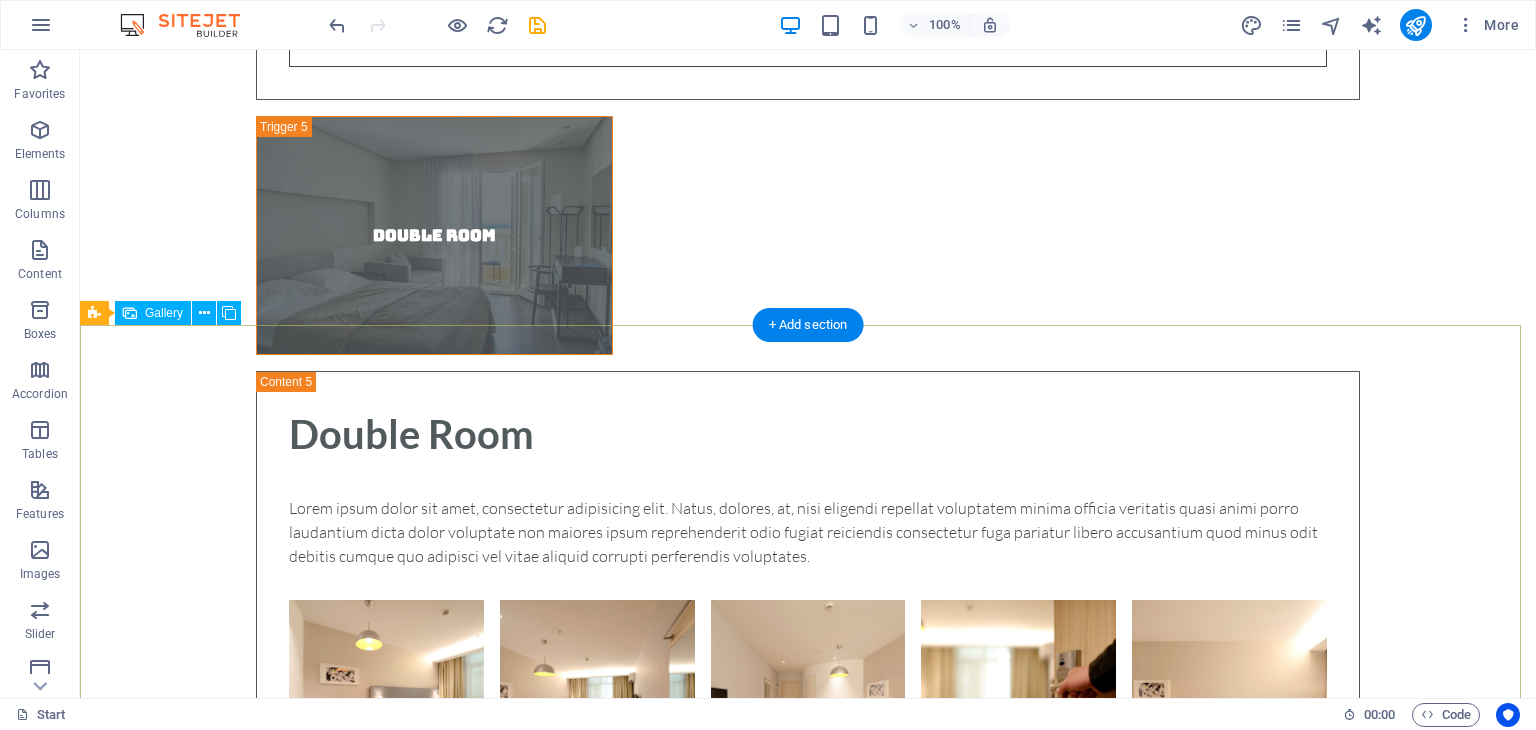 click at bounding box center (807, 2811) 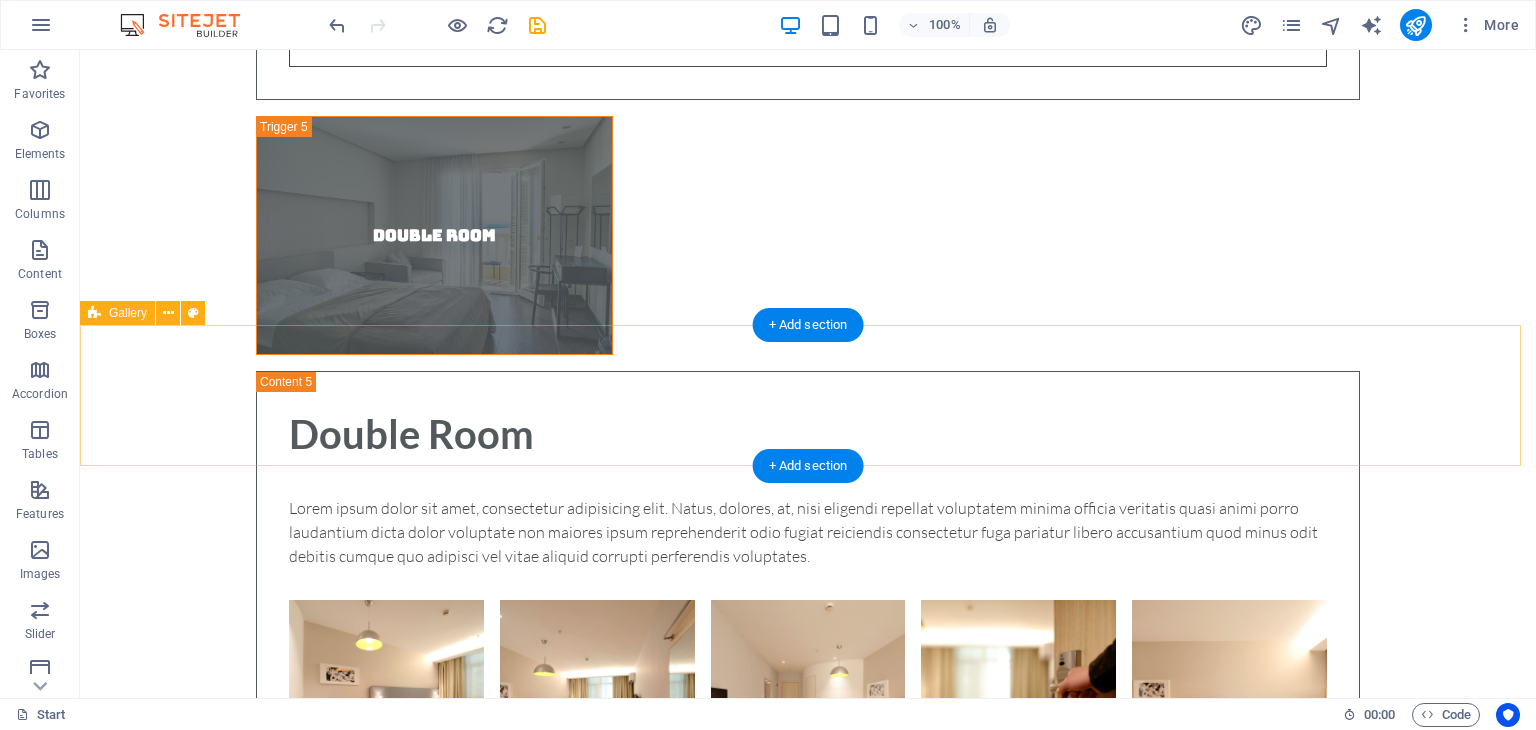 click on "Drop content here or  Add elements  Paste clipboard" at bounding box center [808, 2737] 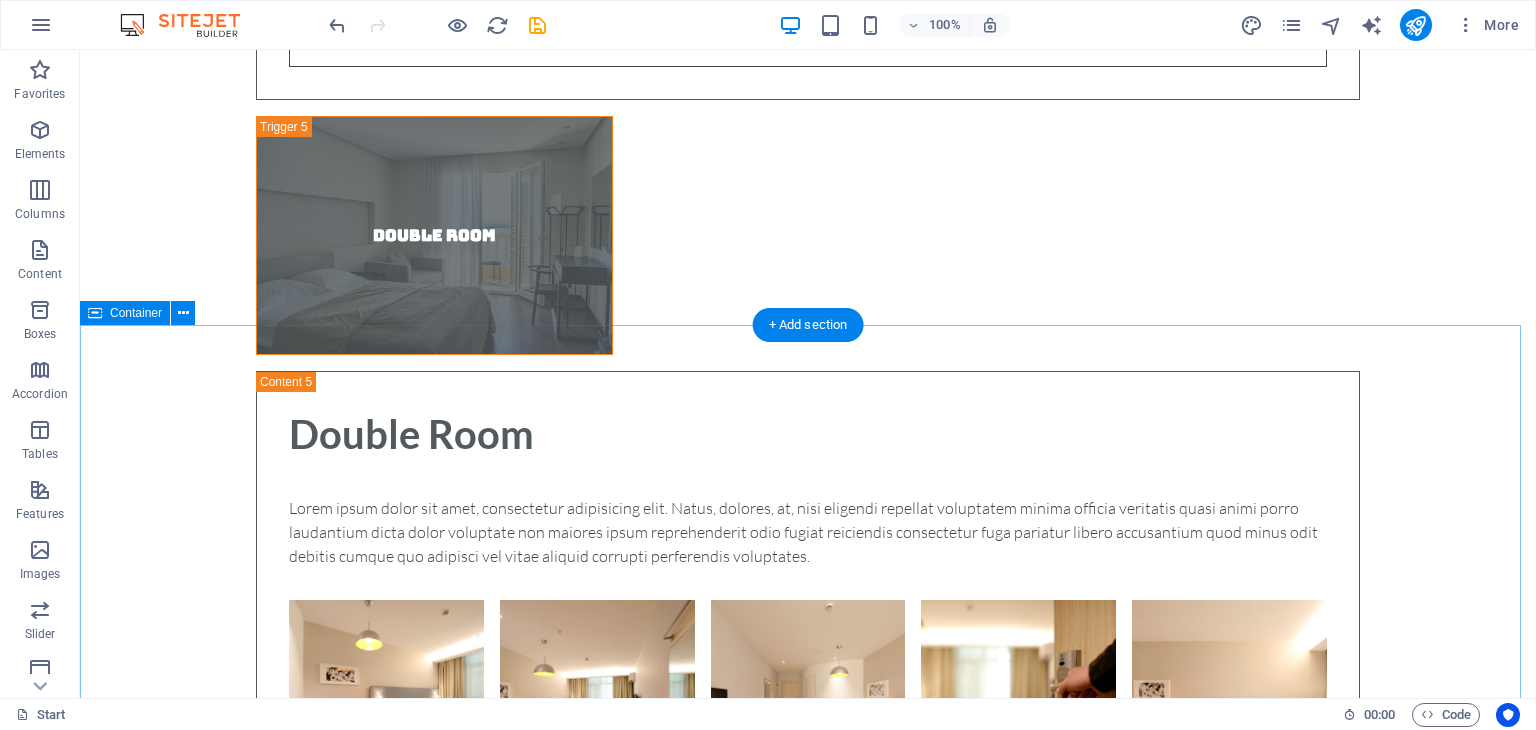 click on "Testimonials Lorum ipsum Lorem ipsum dolor sit amet, consetetur sadipscing elitr, sed diam nonumy eirmod tempor invidunt ut labore et dolore magna aliquyam erat, sed diam voluptua. At vero eos et accusam et justo duo dolores et ea rebum. Stet clita kasd gubergren,  Lorum ipsum Lorem ipsum dolor sit amet, consetetur sadipscing elitr, sed diam nonumy eirmod tempor invidunt ut labore et dolore magna aliquyam erat, sed diam voluptua. At vero eos et accusam et justo duo dolores et ea rebum. Stet clita kasd gubergren,  Lorum ipsum Lorem ipsum dolor sit amet, consetetur sadipscing elitr, sed diam nonumy eirmod tempor invidunt ut labore et dolore magna aliquyam erat, sed diam voluptua. At vero eos et accusam et justo duo dolores et ea rebum. Stet clita kasd gubergren,  Lorum ipsum Lorum ipsum Lorum ipsum" at bounding box center [808, 4071] 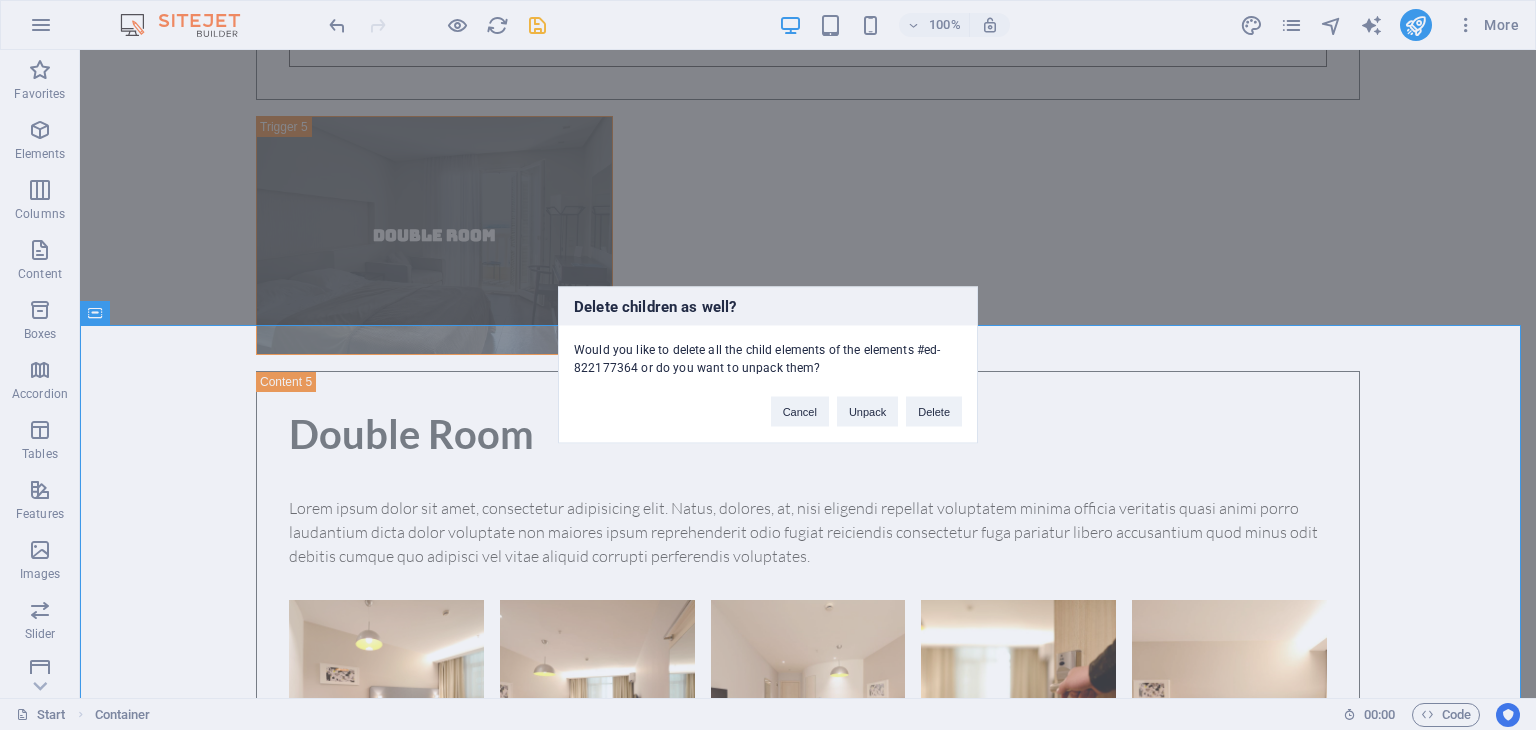 type 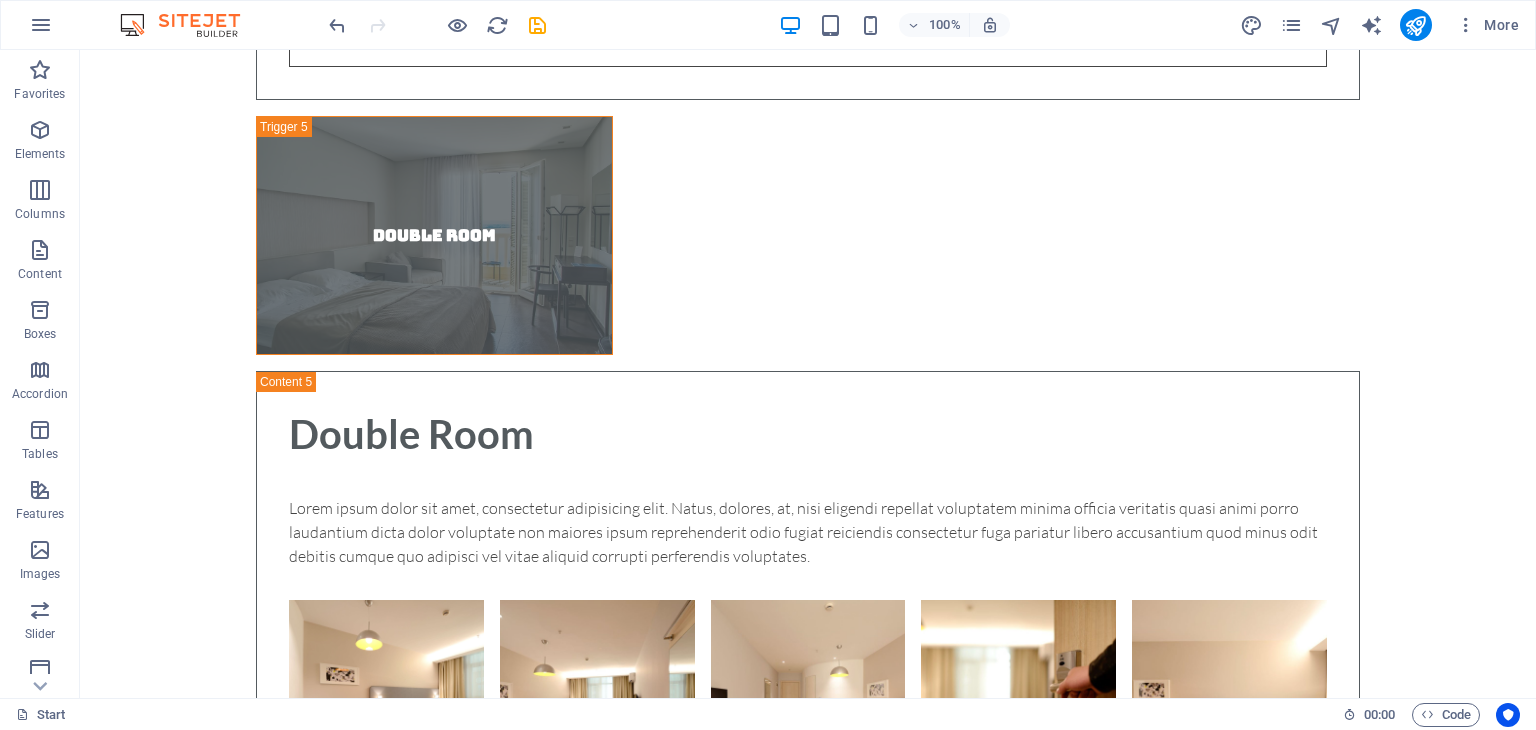 click at bounding box center [808, 3086] 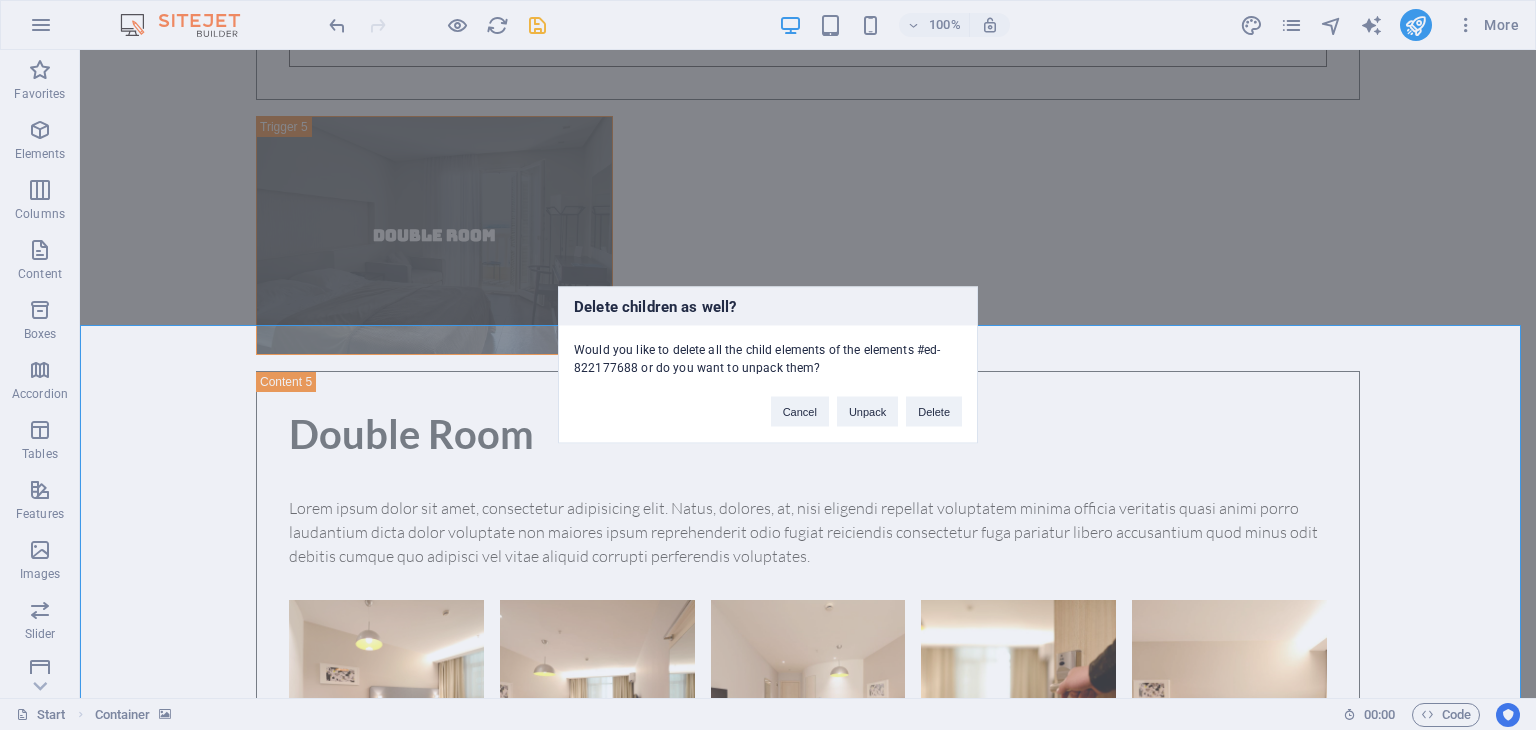 click on "Delete" at bounding box center (934, 412) 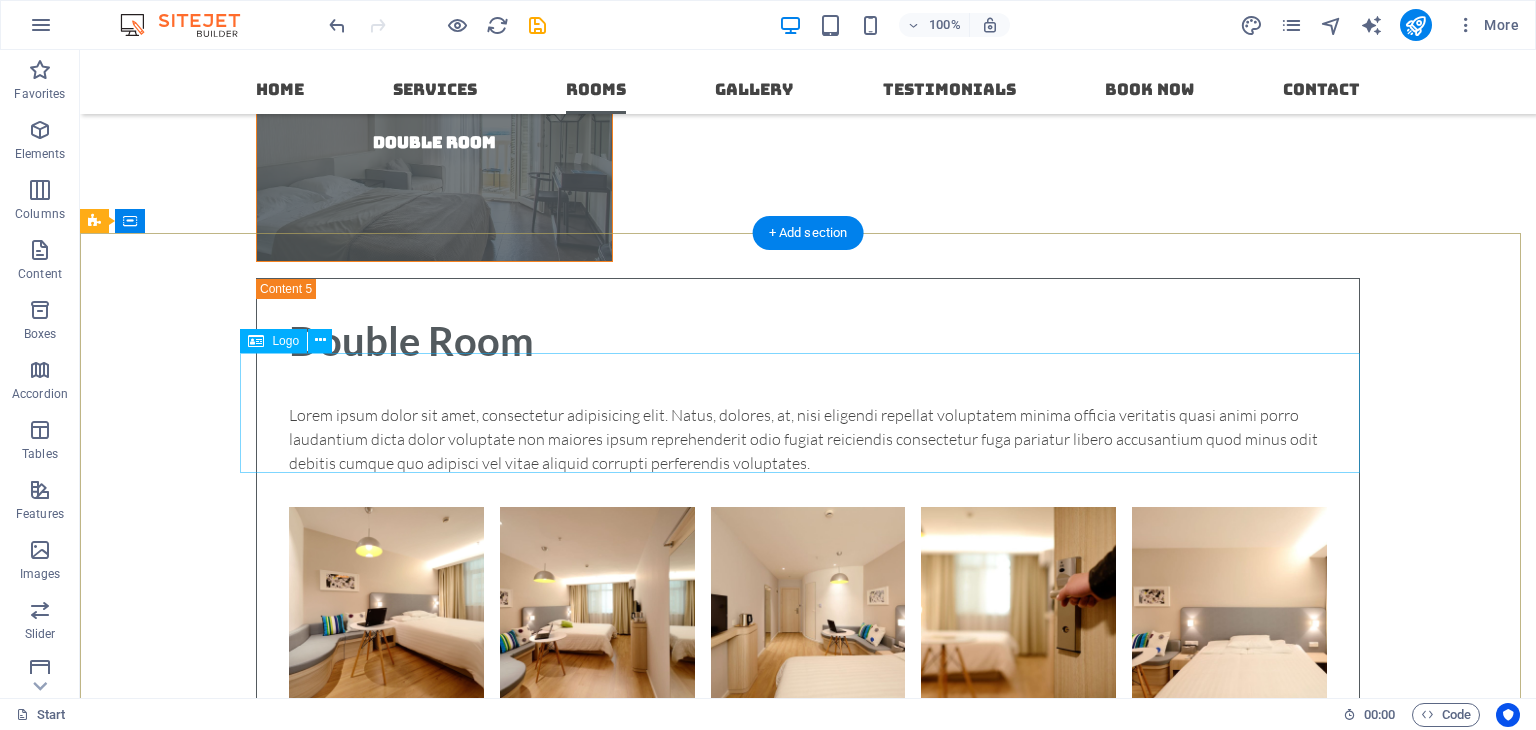 scroll, scrollTop: 5569, scrollLeft: 0, axis: vertical 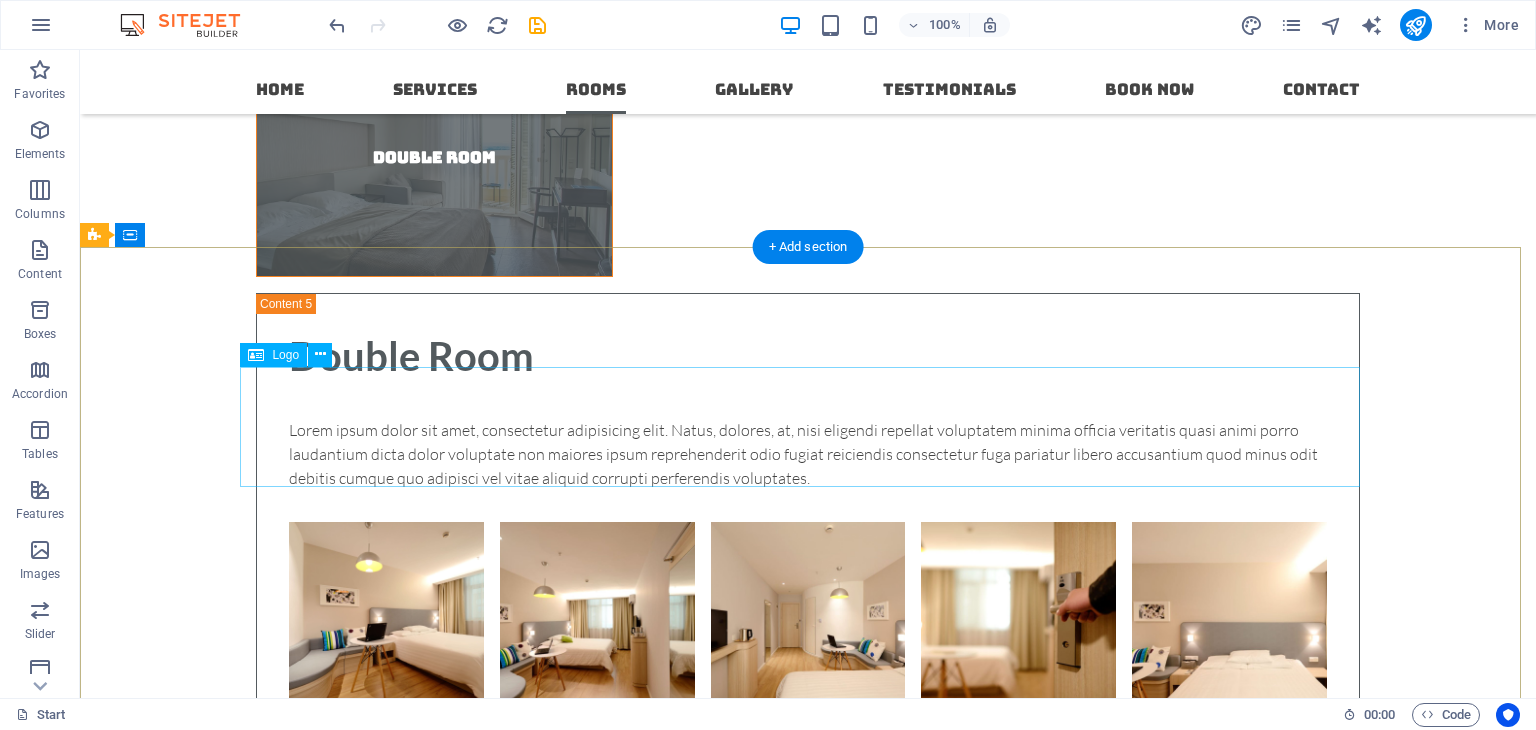click at bounding box center [648, 2768] 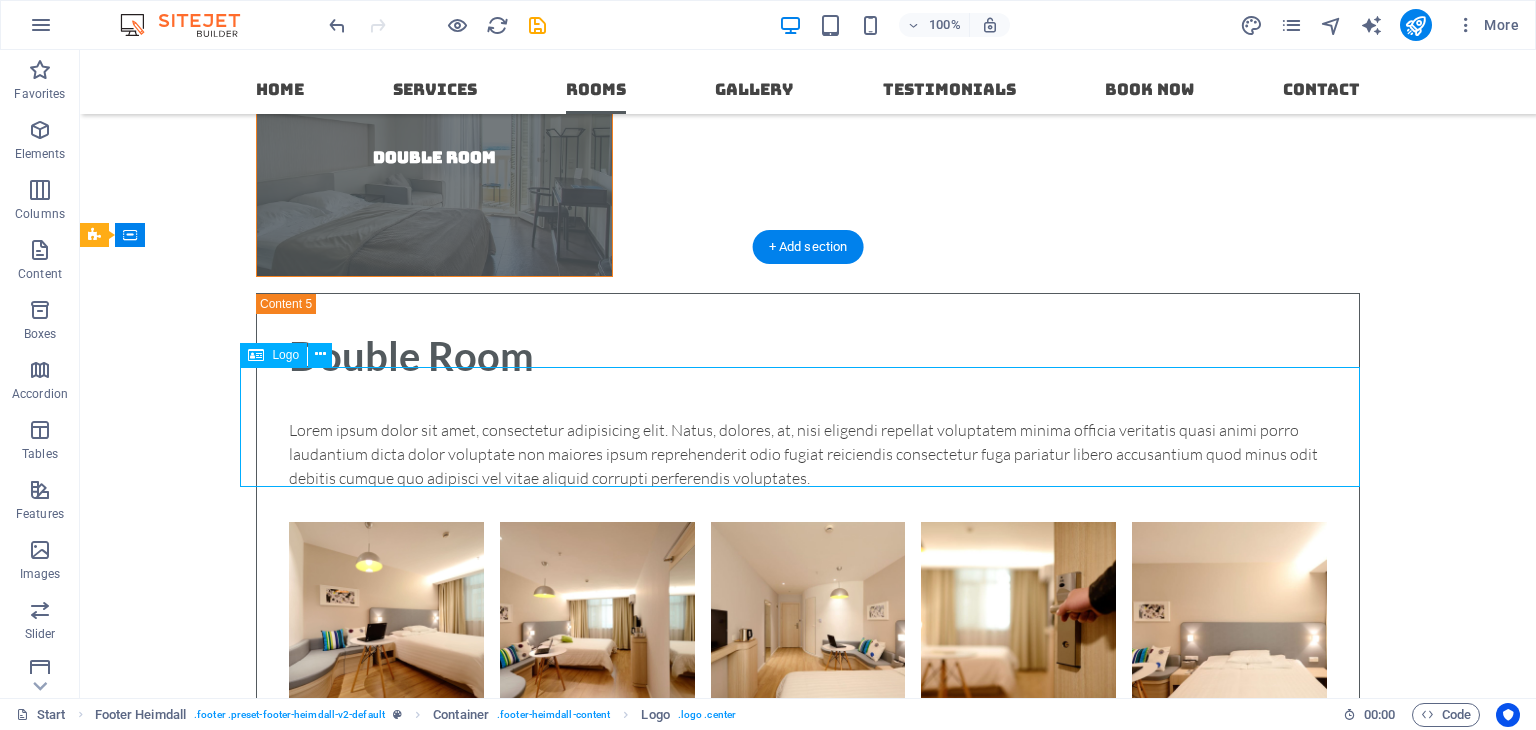click at bounding box center (648, 2768) 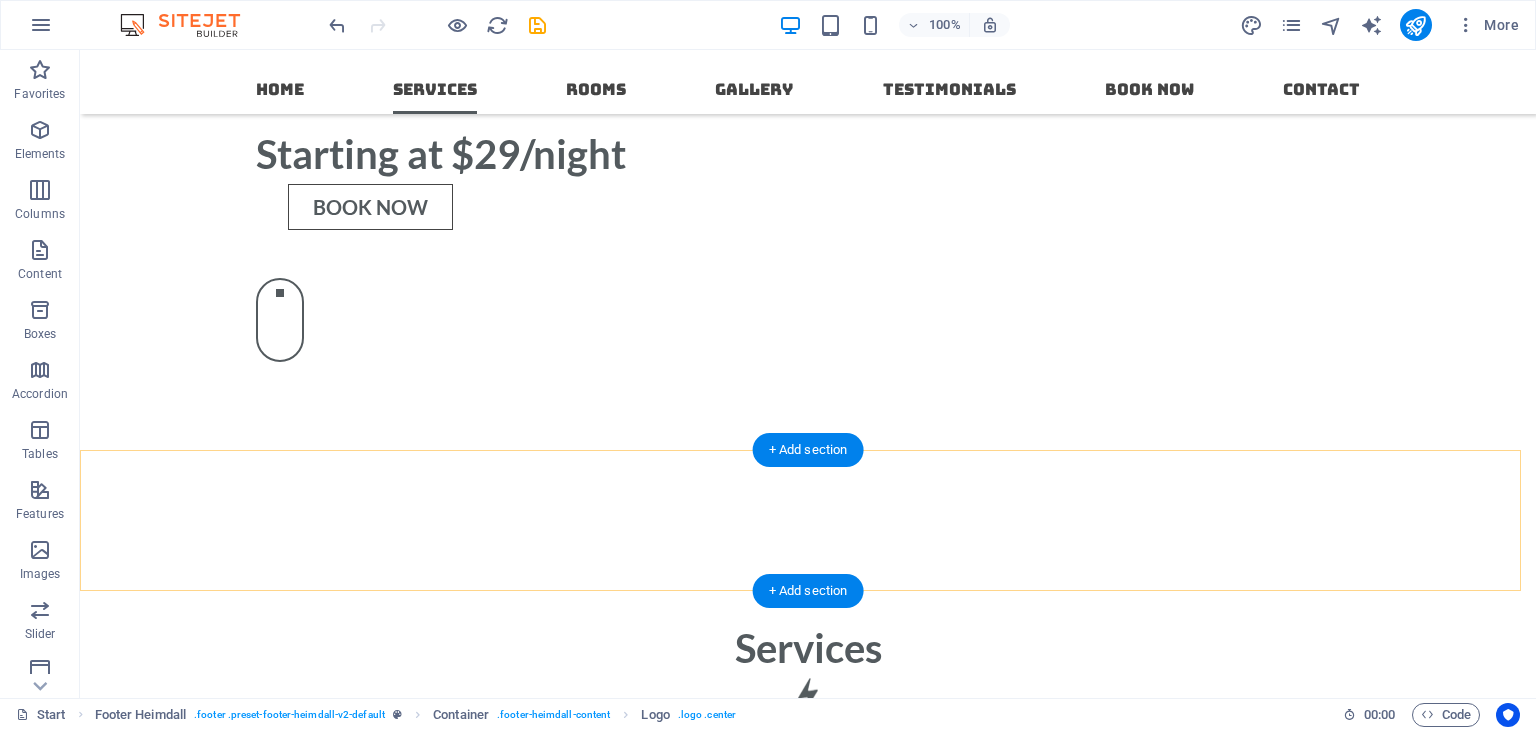 scroll, scrollTop: 1337, scrollLeft: 0, axis: vertical 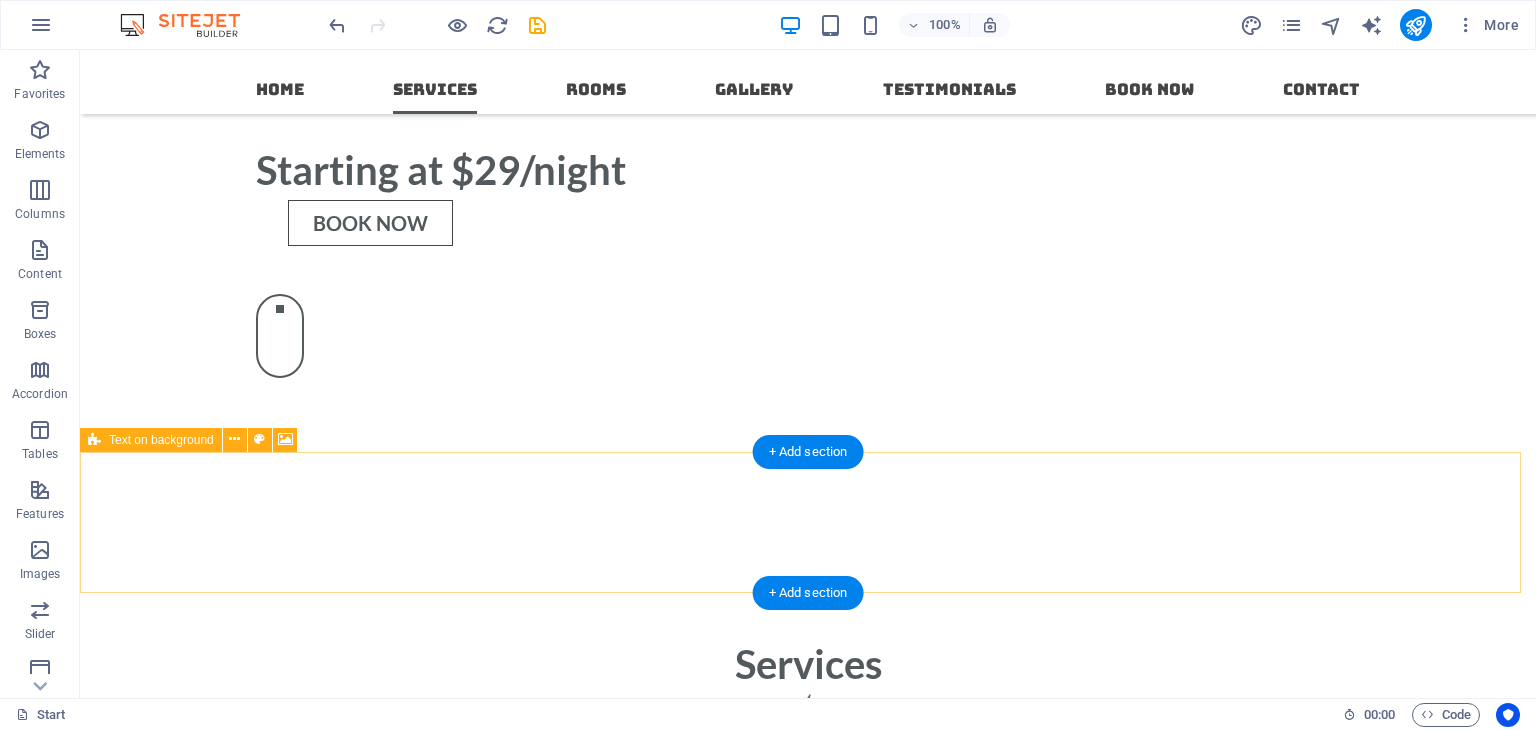 click on "Drop content here or  Add elements  Paste clipboard" at bounding box center (808, 2707) 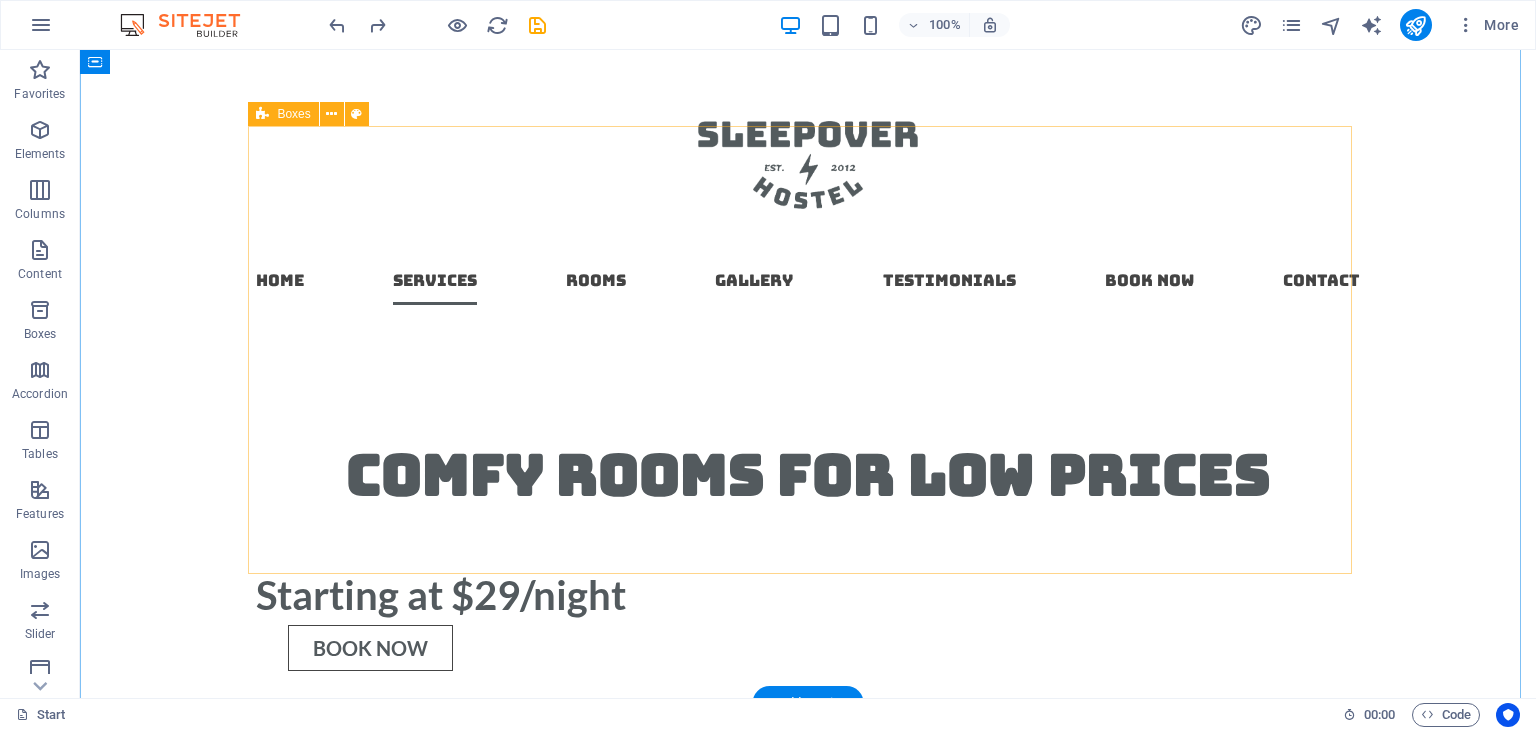 scroll, scrollTop: 1100, scrollLeft: 0, axis: vertical 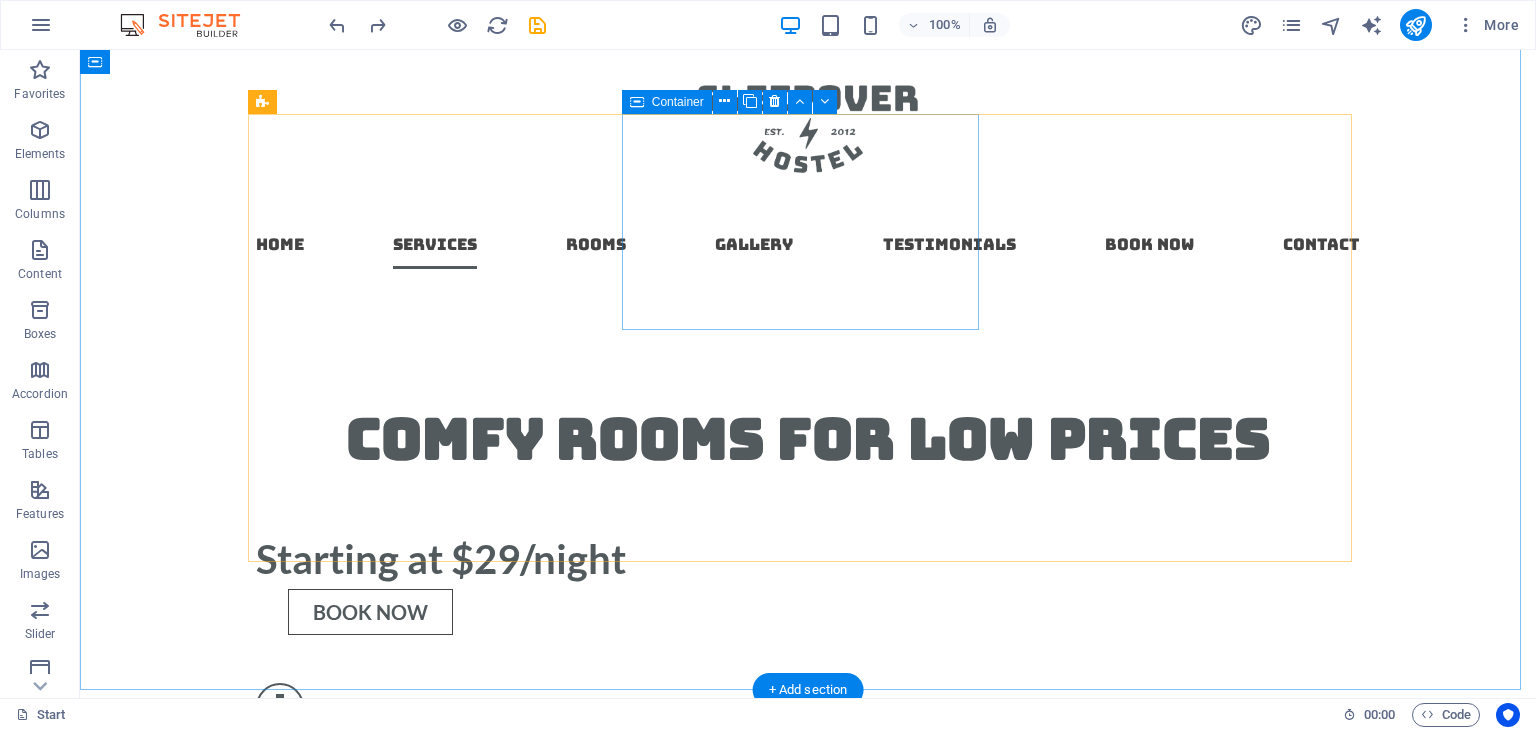 click on "Laundry service Lorem ipsum dolor sit amet, consectetur adipisicing elit. Veritatis, dolorem!" at bounding box center (434, 1498) 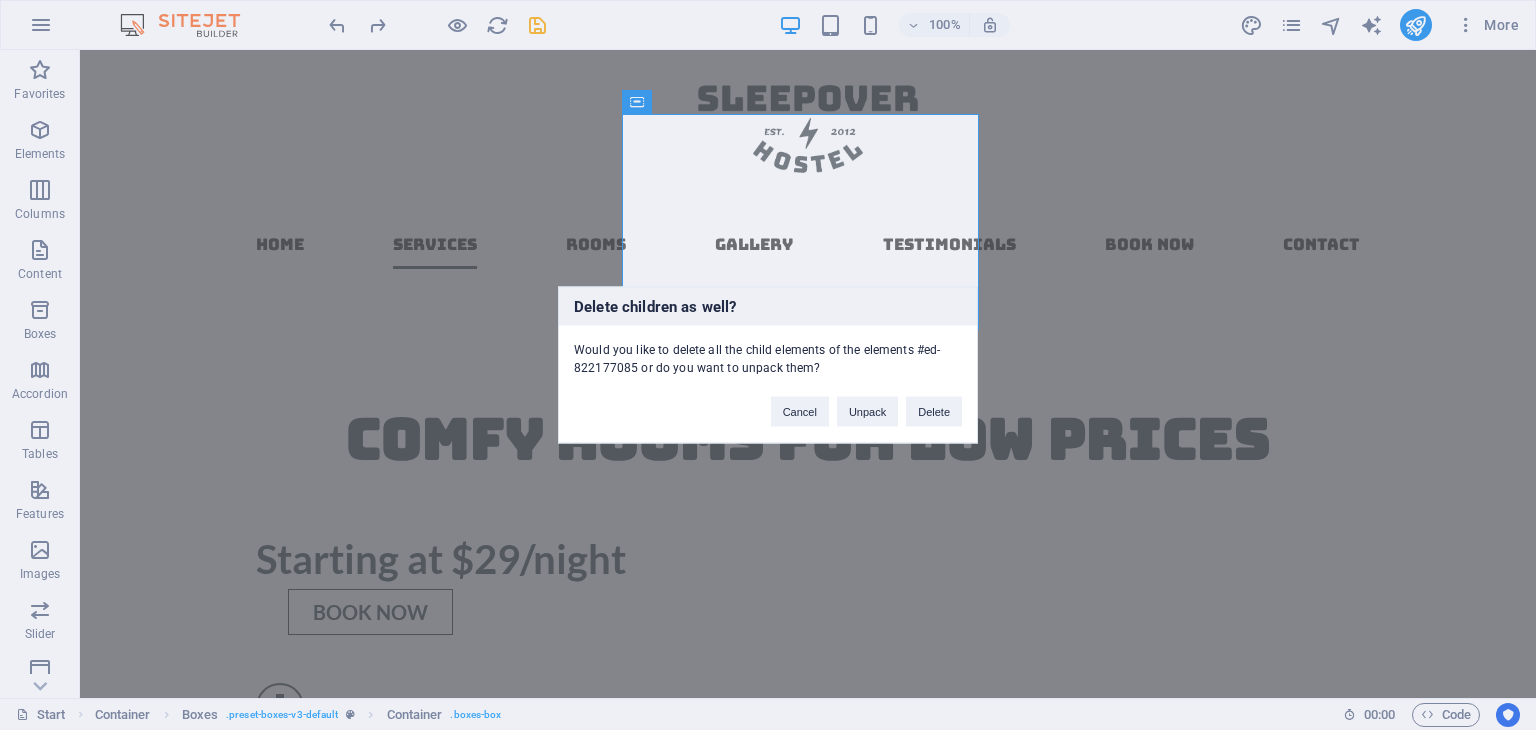 type 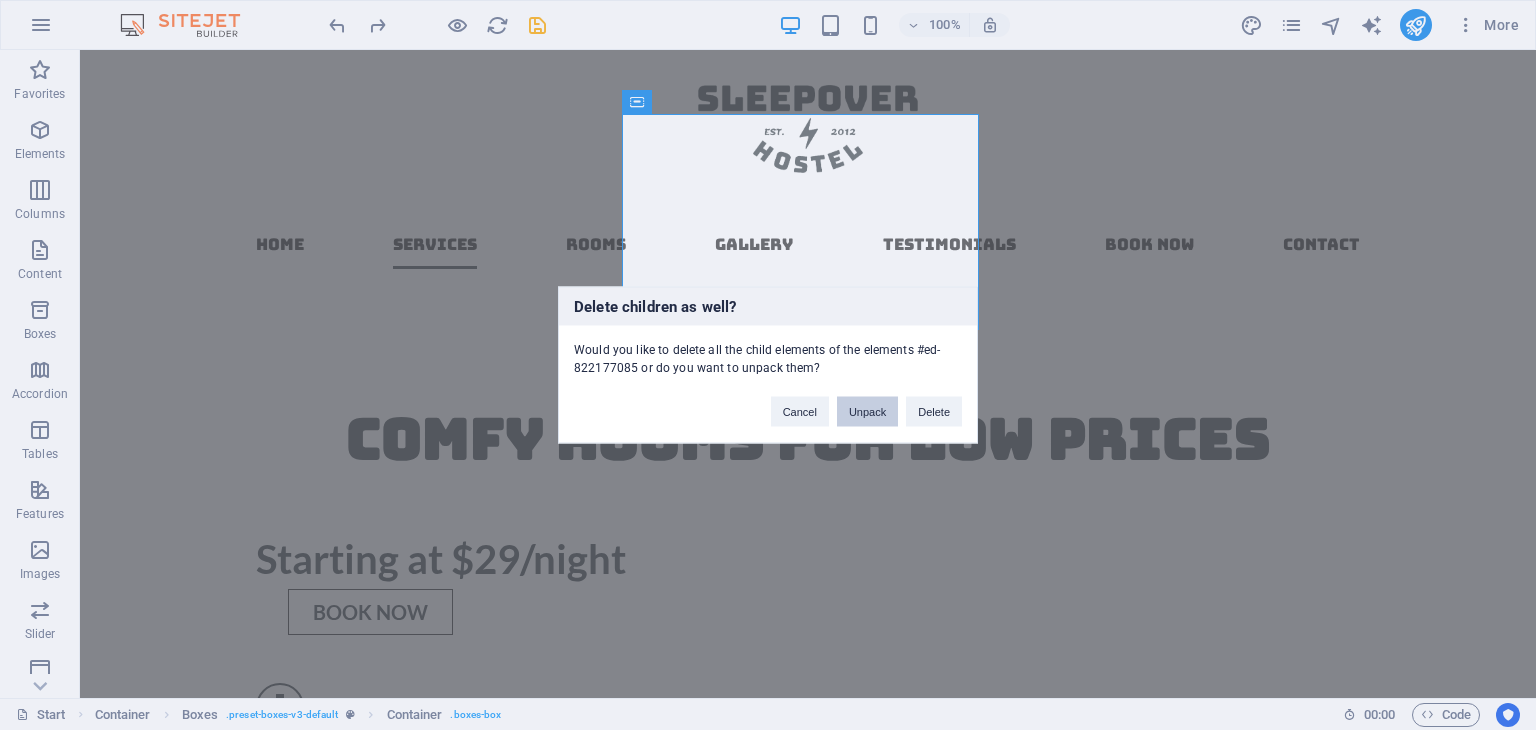 click on "Unpack" at bounding box center [867, 412] 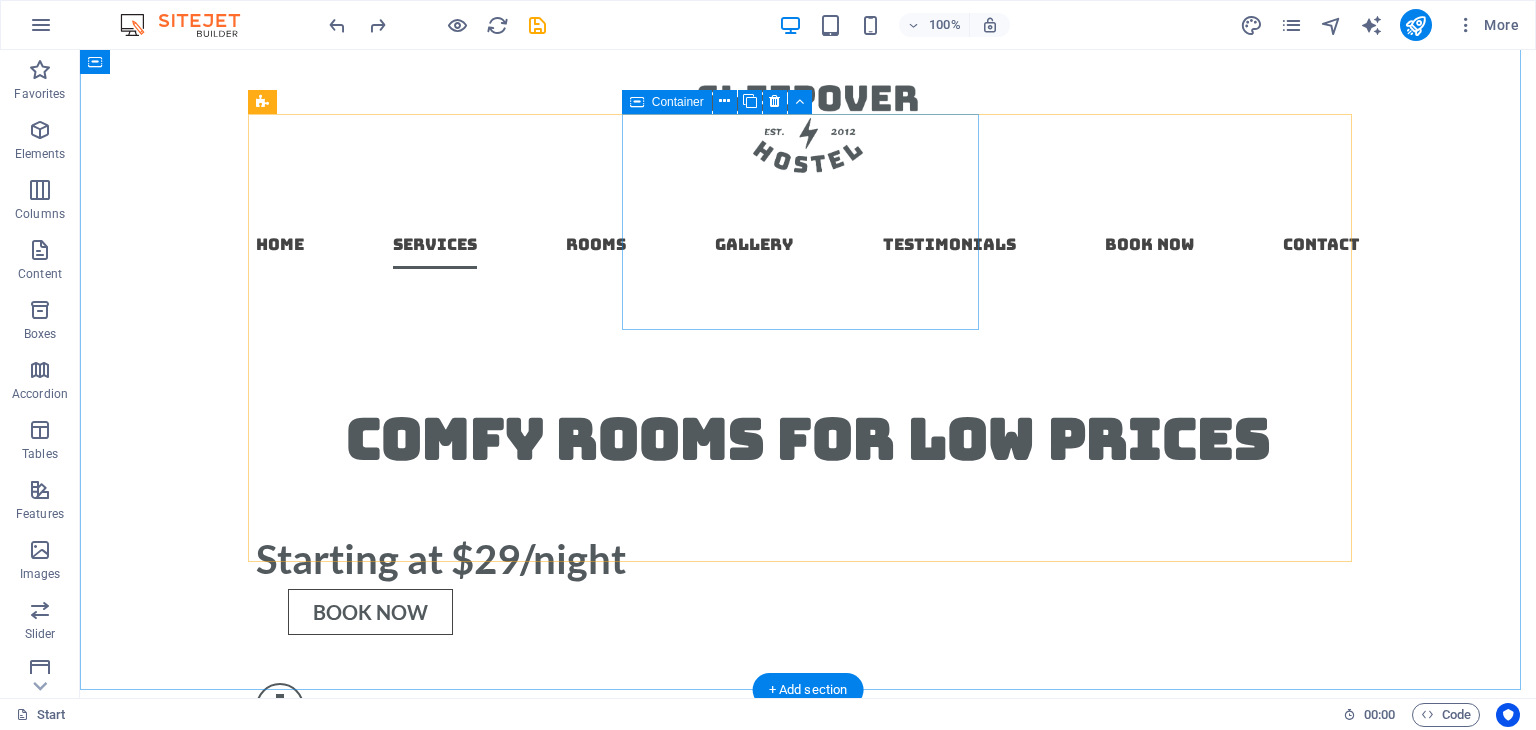 click on "Laundry service Lorem ipsum dolor sit amet, consectetur adipisicing elit. Veritatis, dolorem!" at bounding box center (434, 1498) 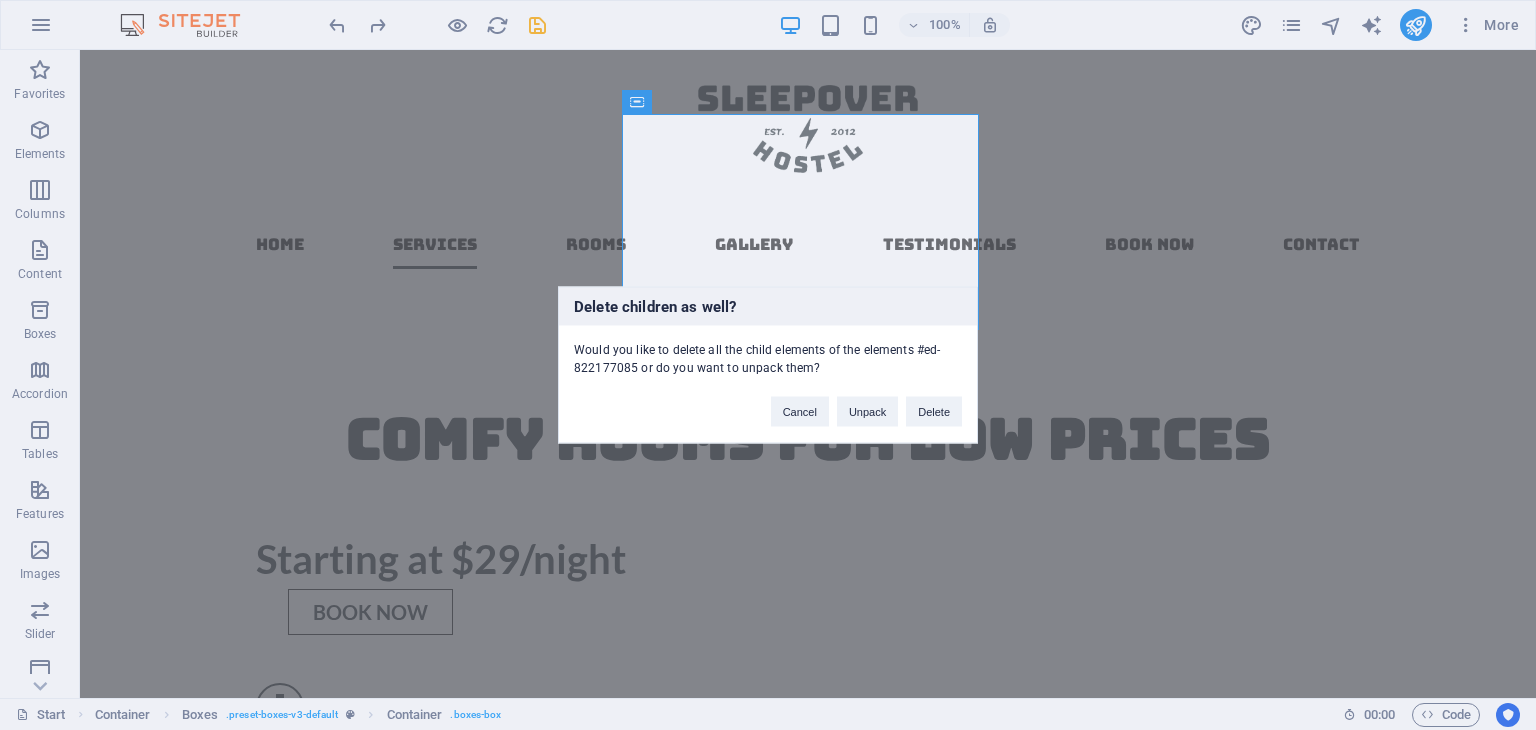 click on "Delete" at bounding box center (934, 412) 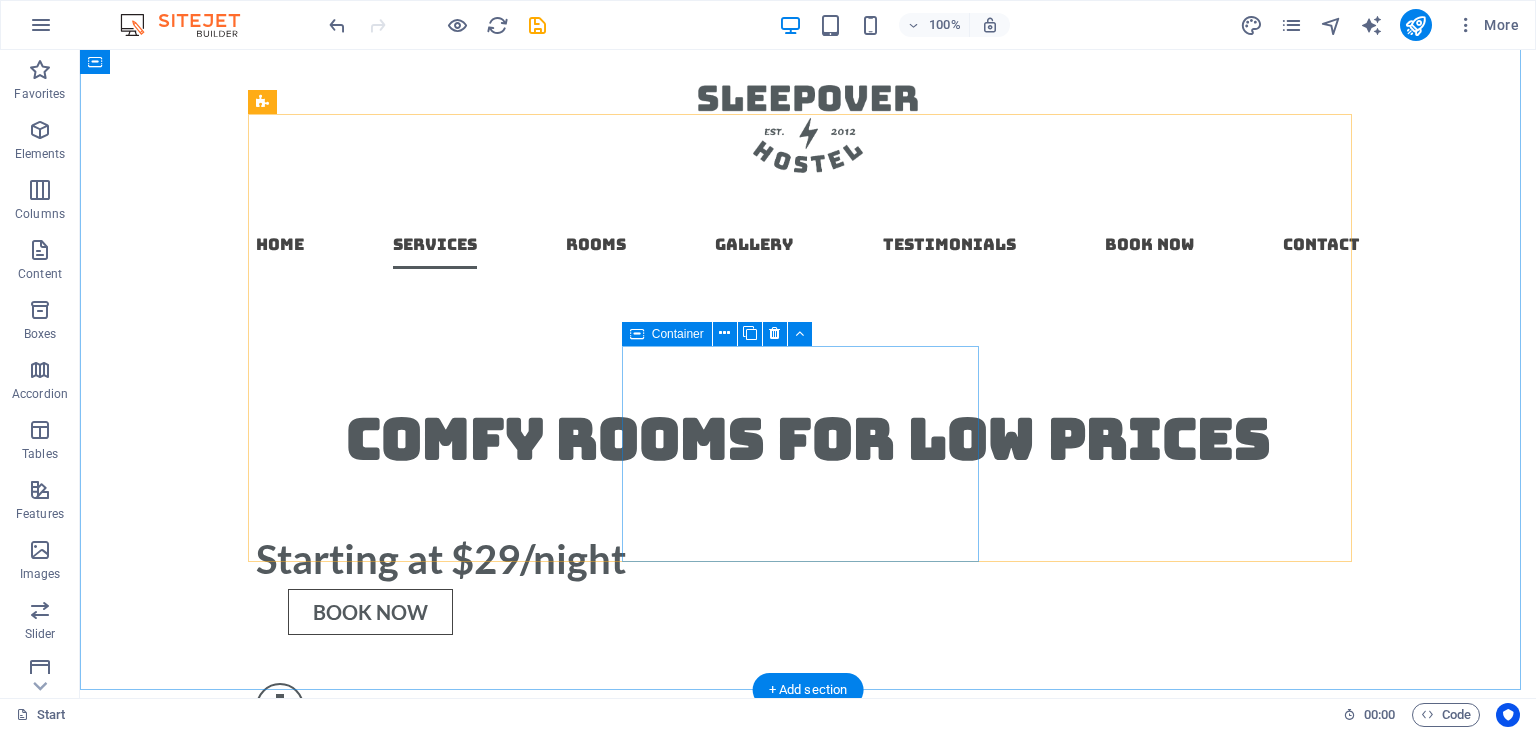click on "Pool area Lorem ipsum dolor sit amet, consectetur adipisicing elit. Veritatis, dolorem!" at bounding box center [434, 2170] 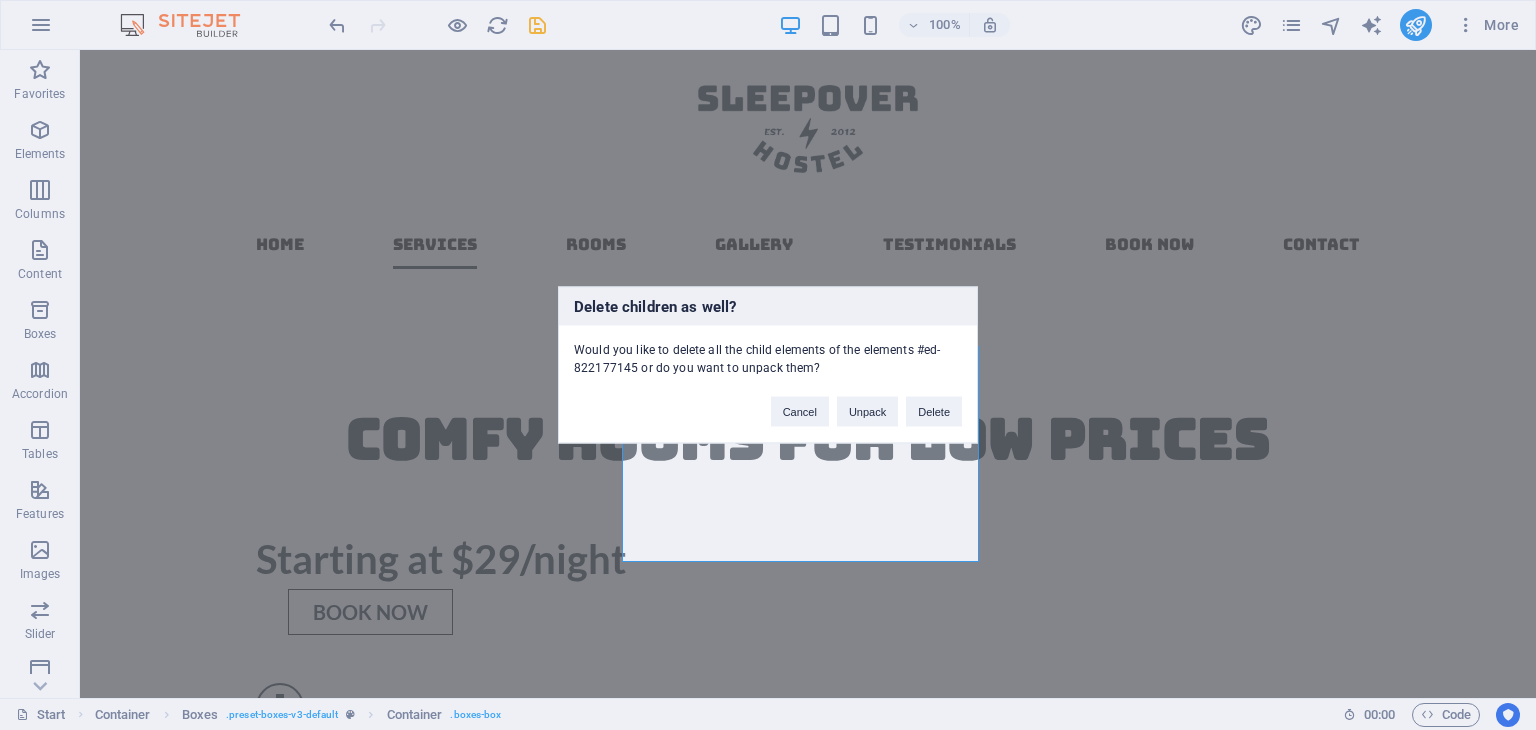 click on "Delete" at bounding box center [934, 412] 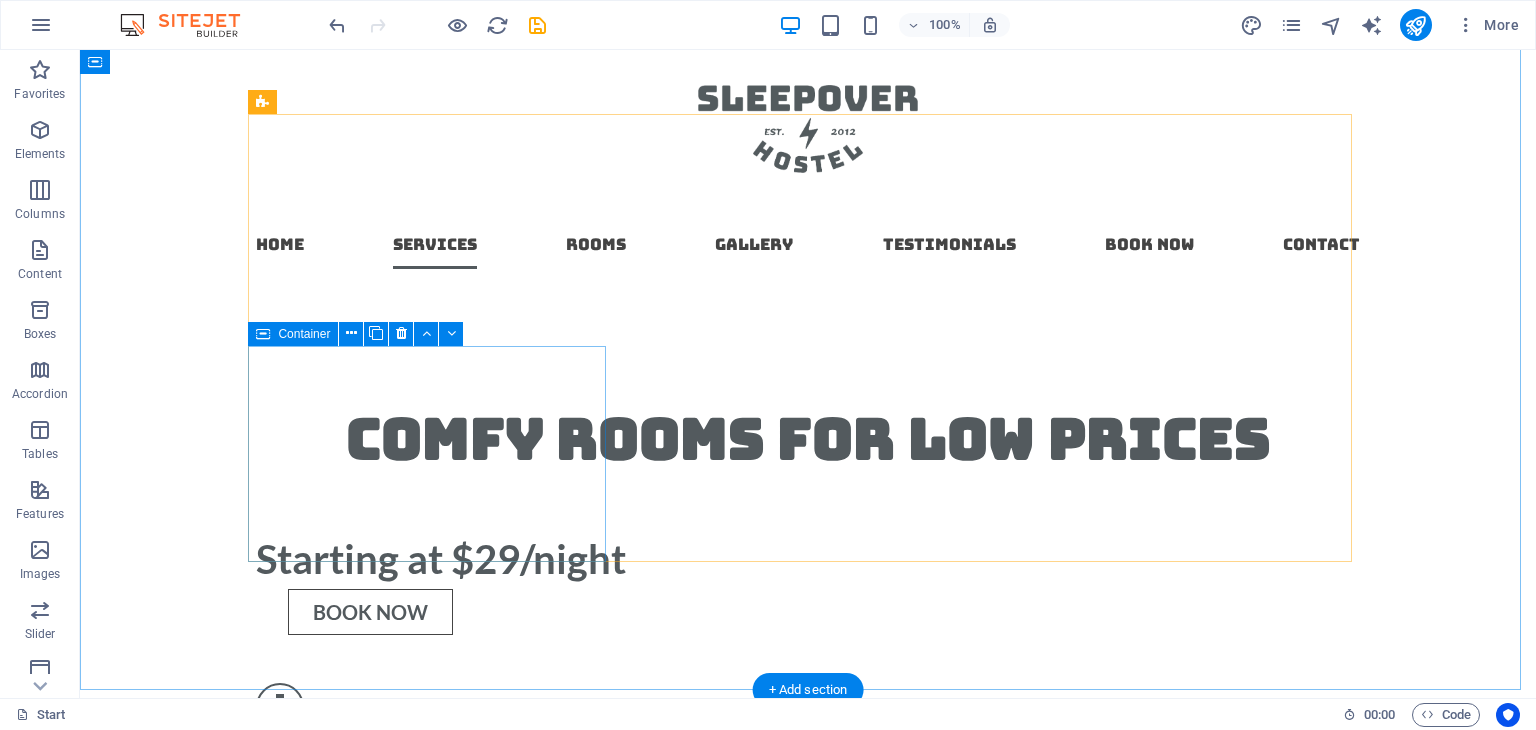 click on "Gym Access 24/7 Lorem ipsum dolor sit amet, consectetur adipisicing elit. Veritatis, dolorem!" at bounding box center (434, 1946) 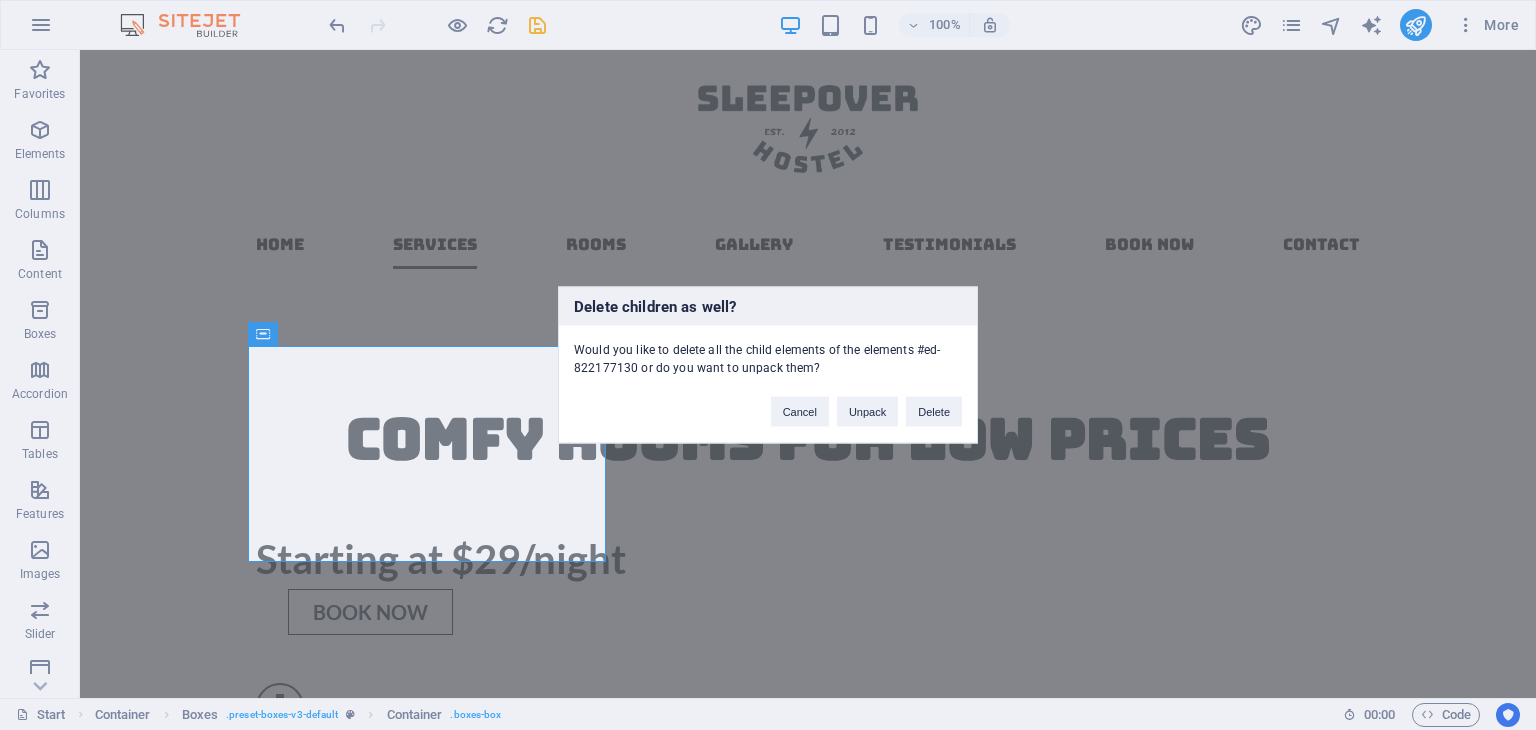click on "Delete" at bounding box center [934, 412] 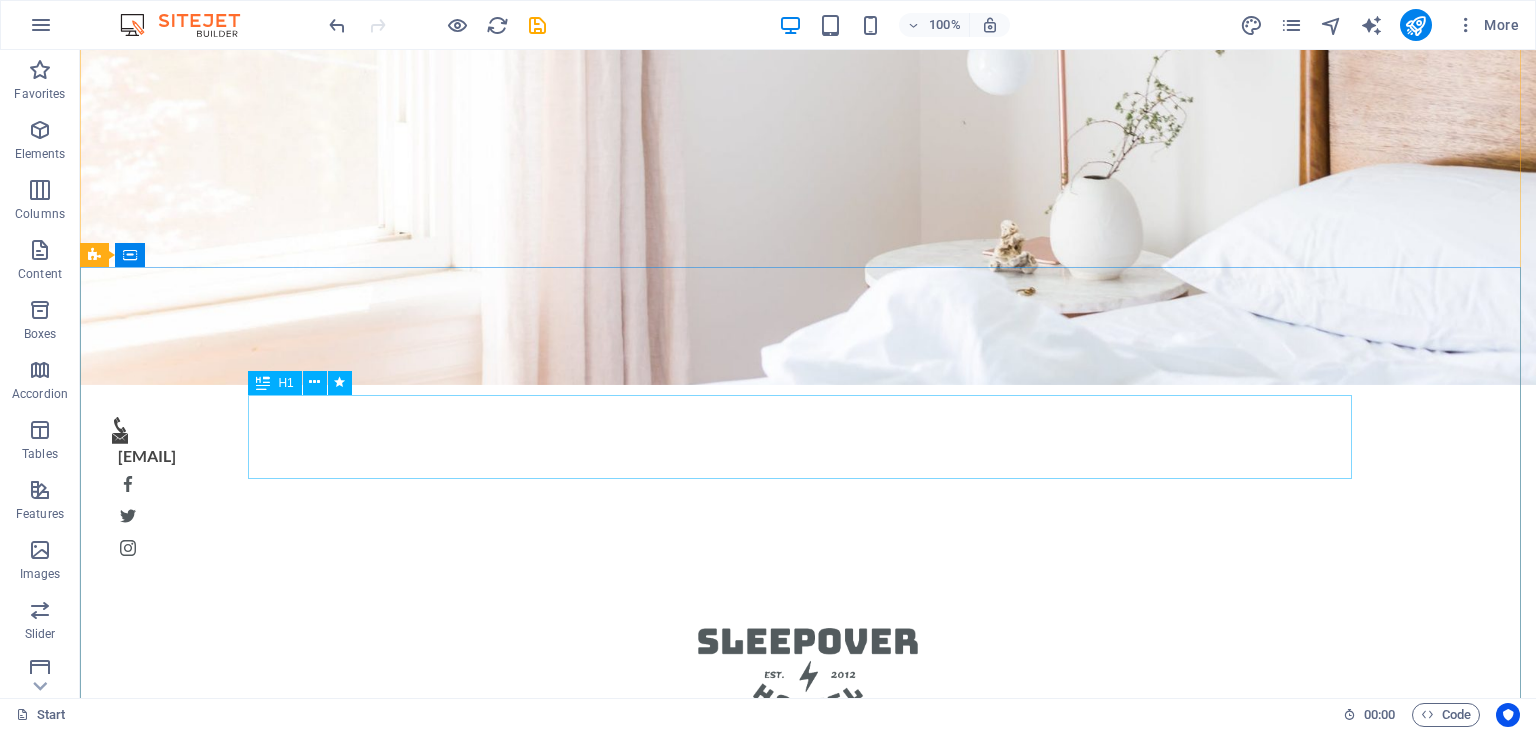 scroll, scrollTop: 0, scrollLeft: 0, axis: both 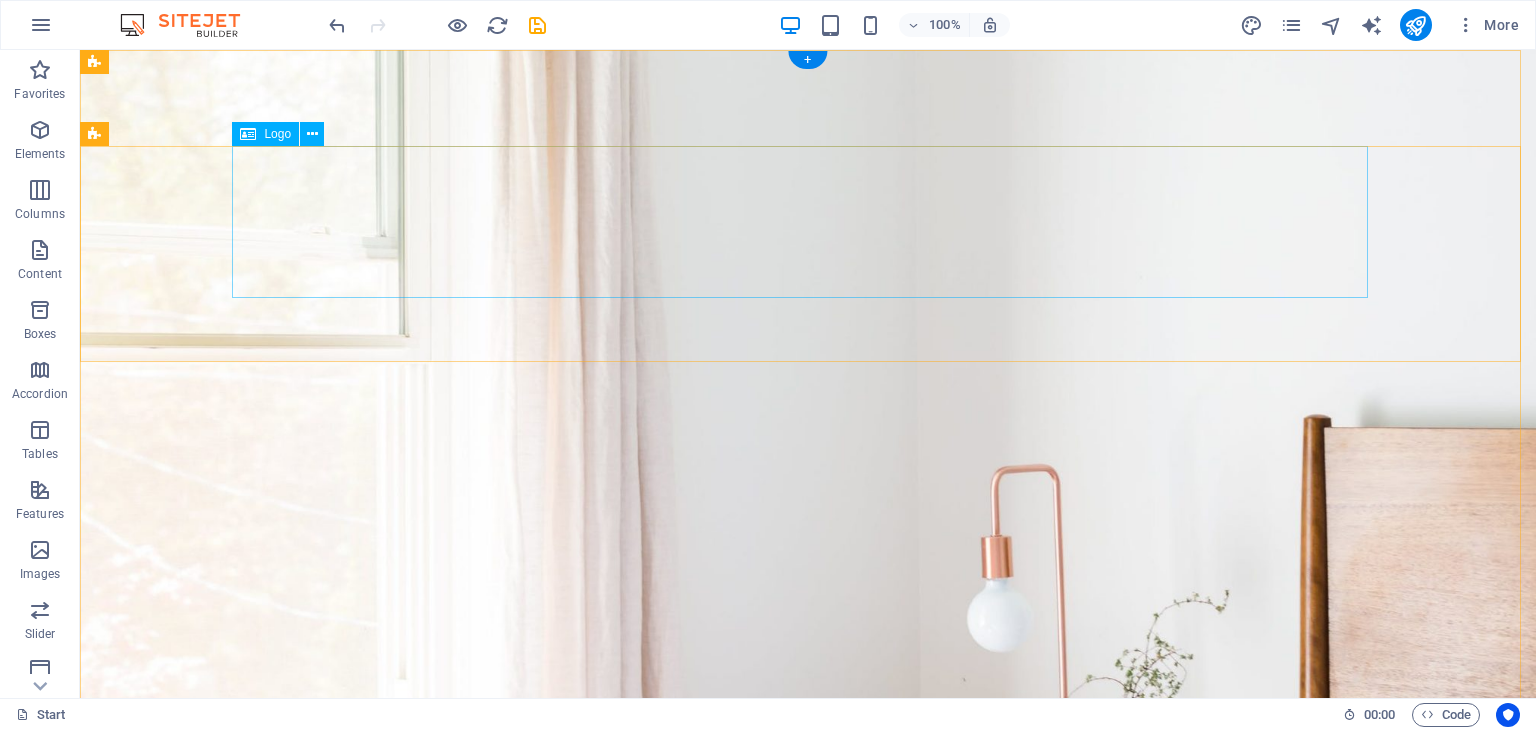 click at bounding box center (808, 1229) 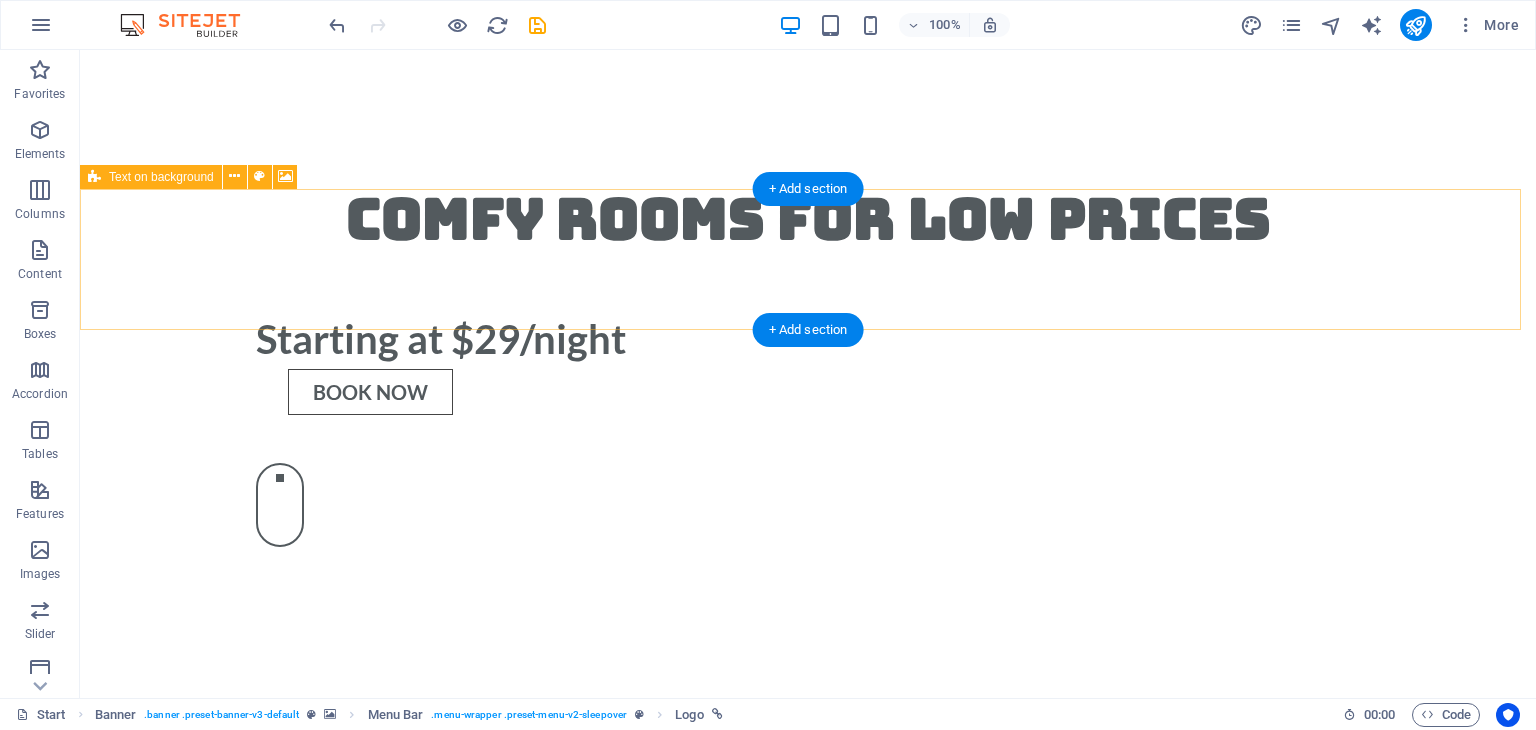 scroll, scrollTop: 1370, scrollLeft: 0, axis: vertical 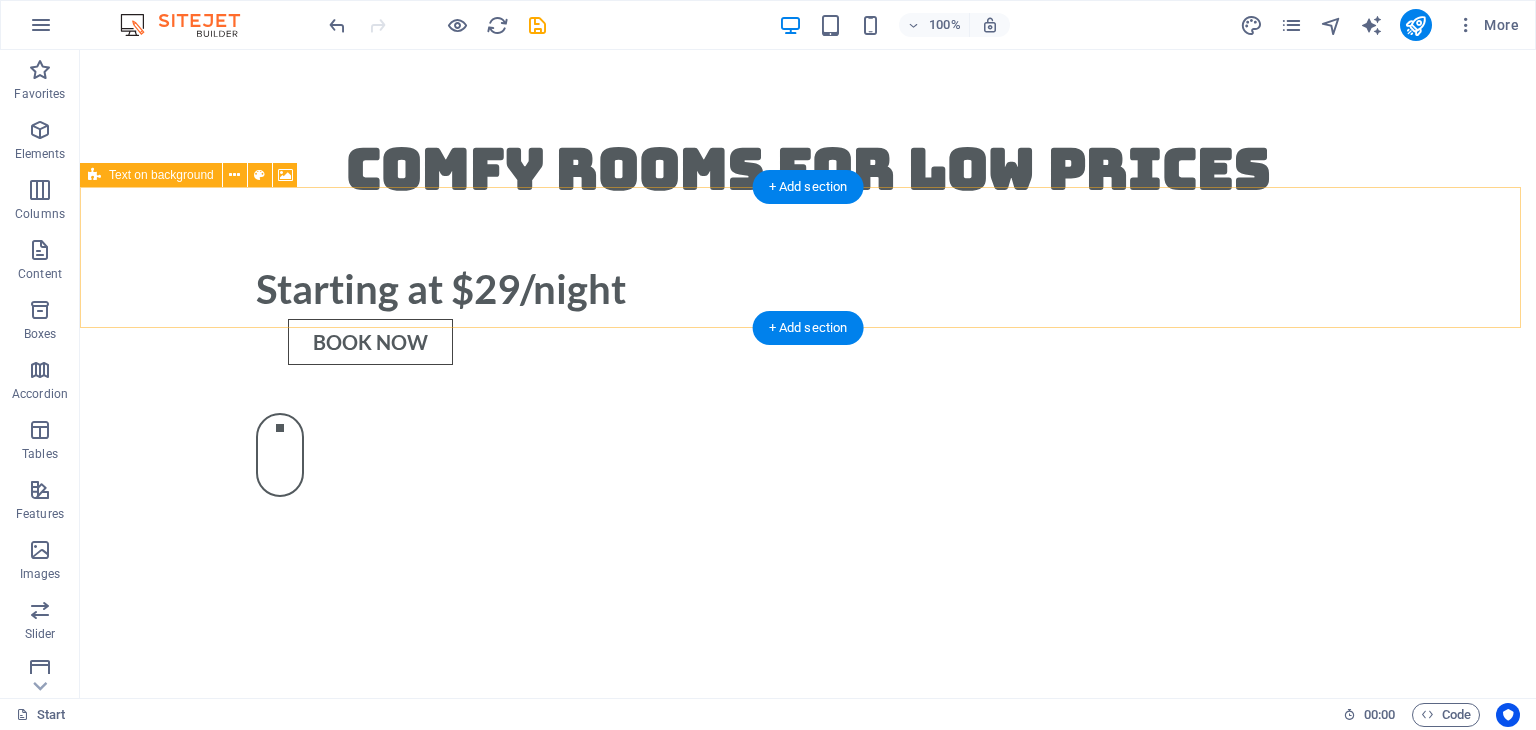 click on "Drop content here or  Add elements  Paste clipboard" at bounding box center (808, 2154) 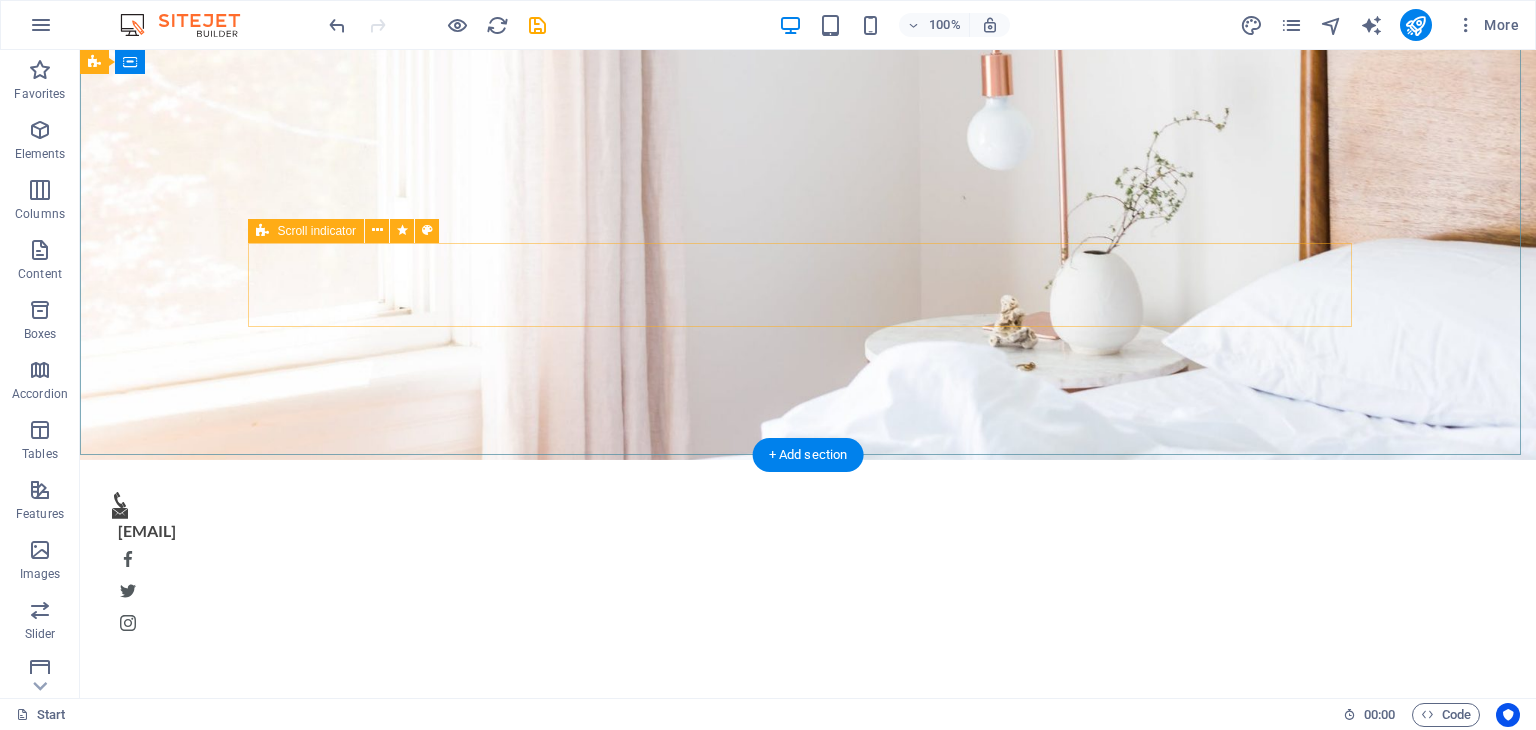 scroll, scrollTop: 487, scrollLeft: 0, axis: vertical 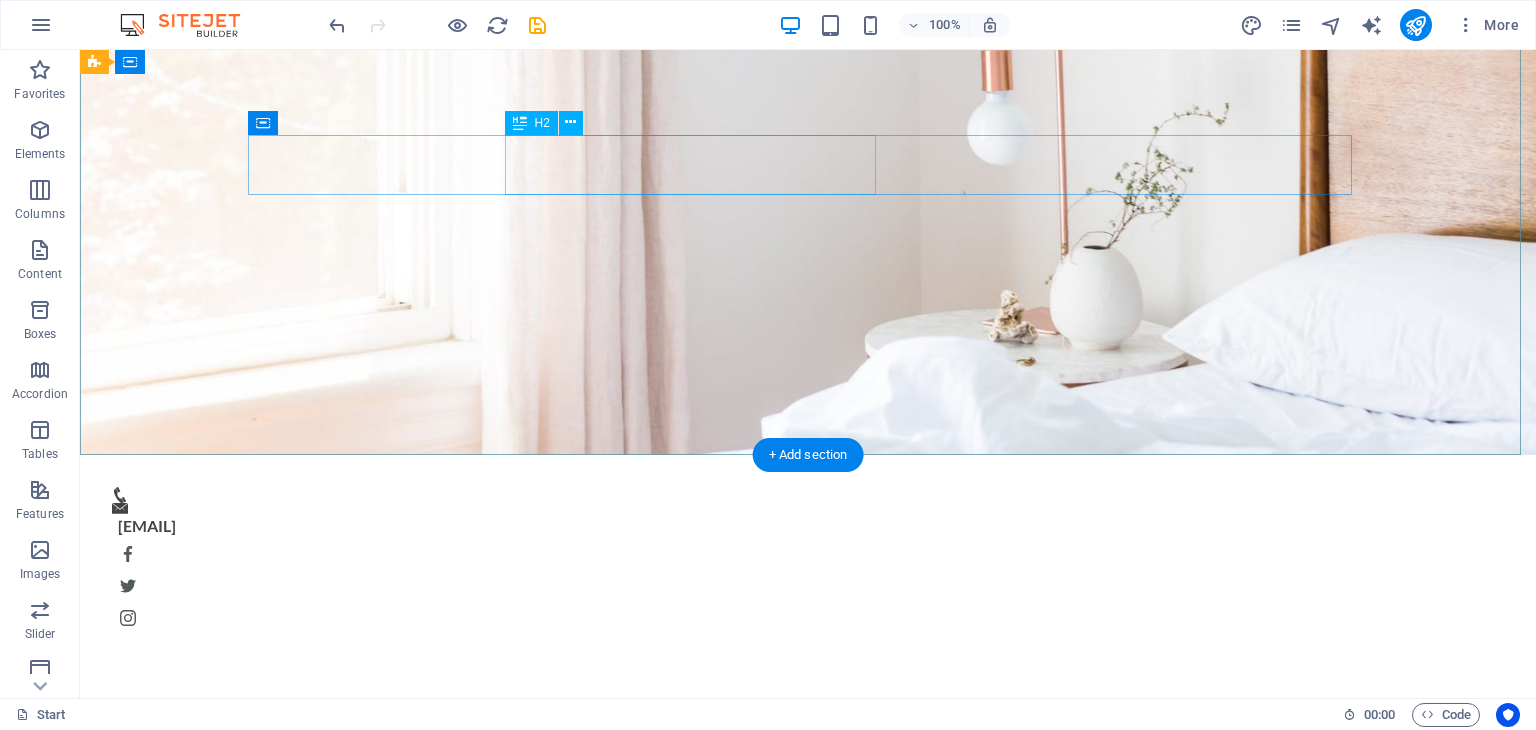 click on "Starting at $29/night" at bounding box center [808, 1172] 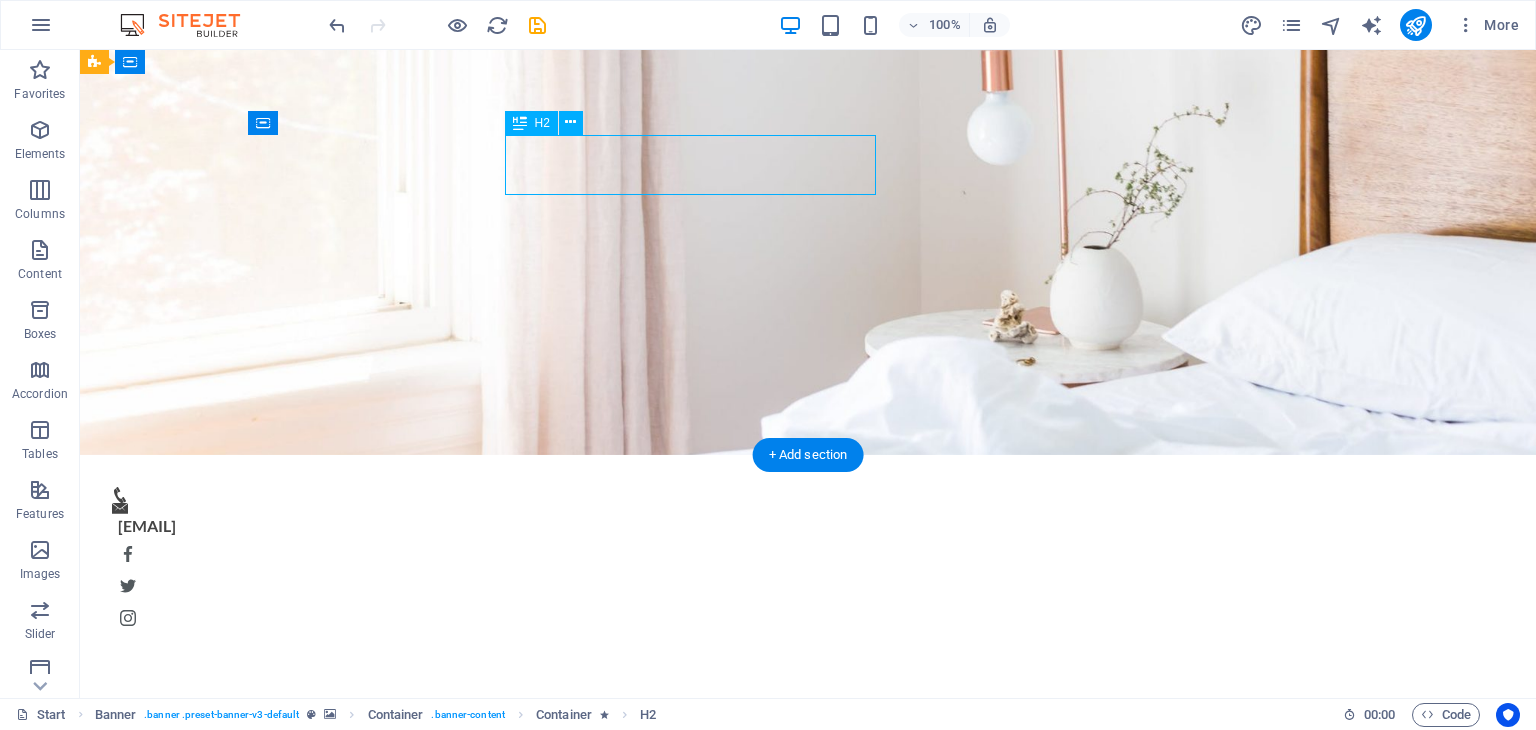 click on "Starting at $29/night" at bounding box center [808, 1172] 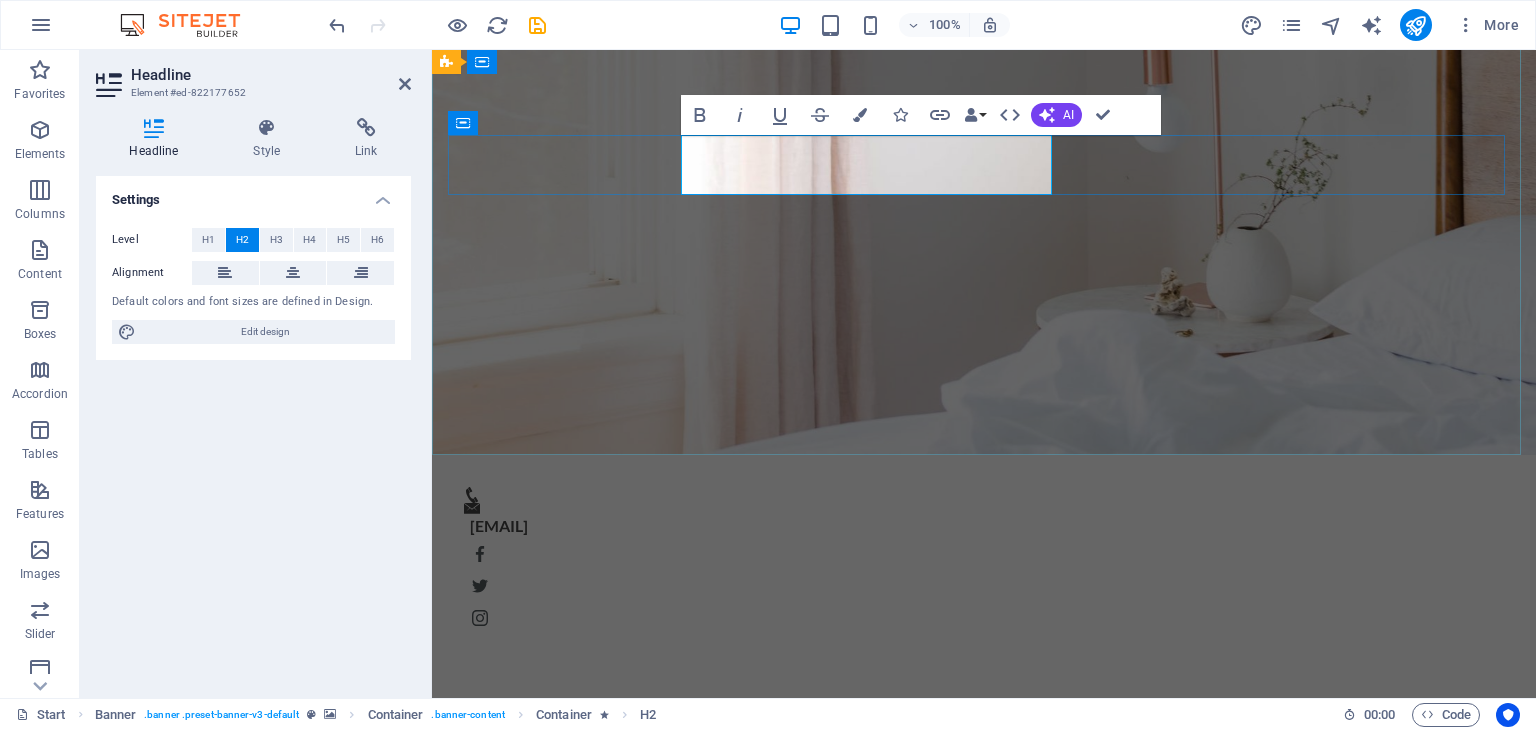 click on "Starting at $29/night" at bounding box center (984, 1172) 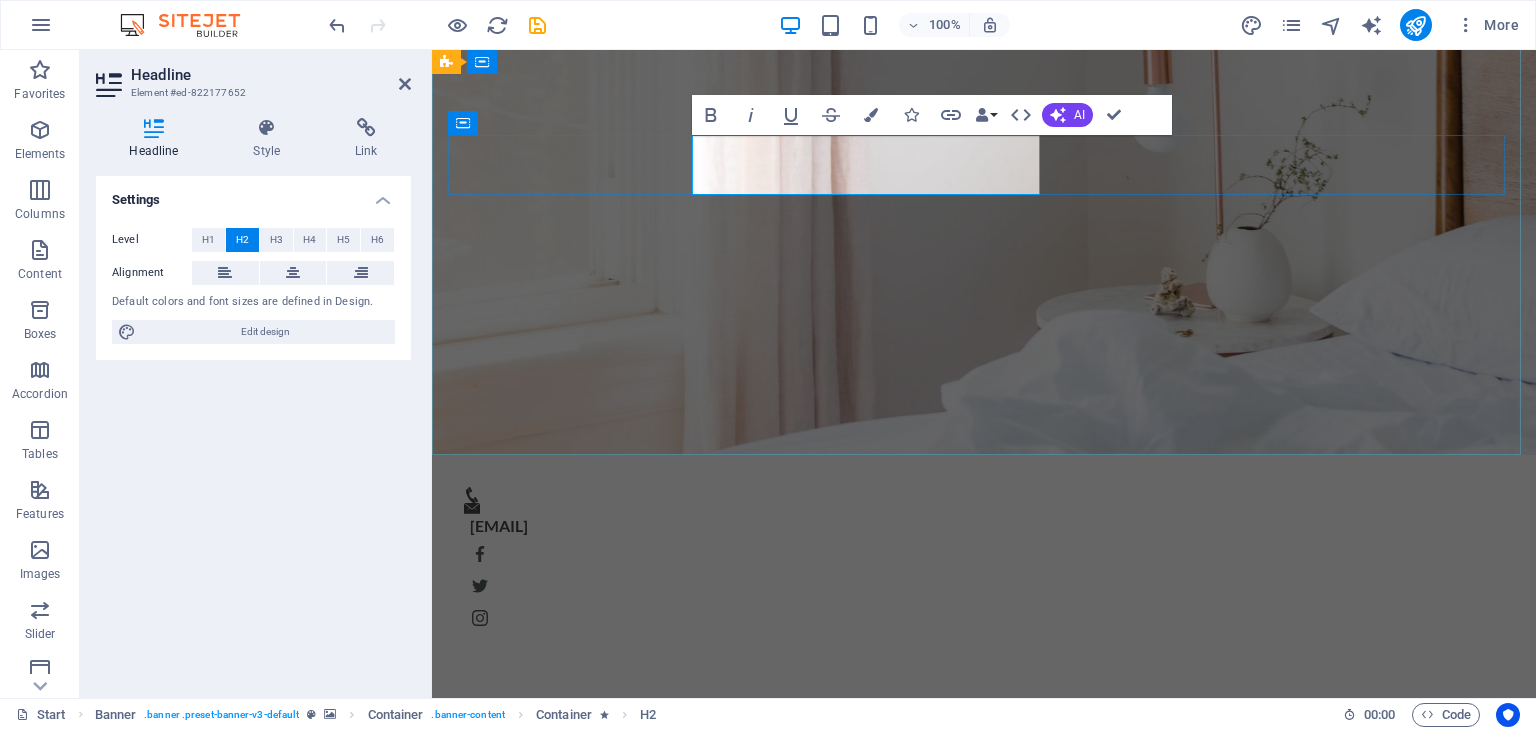 type 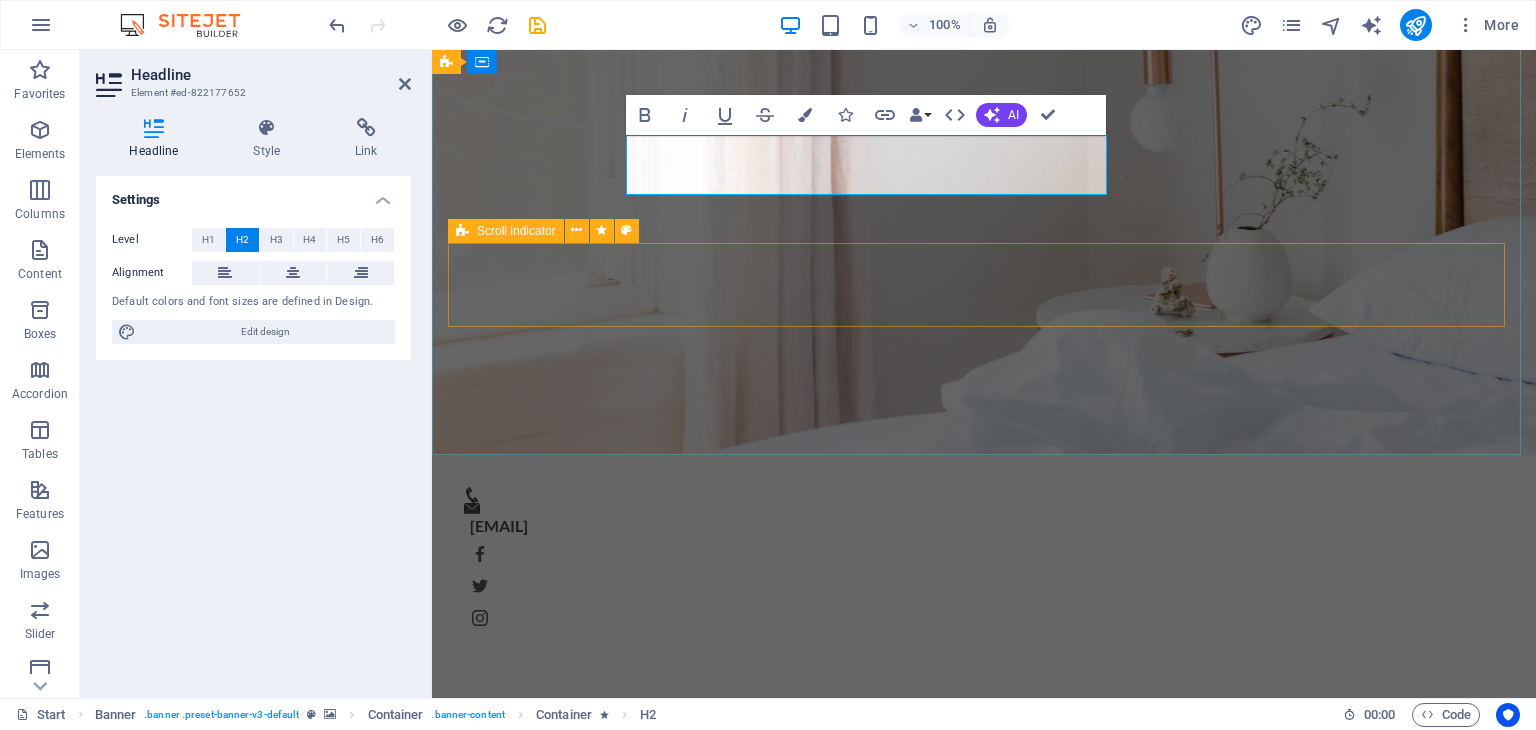 click at bounding box center [984, 1338] 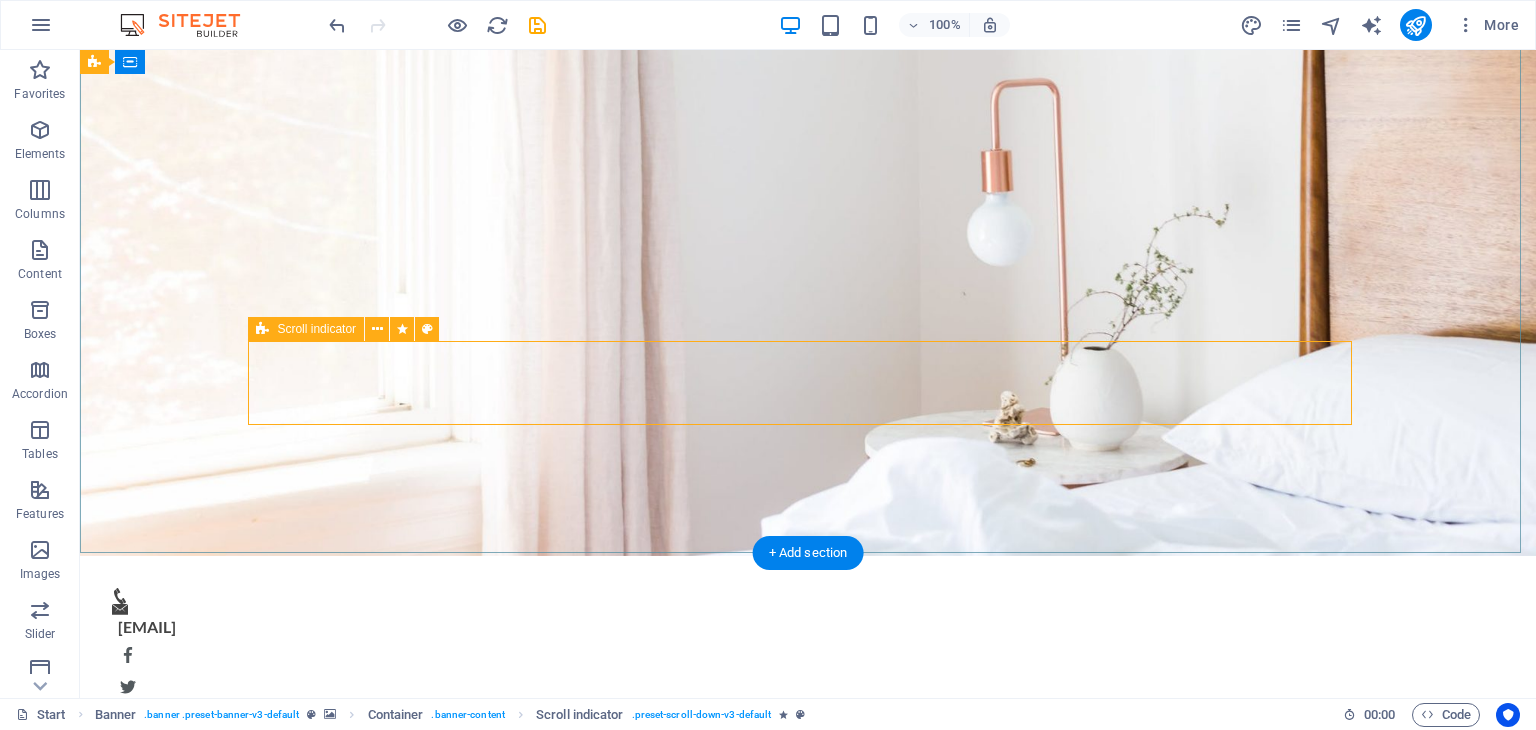 scroll, scrollTop: 390, scrollLeft: 0, axis: vertical 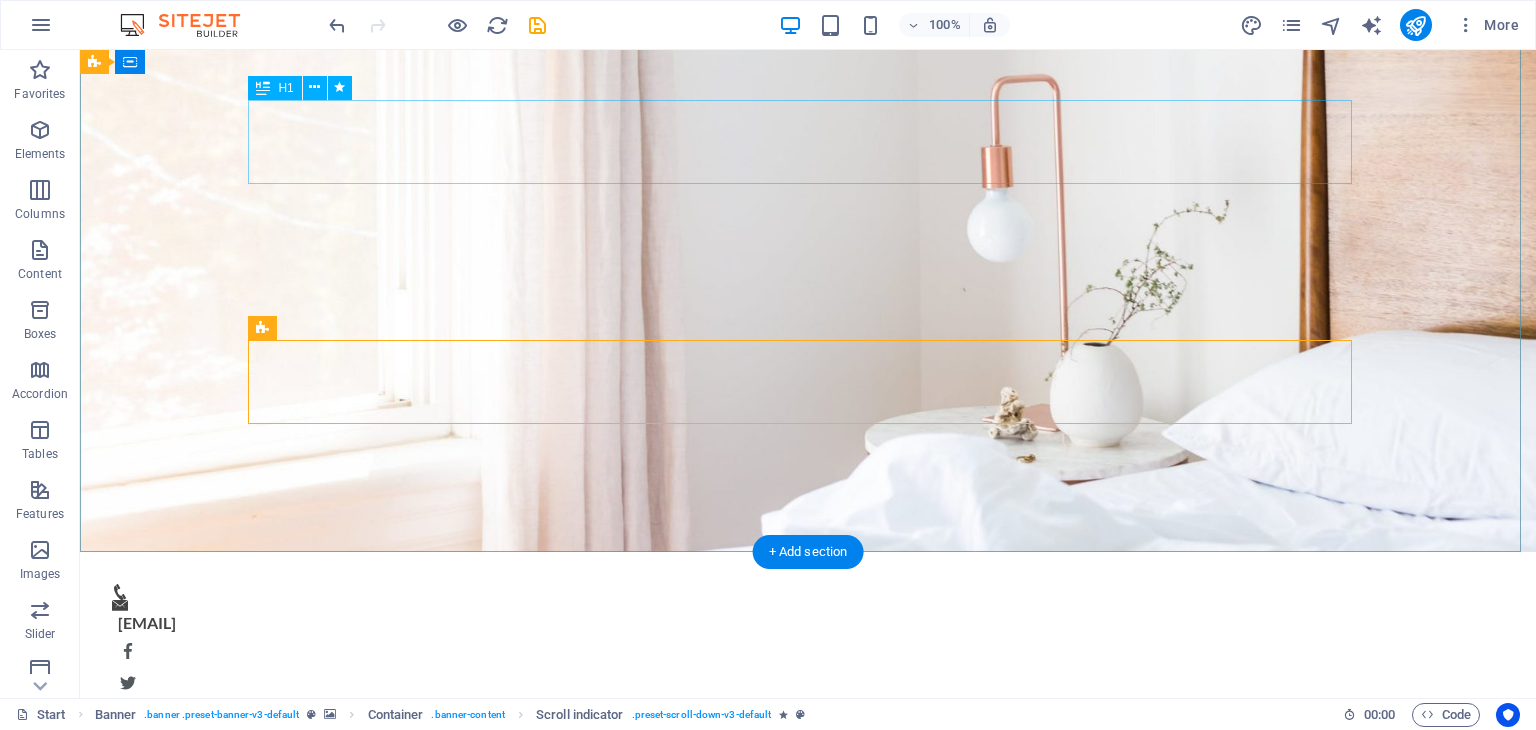 click on "Comfy rooms for low prices" at bounding box center [808, 1149] 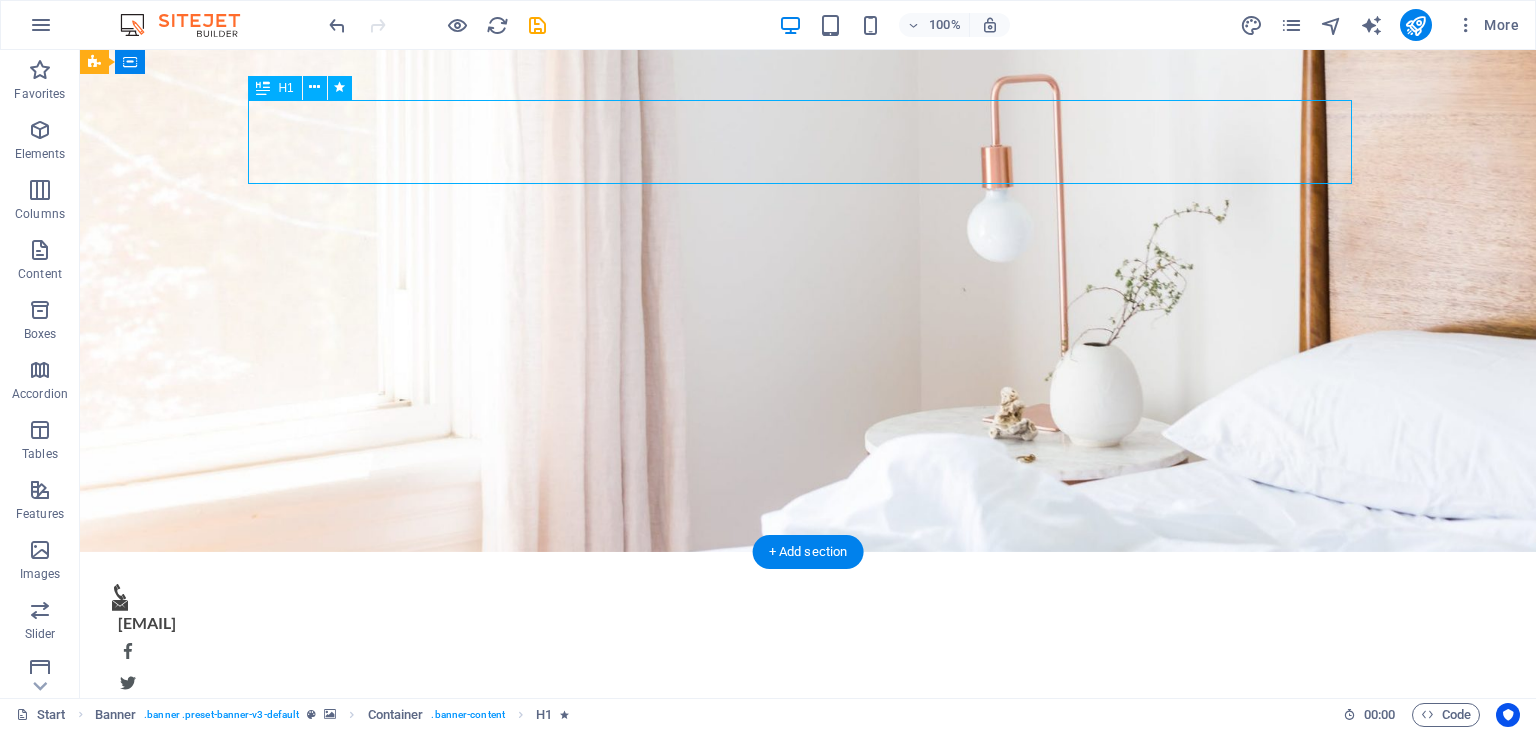 click on "Comfy rooms for low prices" at bounding box center (808, 1149) 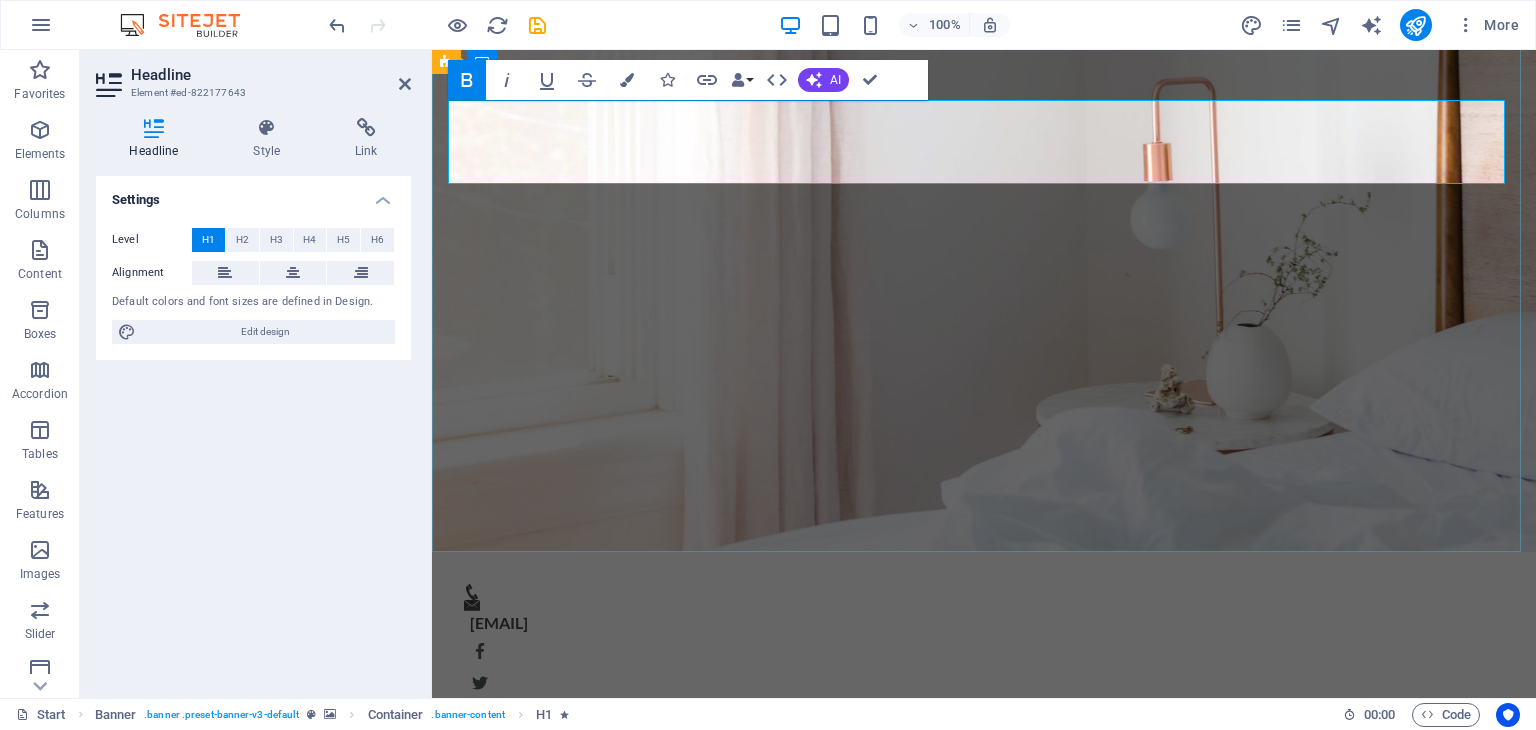 click on "Comfy rooms for low prices" at bounding box center [984, 1149] 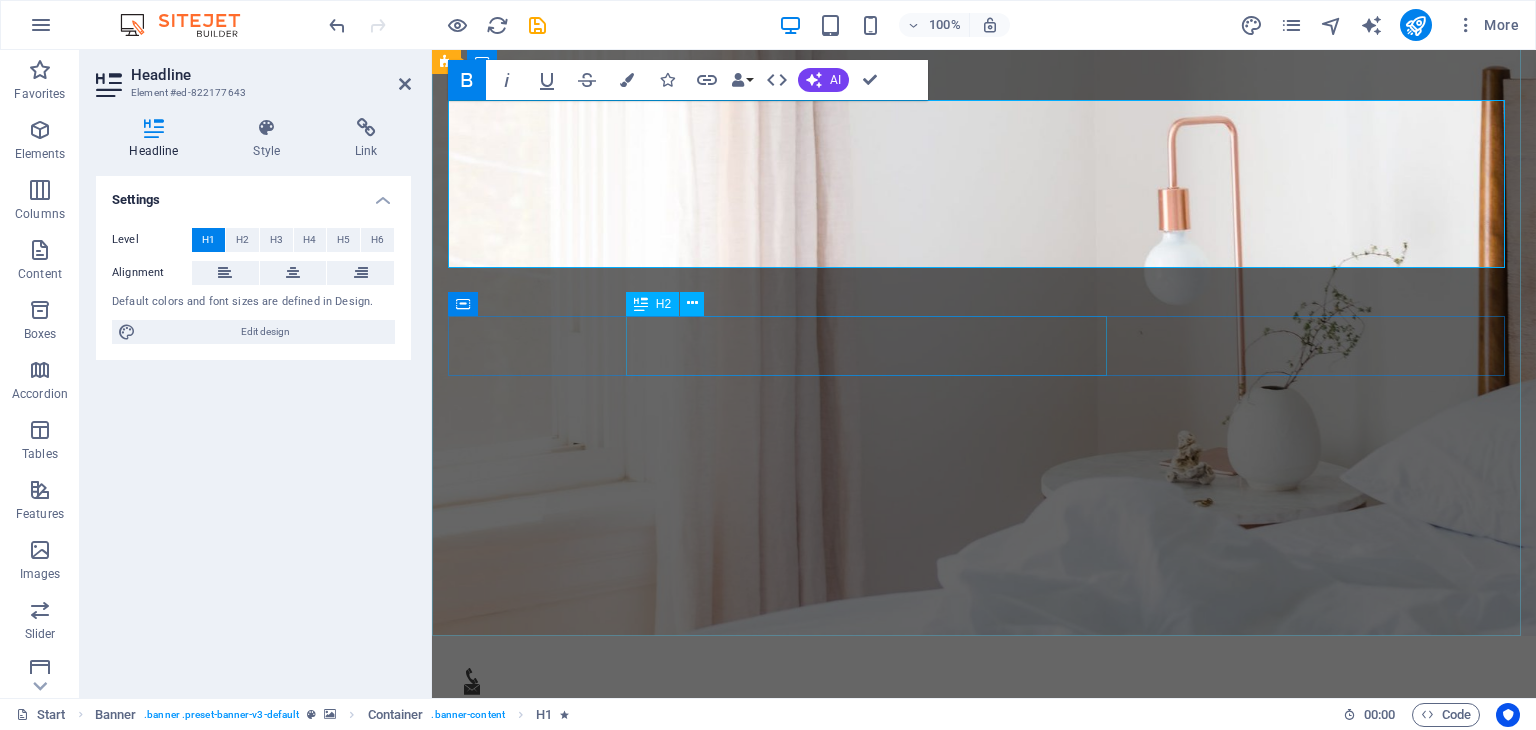 click on "Starting at Ksh.1,500/night" at bounding box center (984, 1437) 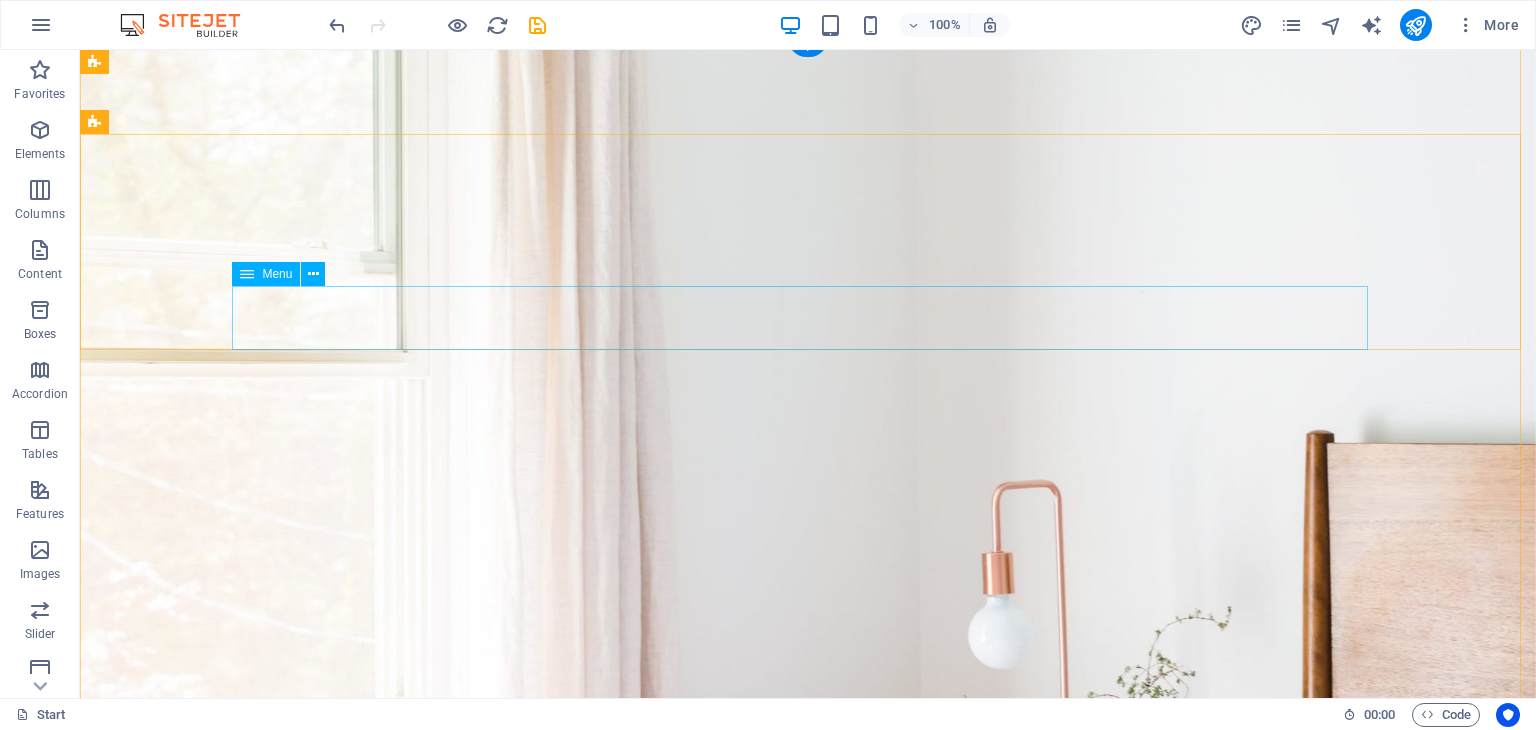 scroll, scrollTop: 0, scrollLeft: 0, axis: both 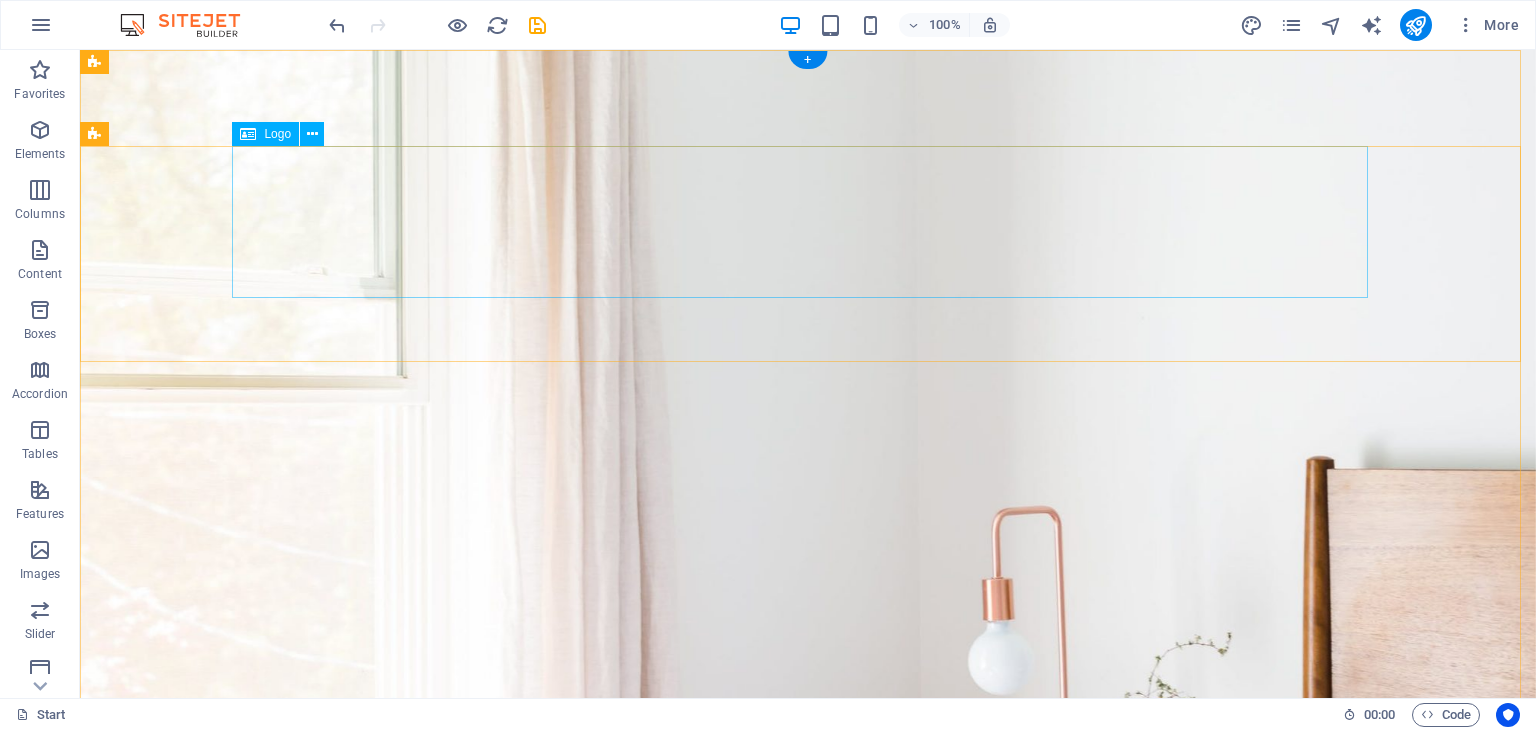 click at bounding box center (808, 1313) 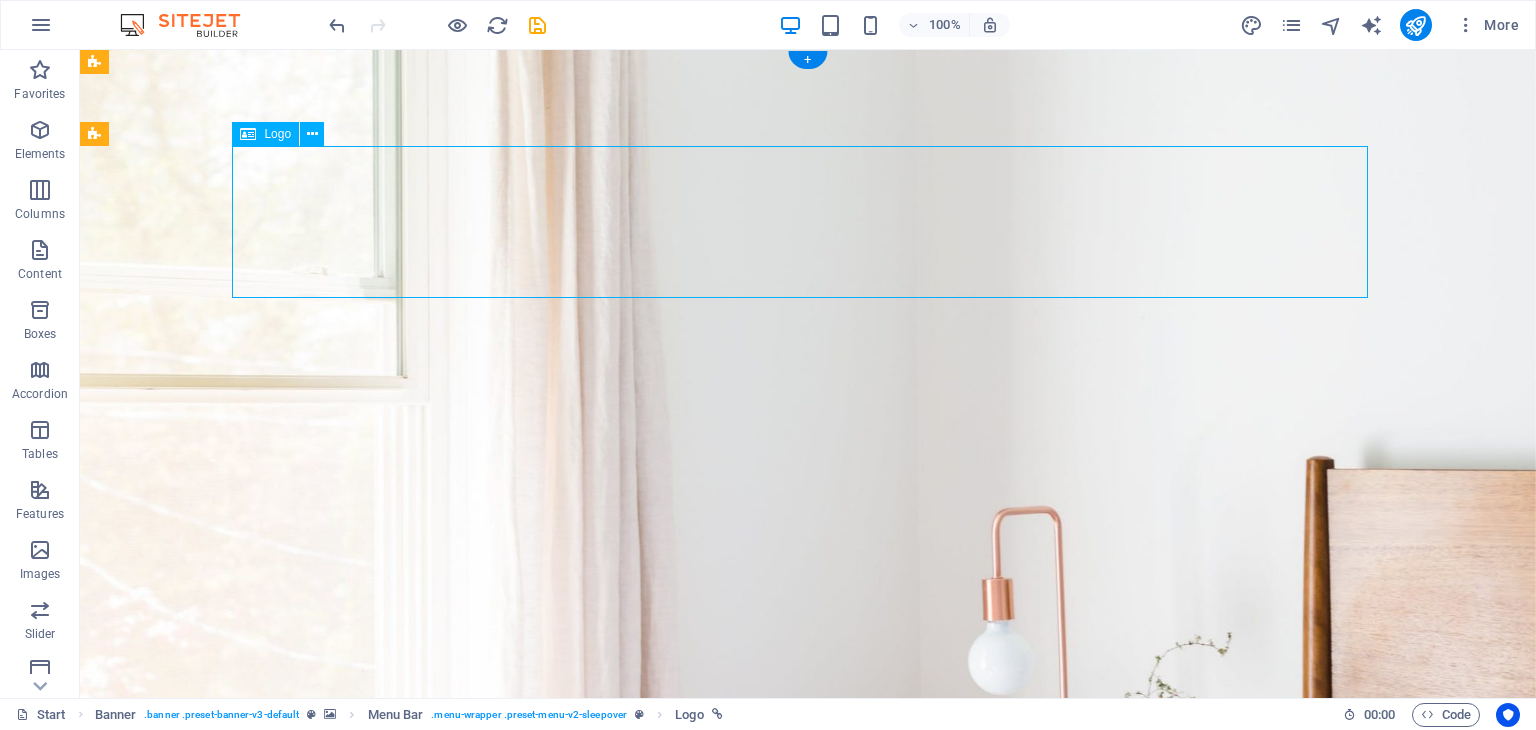 click at bounding box center [808, 1313] 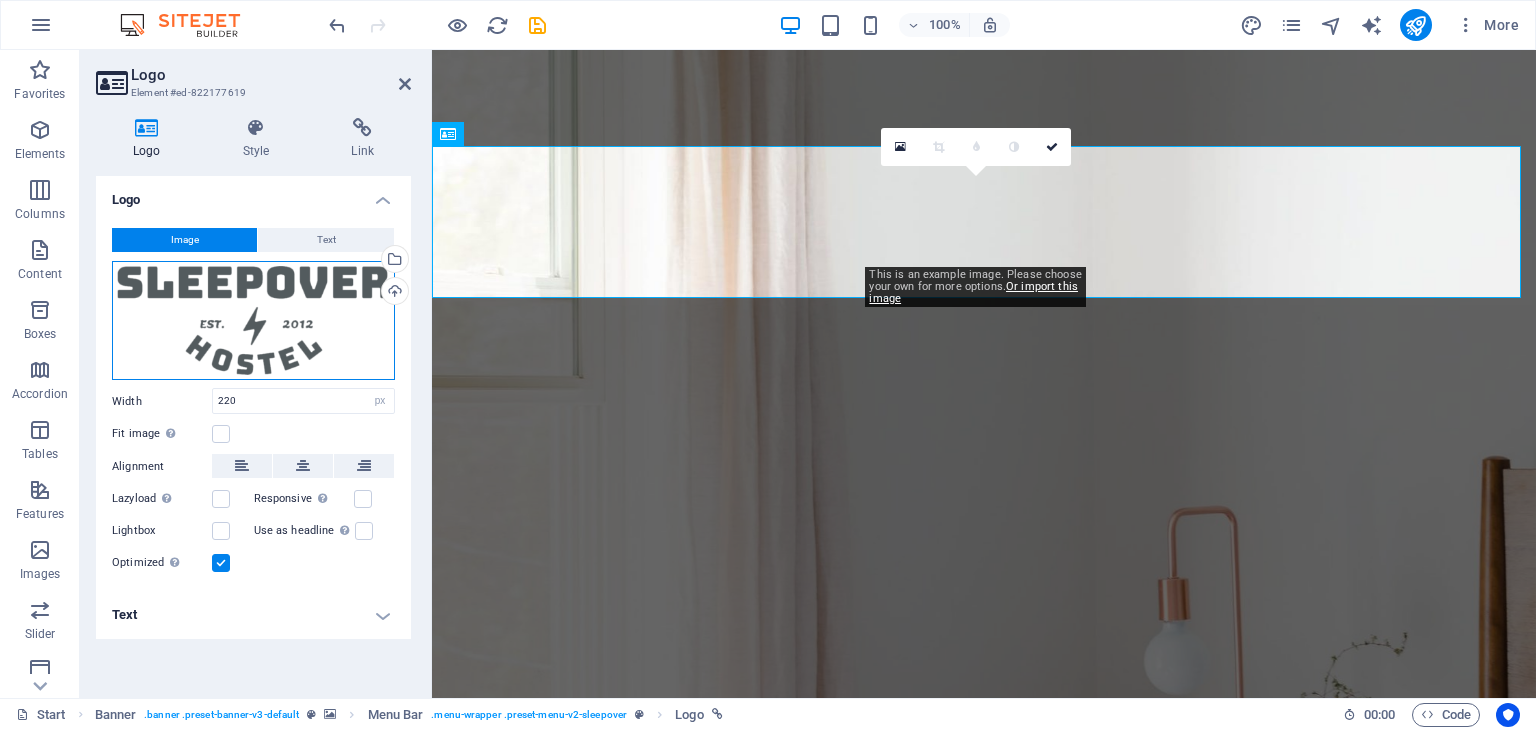 click on "Drag files here, click to choose files or select files from Files or our free stock photos & videos" at bounding box center (253, 320) 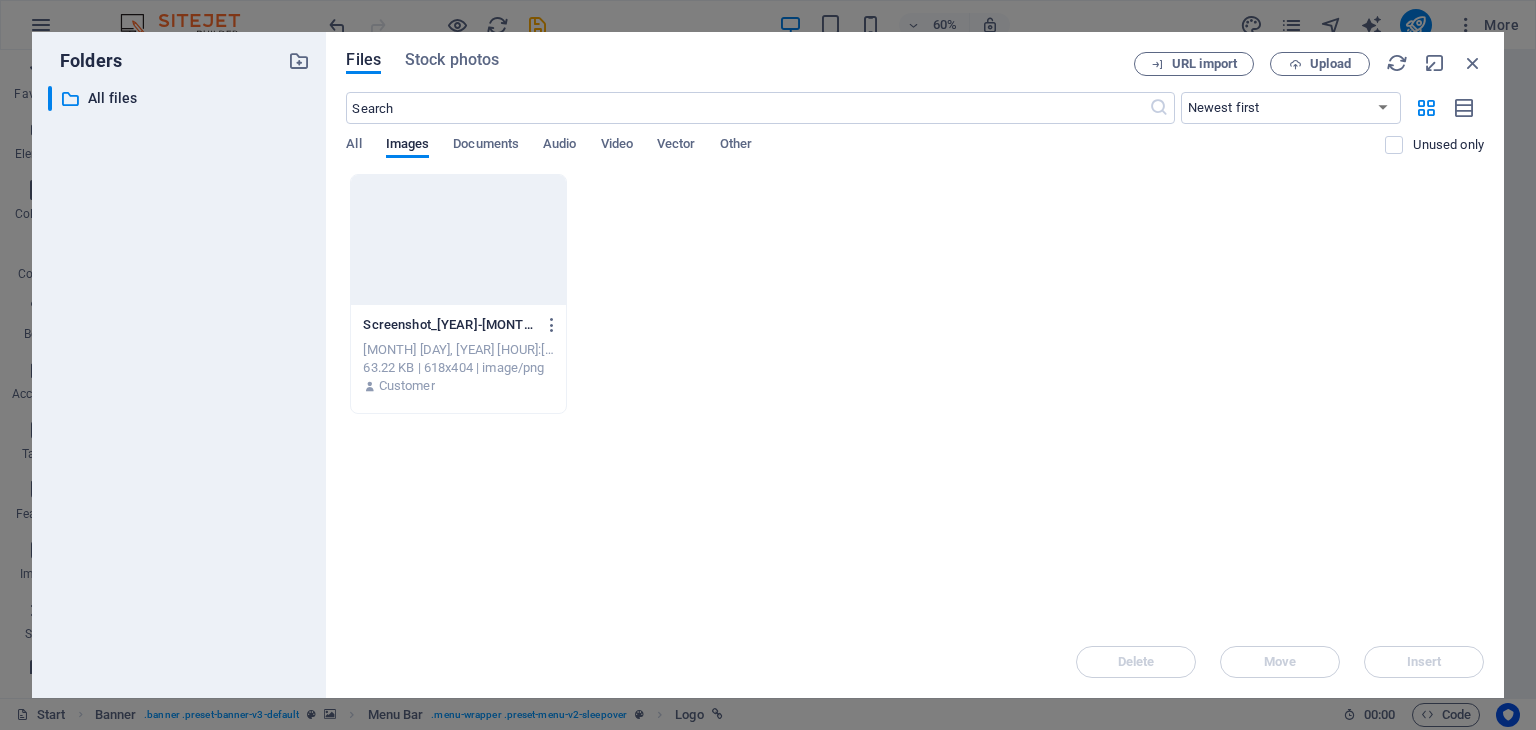 click on "Upload" at bounding box center [1330, 64] 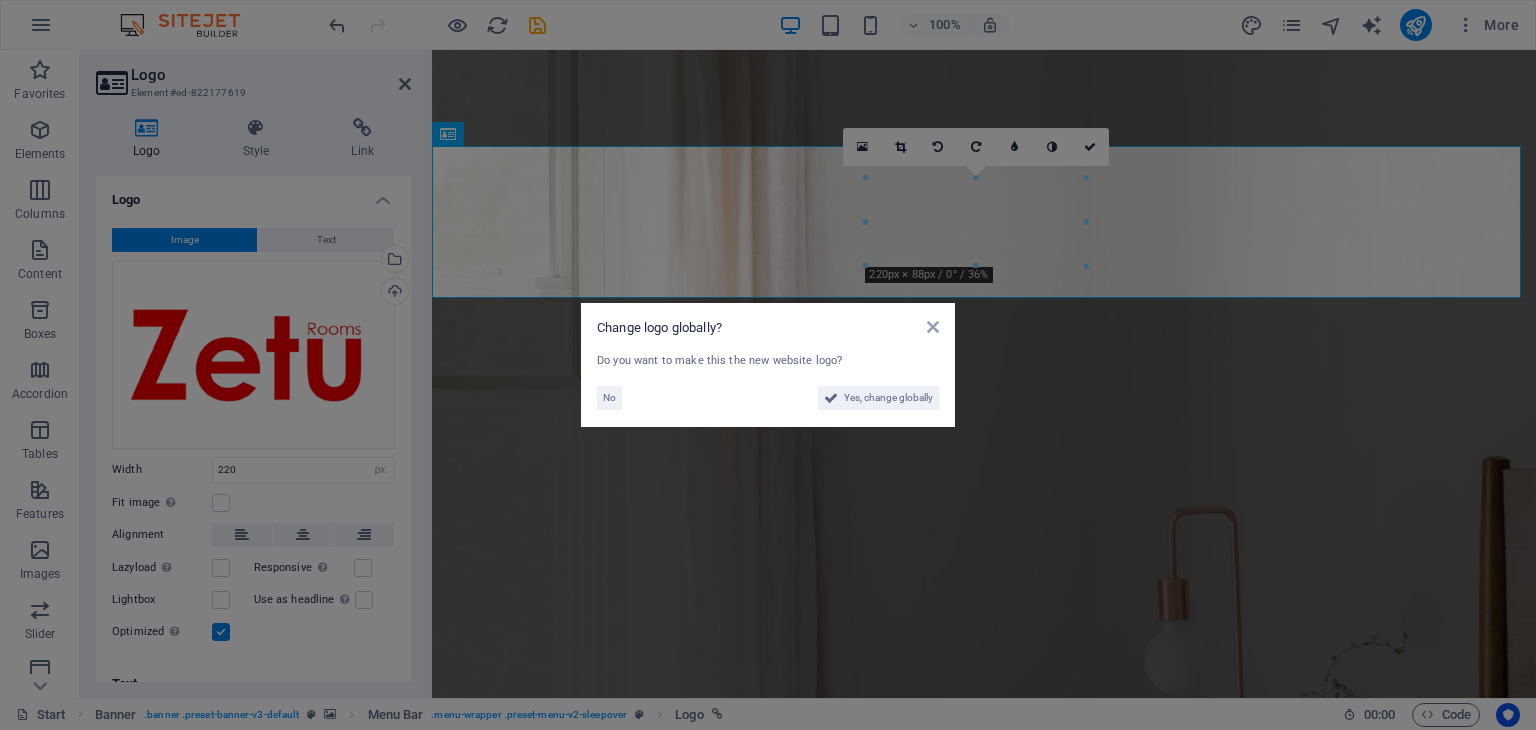 click on "Yes, change globally" at bounding box center [888, 398] 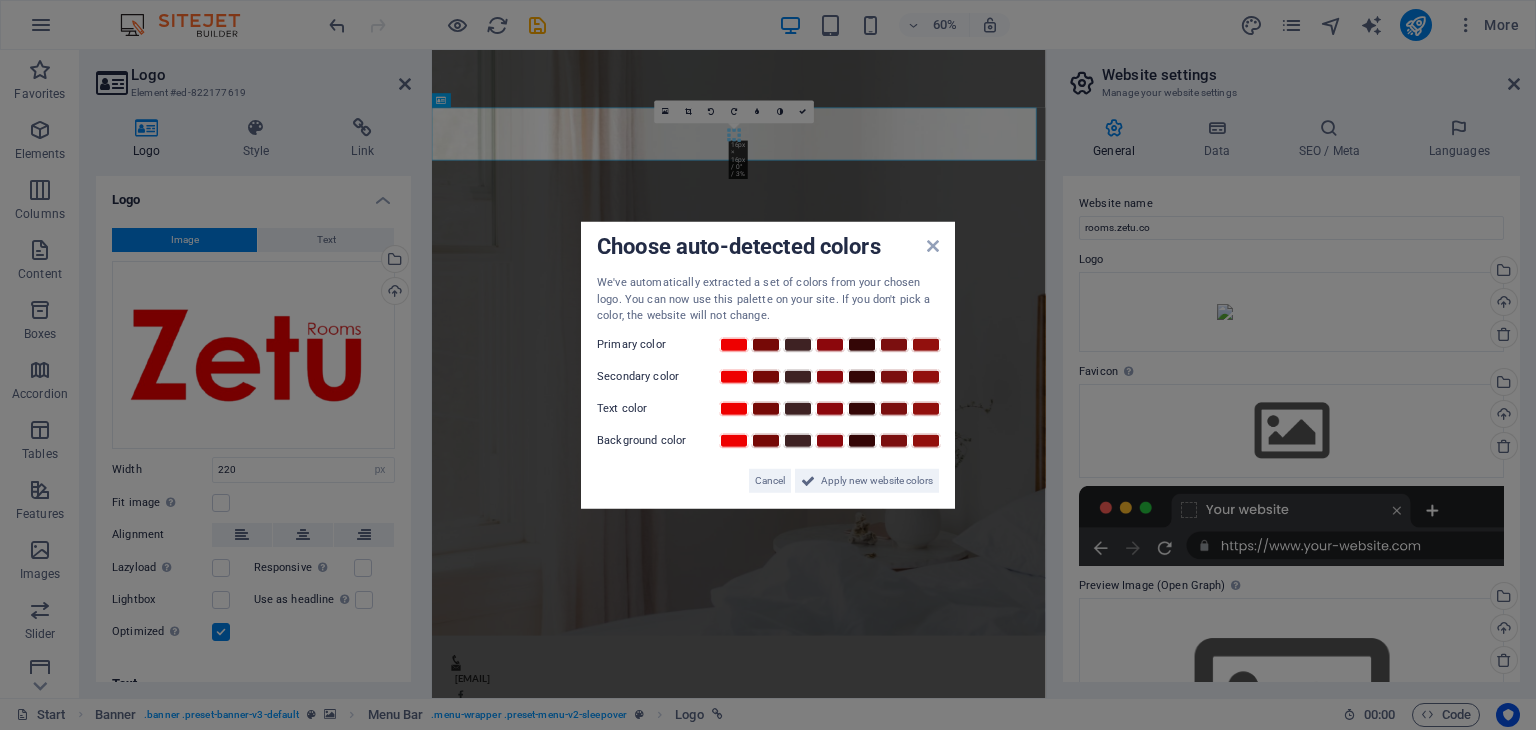 click on "Apply new website colors" at bounding box center [877, 480] 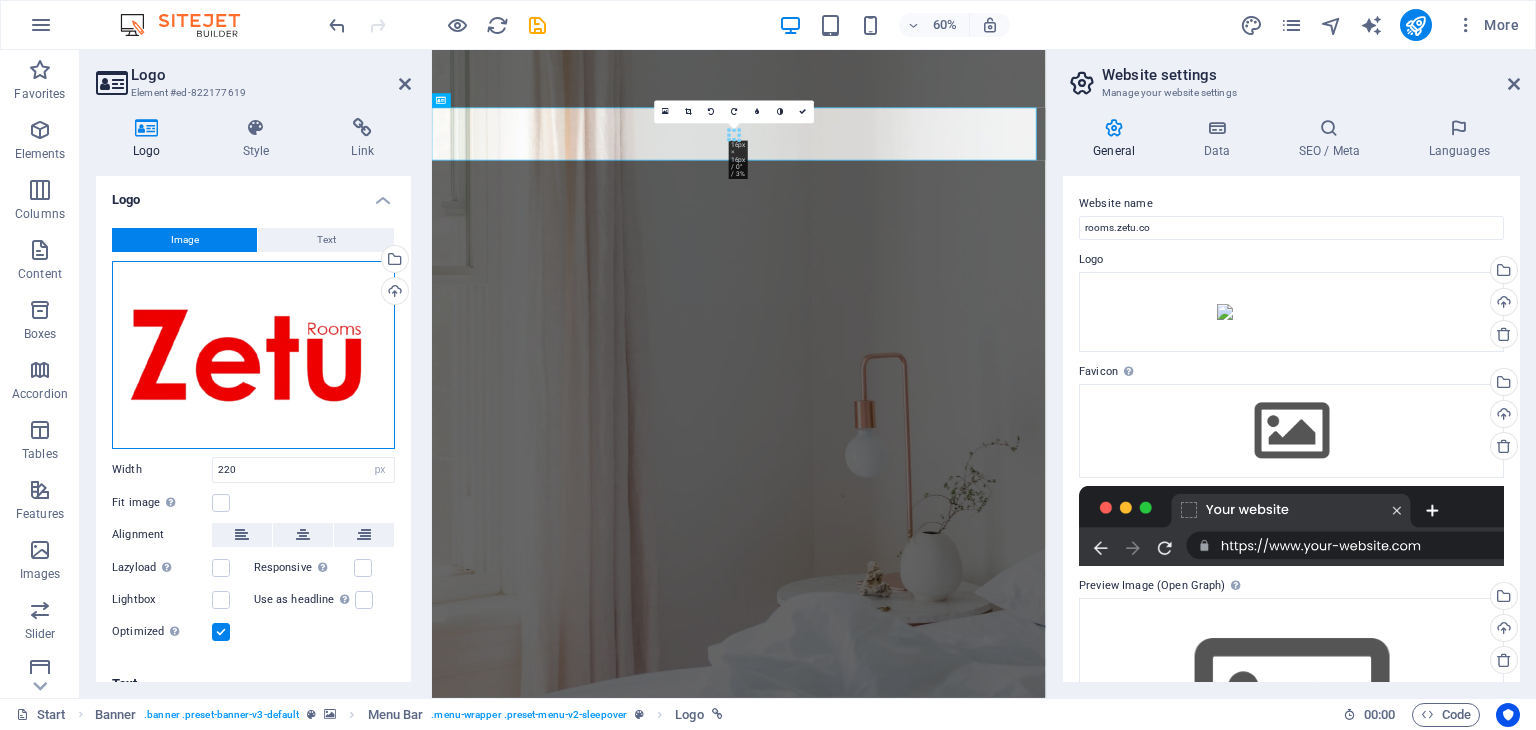 click on "Drag files here, click to choose files or select files from Files or our free stock photos & videos" at bounding box center [253, 355] 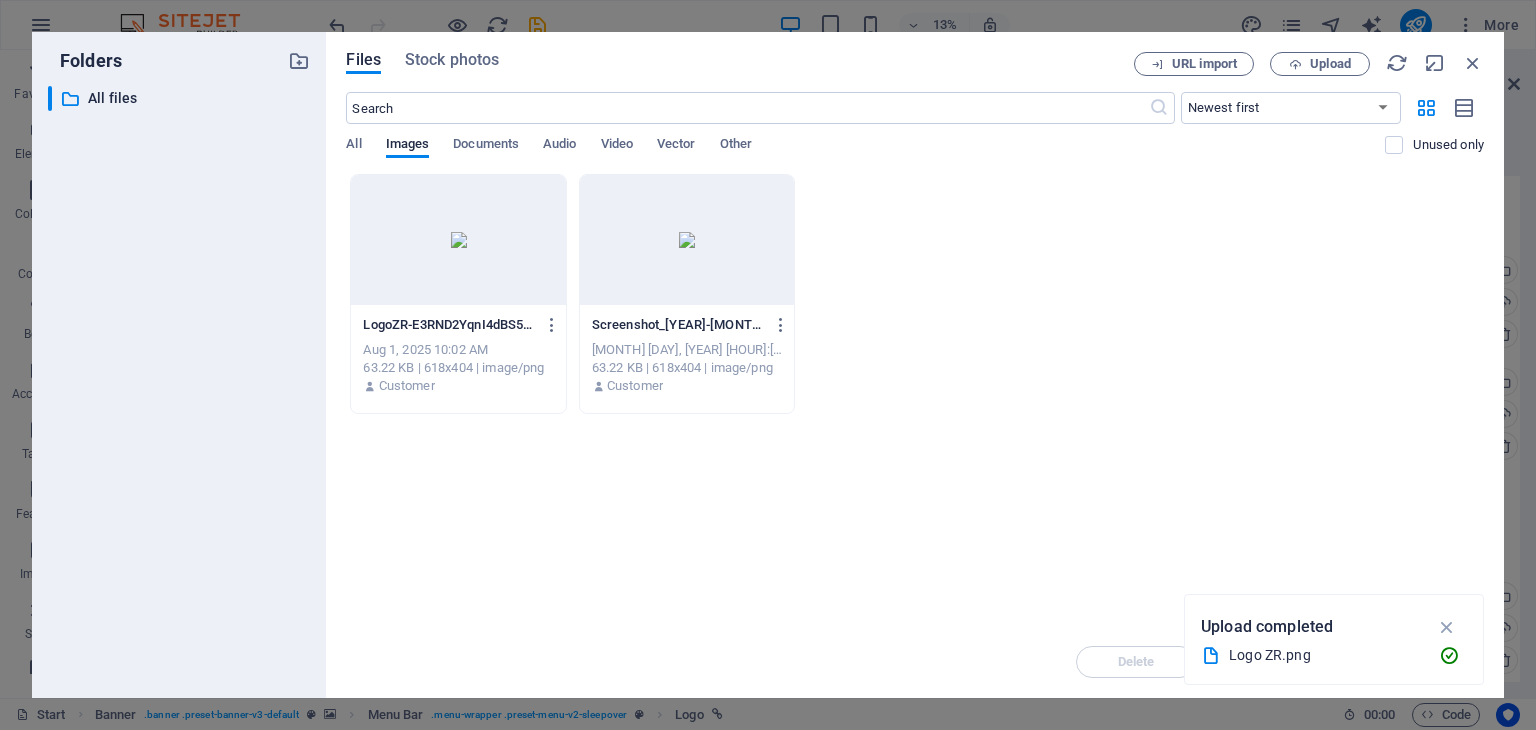 click on "Upload" at bounding box center (1330, 64) 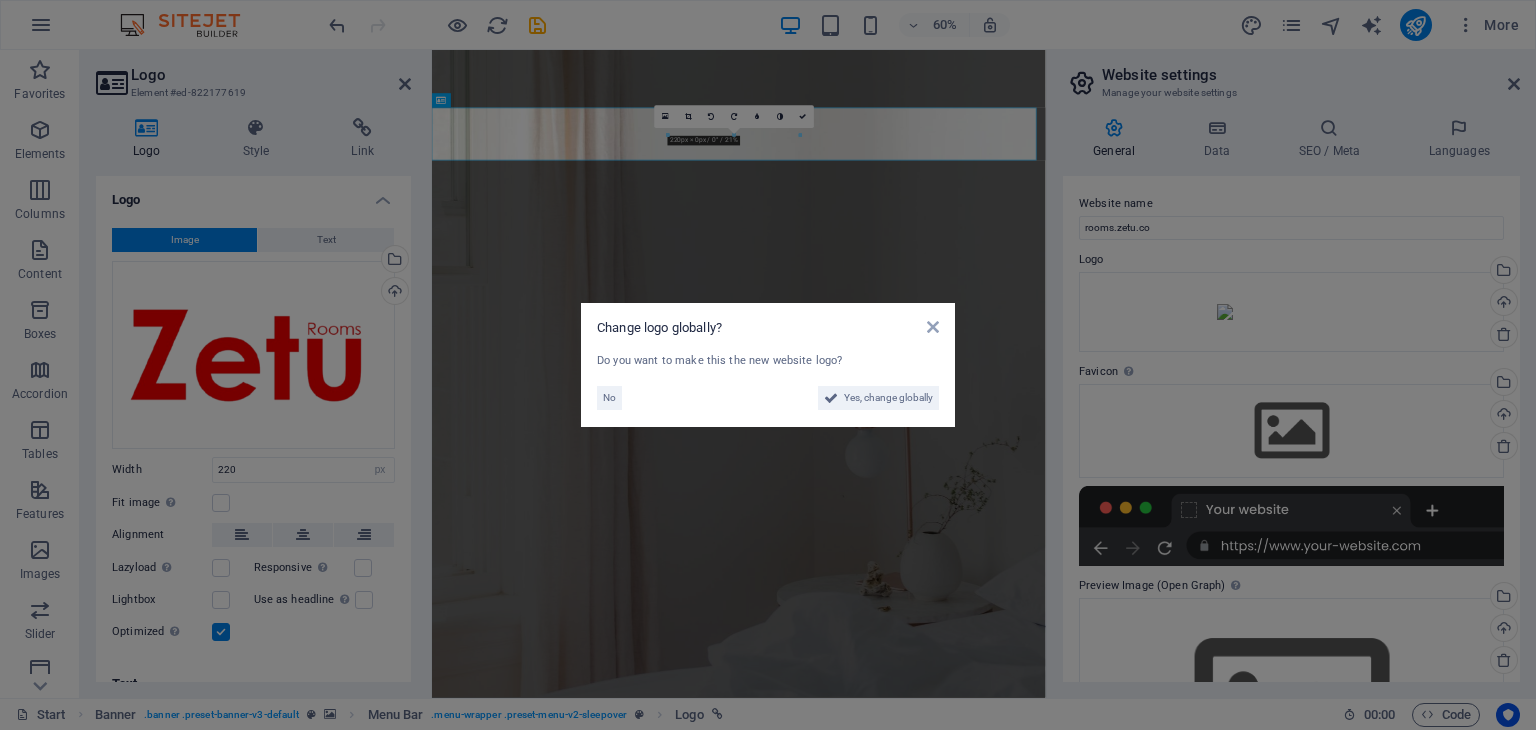 click on "Yes, change globally" at bounding box center (888, 398) 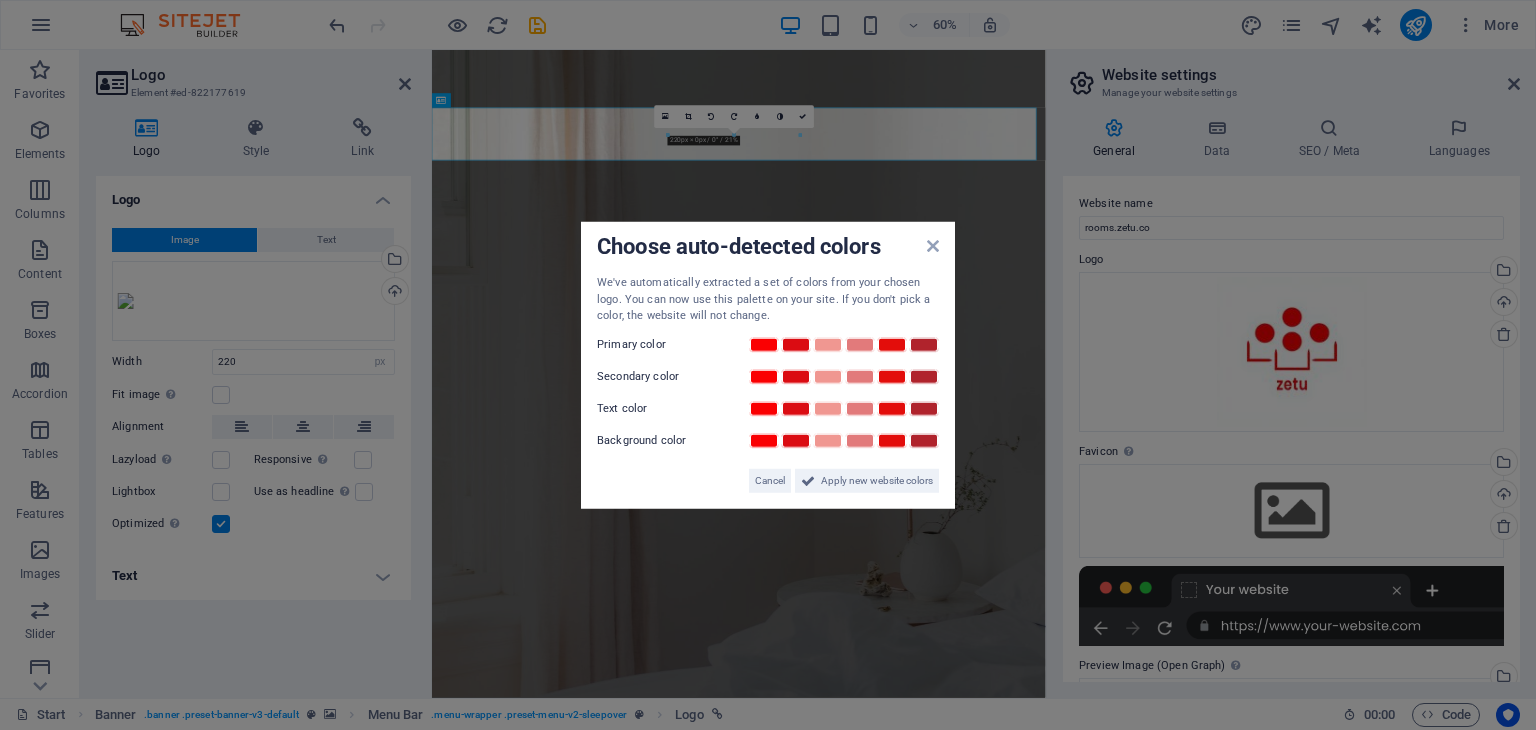 click on "Apply new website colors" at bounding box center (877, 480) 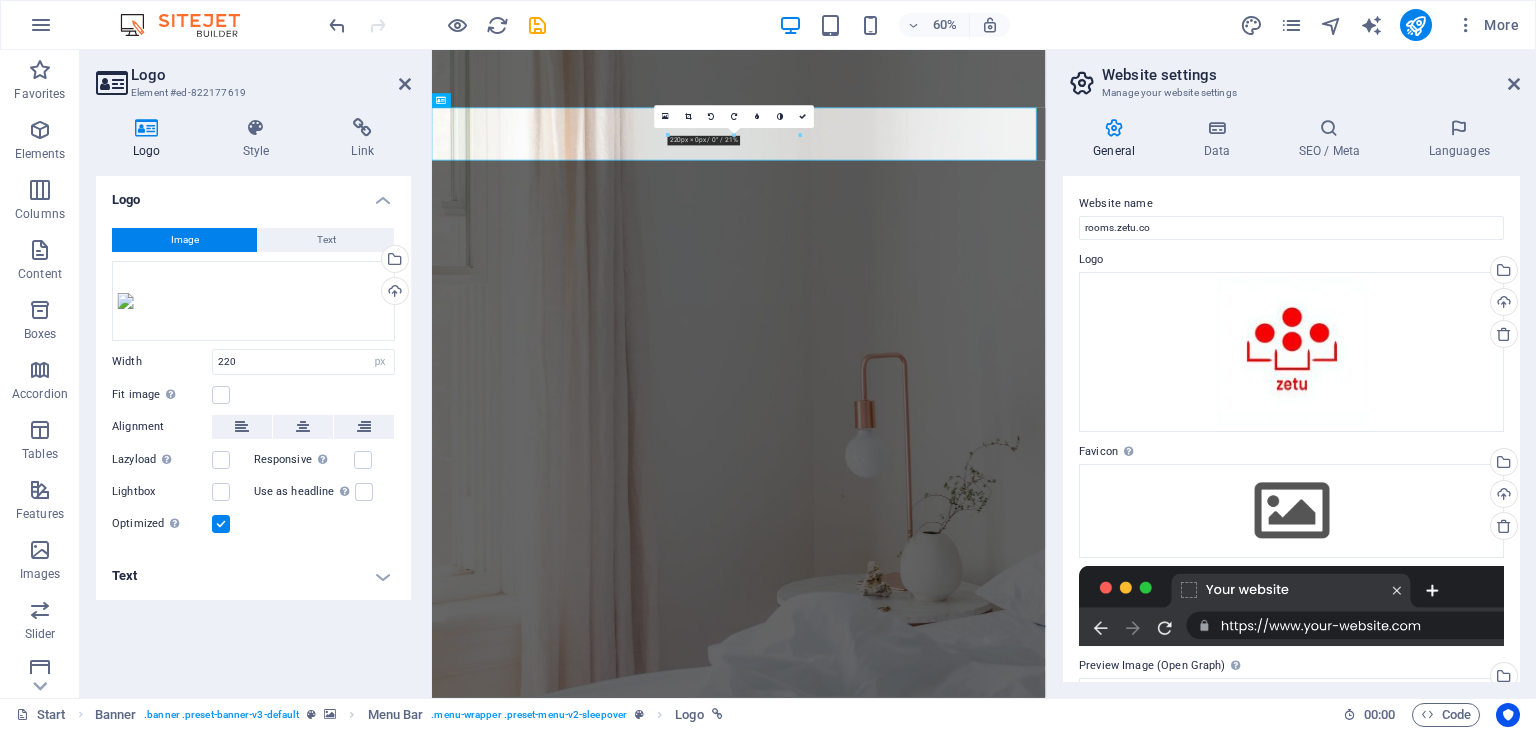 click at bounding box center (221, 395) 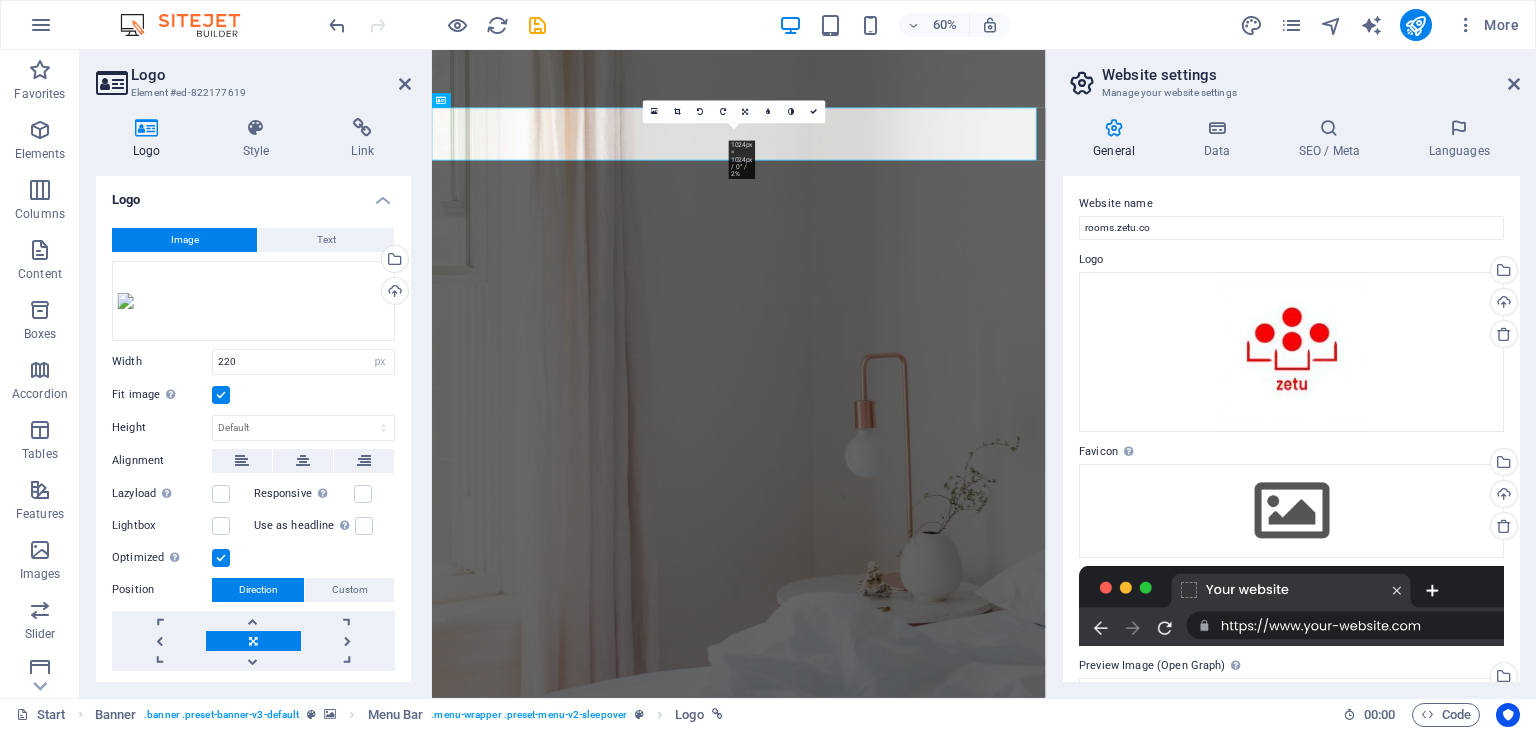 click at bounding box center (221, 395) 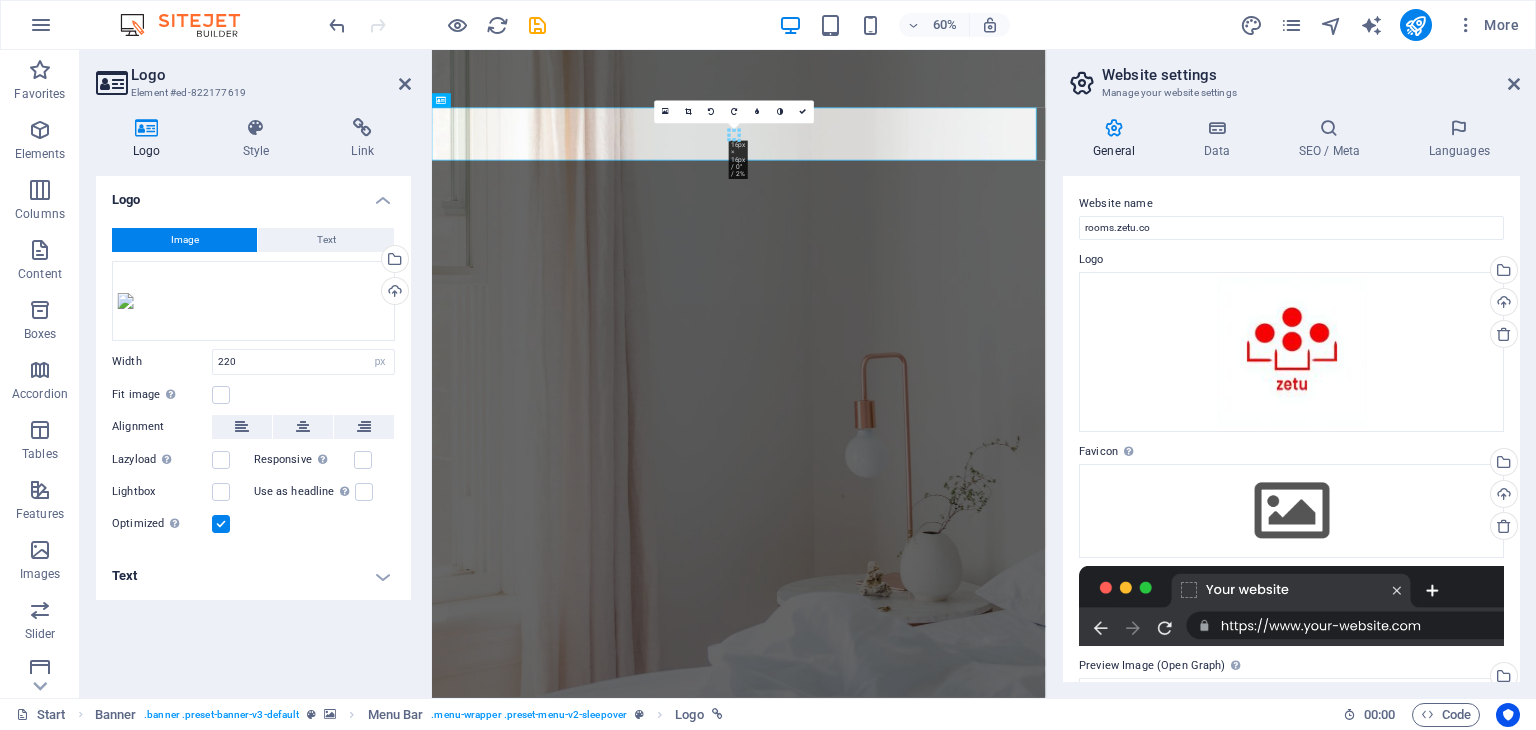click at bounding box center (221, 395) 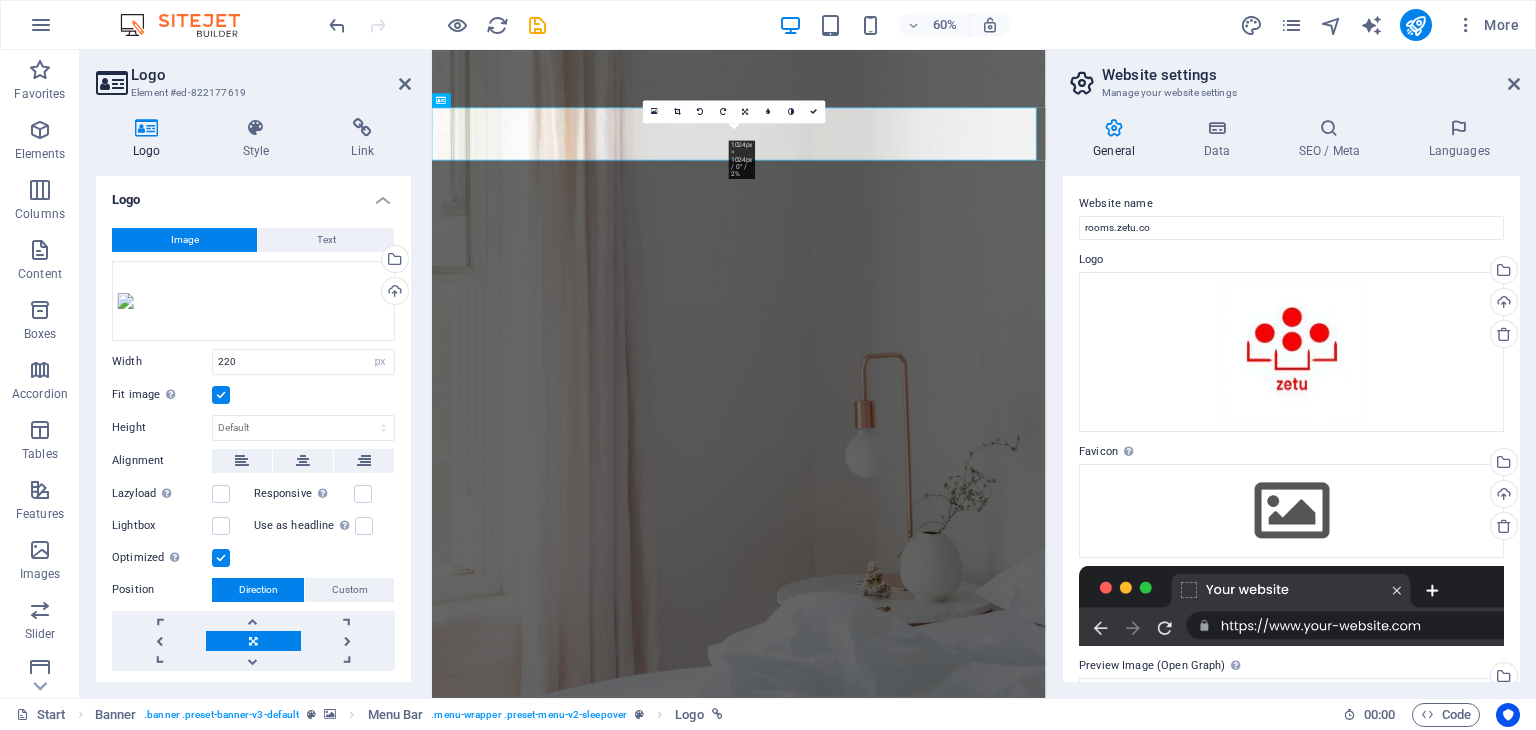 click at bounding box center (221, 395) 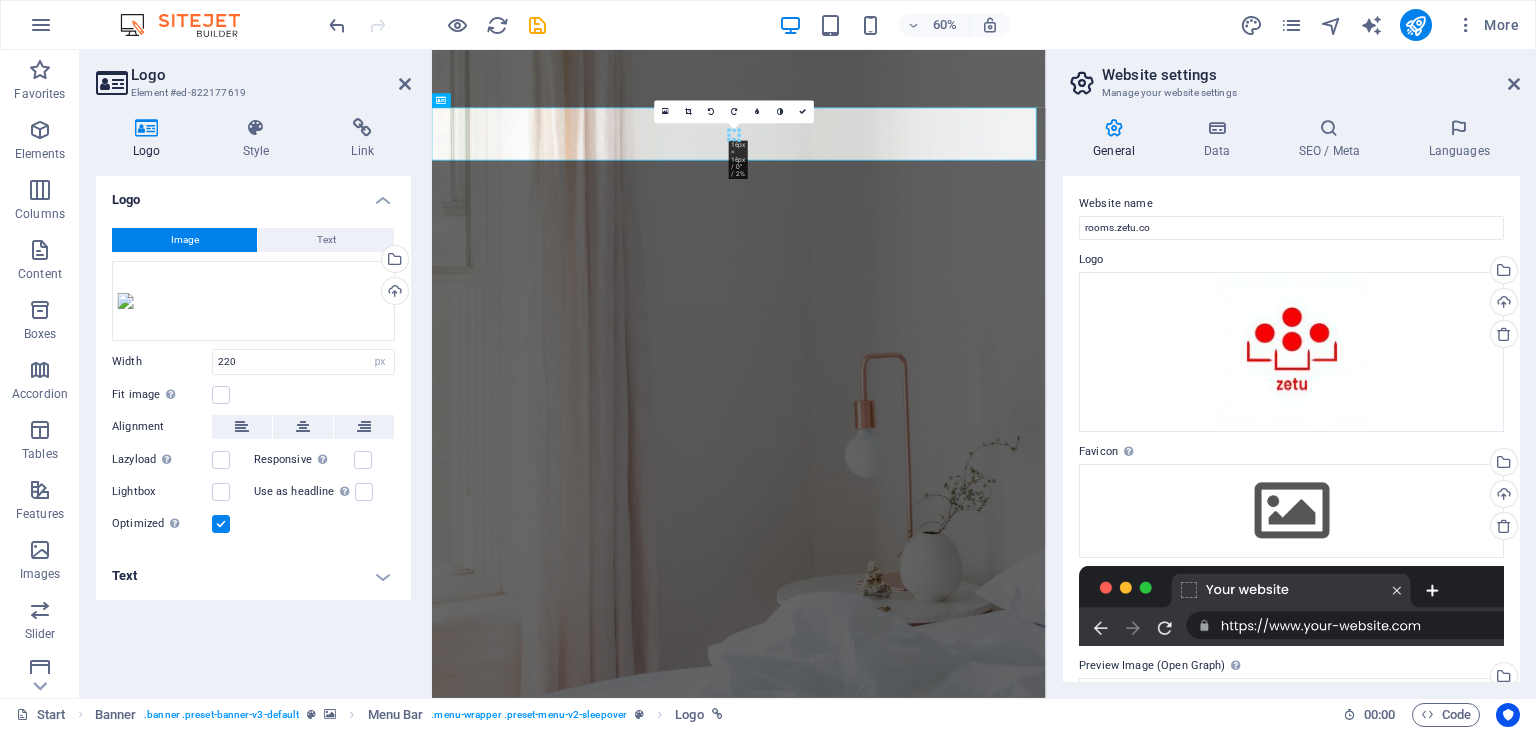 click on "Text" at bounding box center (326, 240) 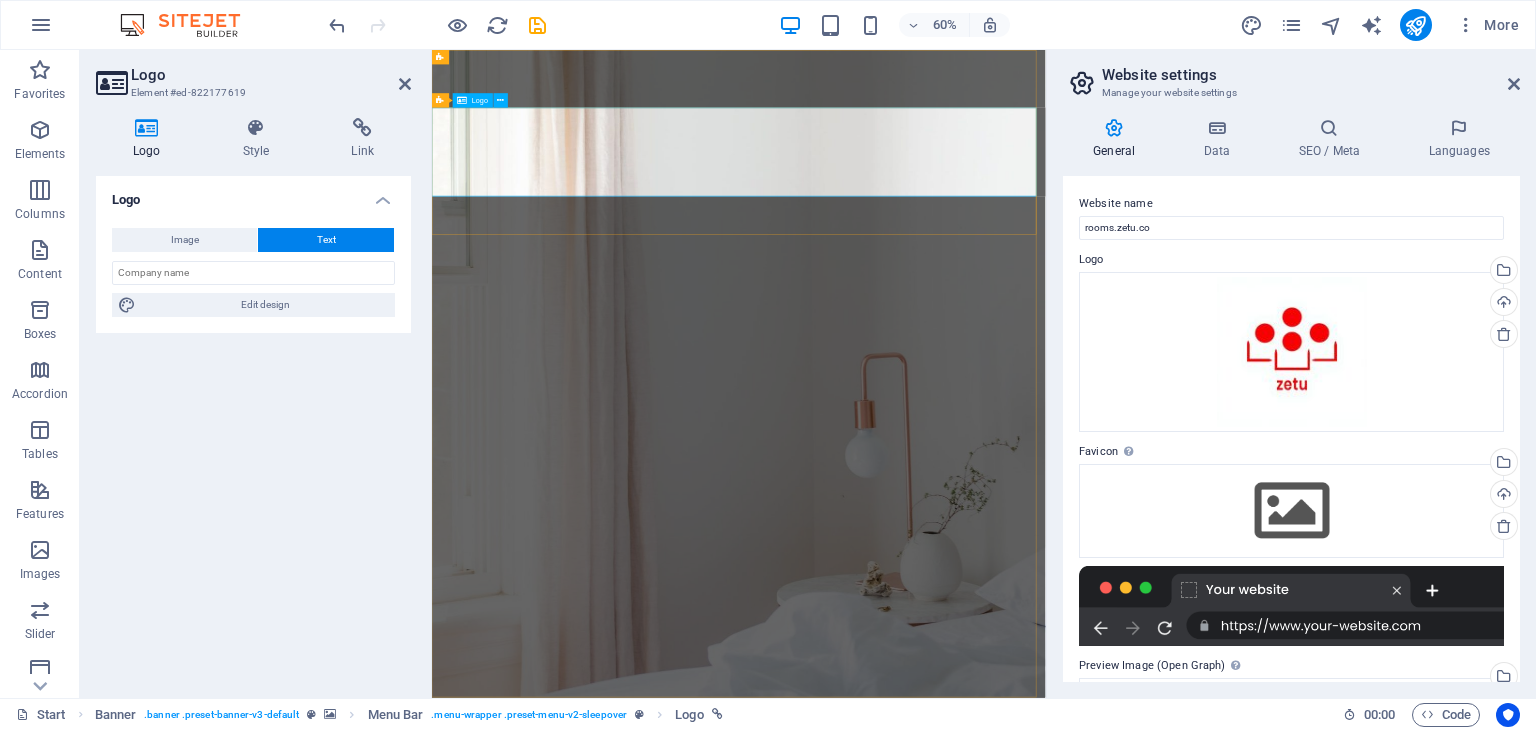 click on "rooms.zetu.co" at bounding box center [943, 1414] 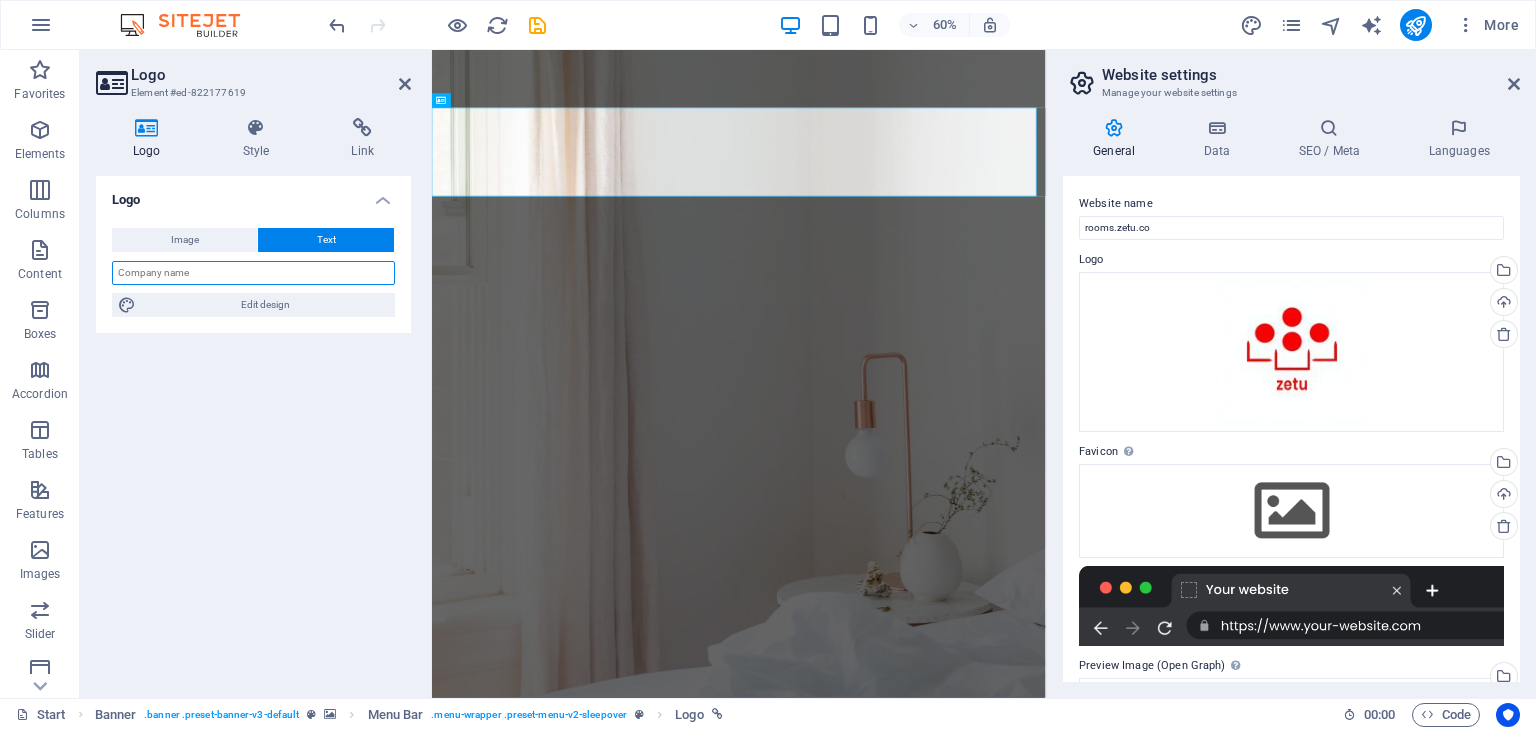 click at bounding box center (253, 273) 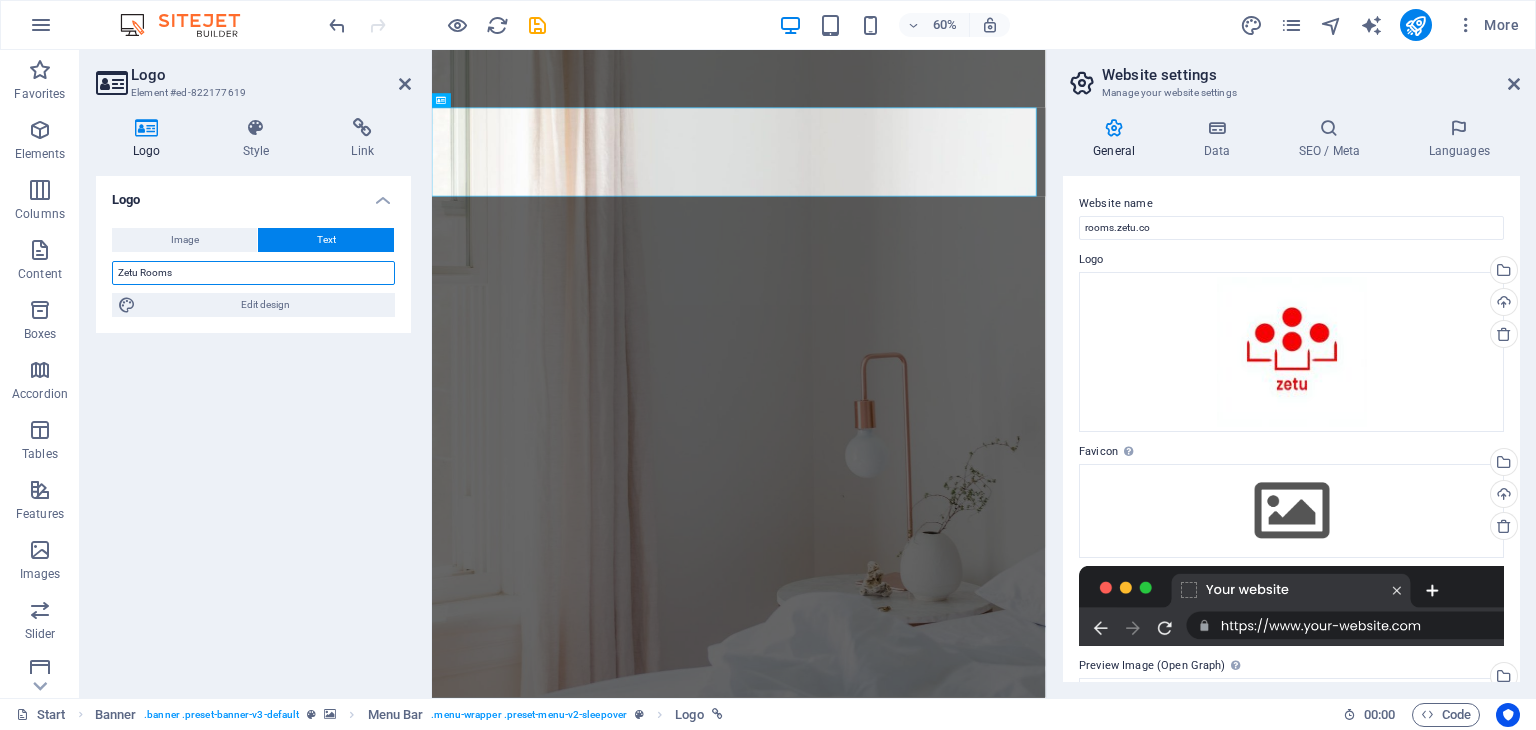 type on "Zetu Rooms" 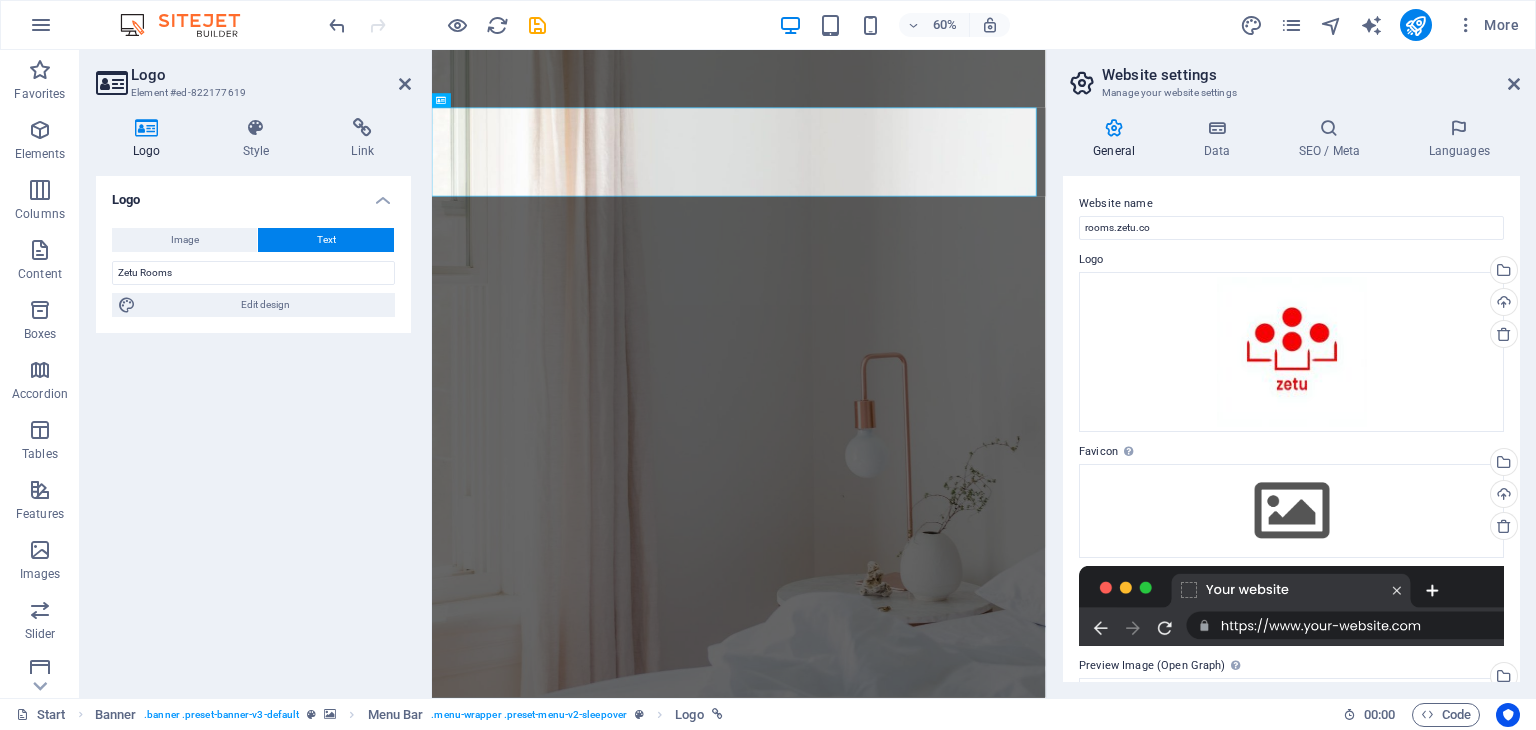 click at bounding box center [256, 128] 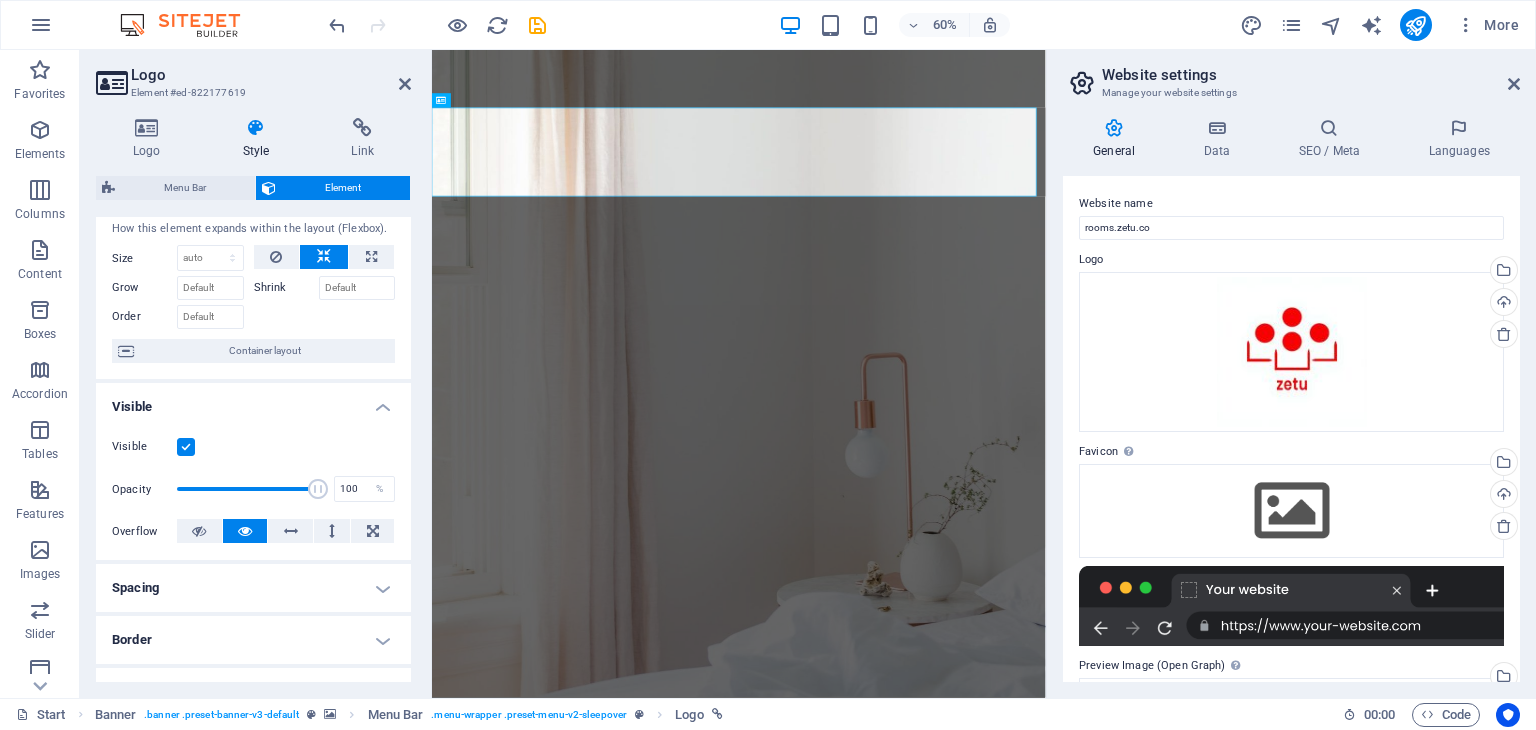 scroll, scrollTop: 48, scrollLeft: 0, axis: vertical 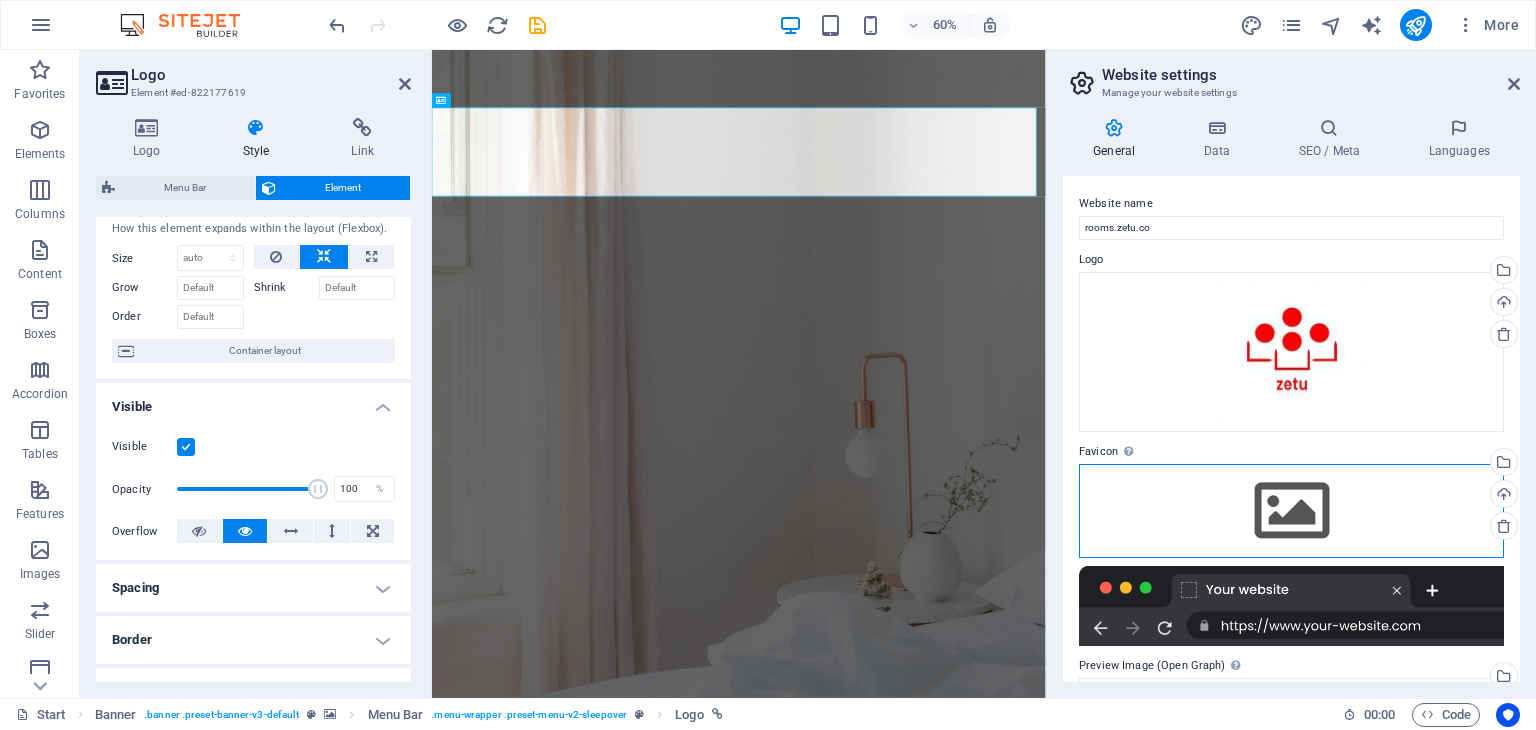 click on "Drag files here, click to choose files or select files from Files or our free stock photos & videos" at bounding box center (1291, 511) 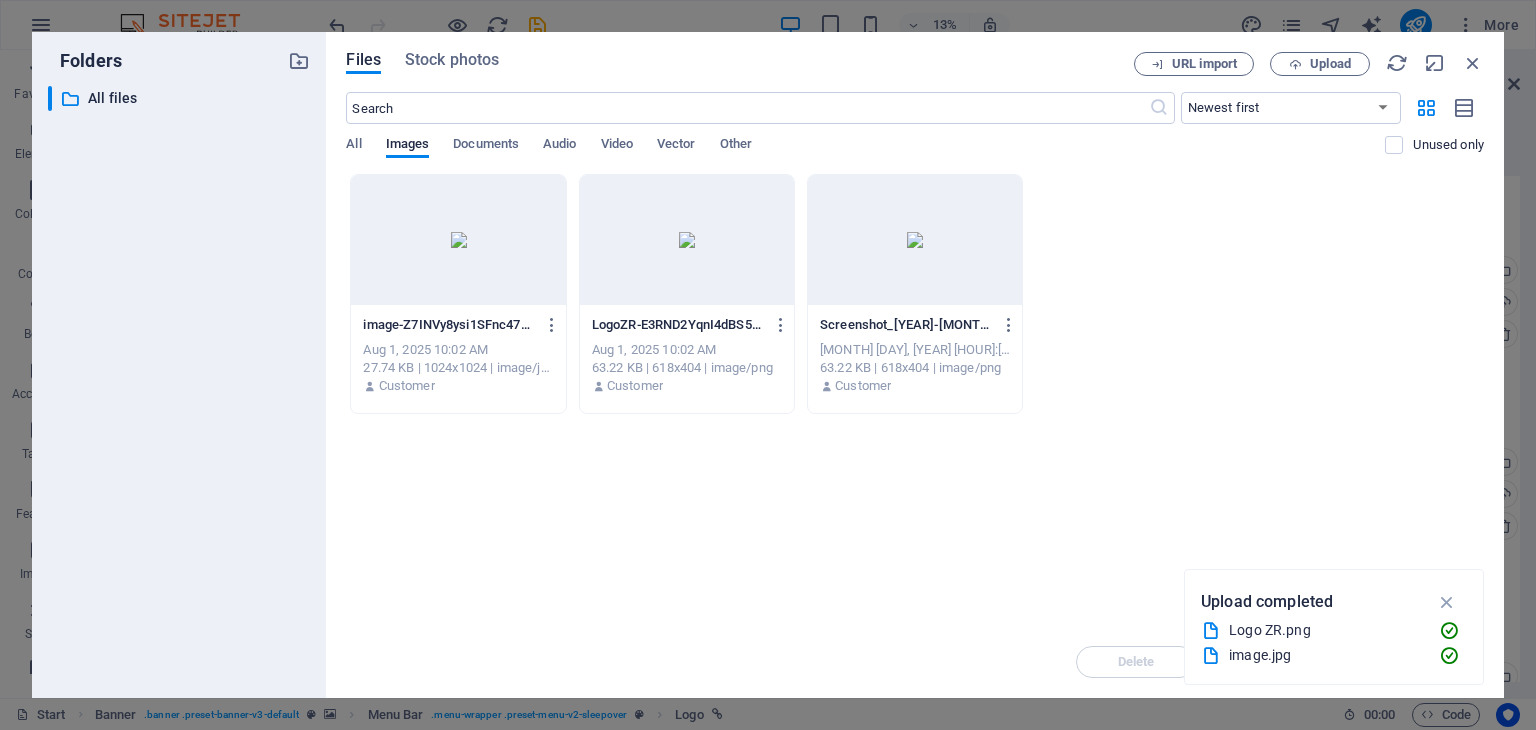 click on "Upload" at bounding box center [1330, 64] 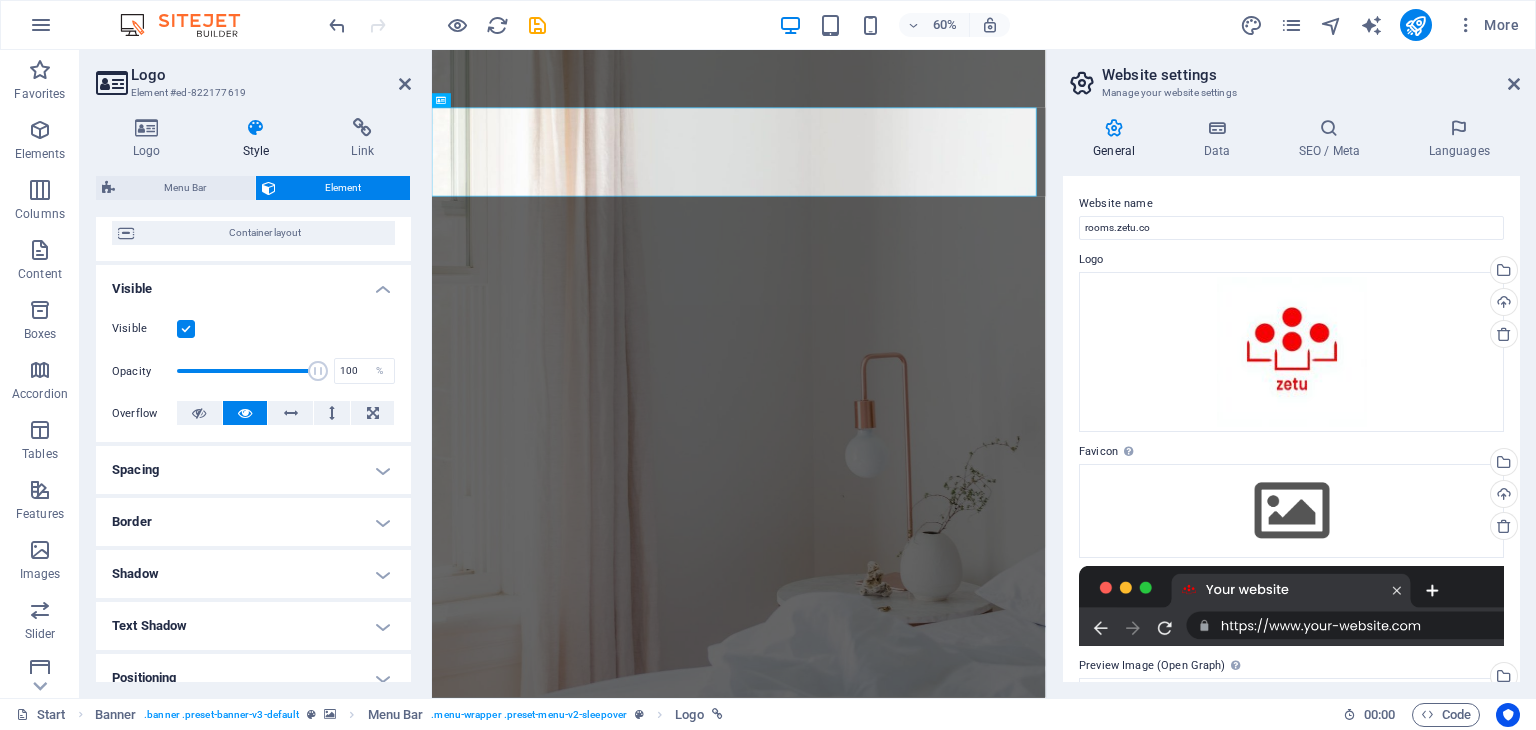 scroll, scrollTop: 0, scrollLeft: 0, axis: both 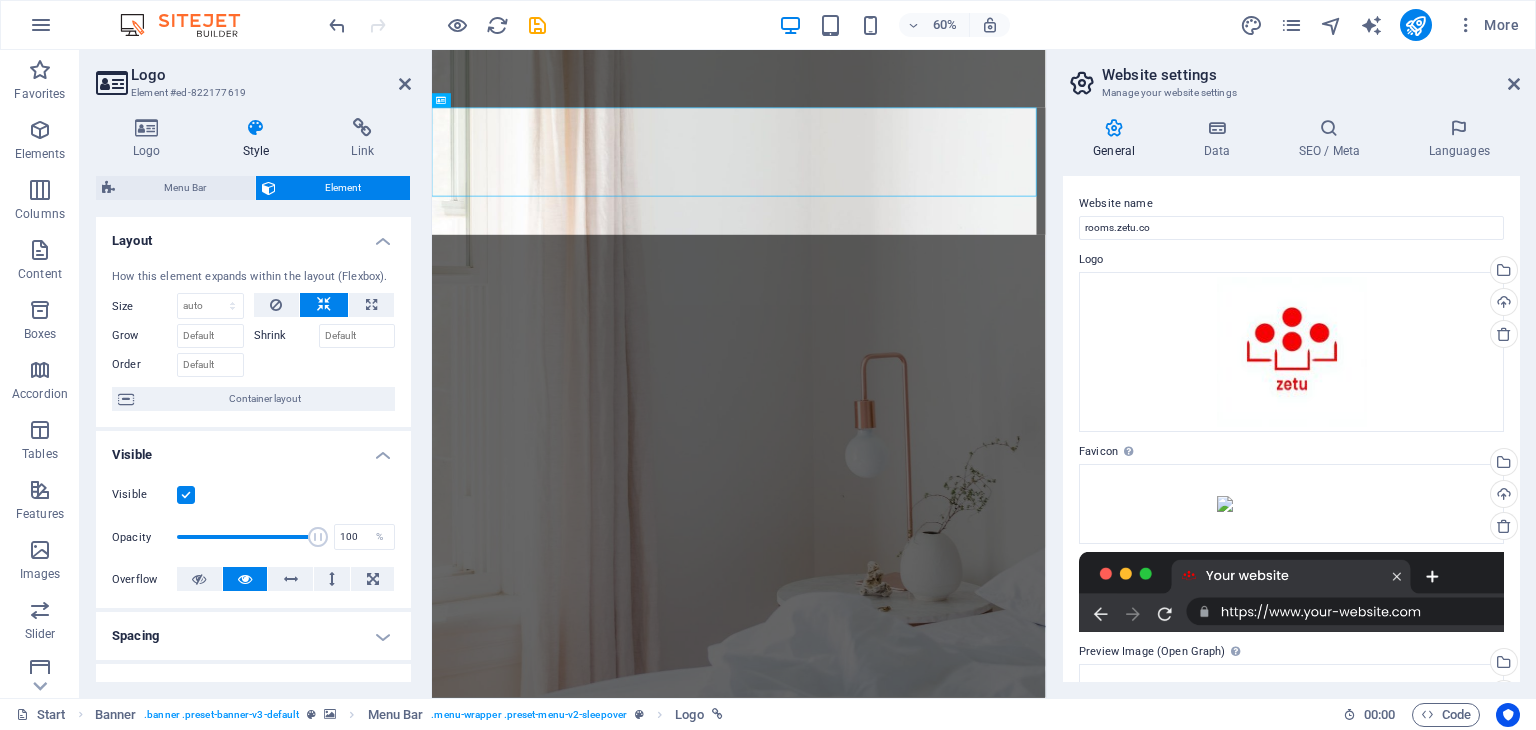 click on "Menu Bar" at bounding box center (185, 188) 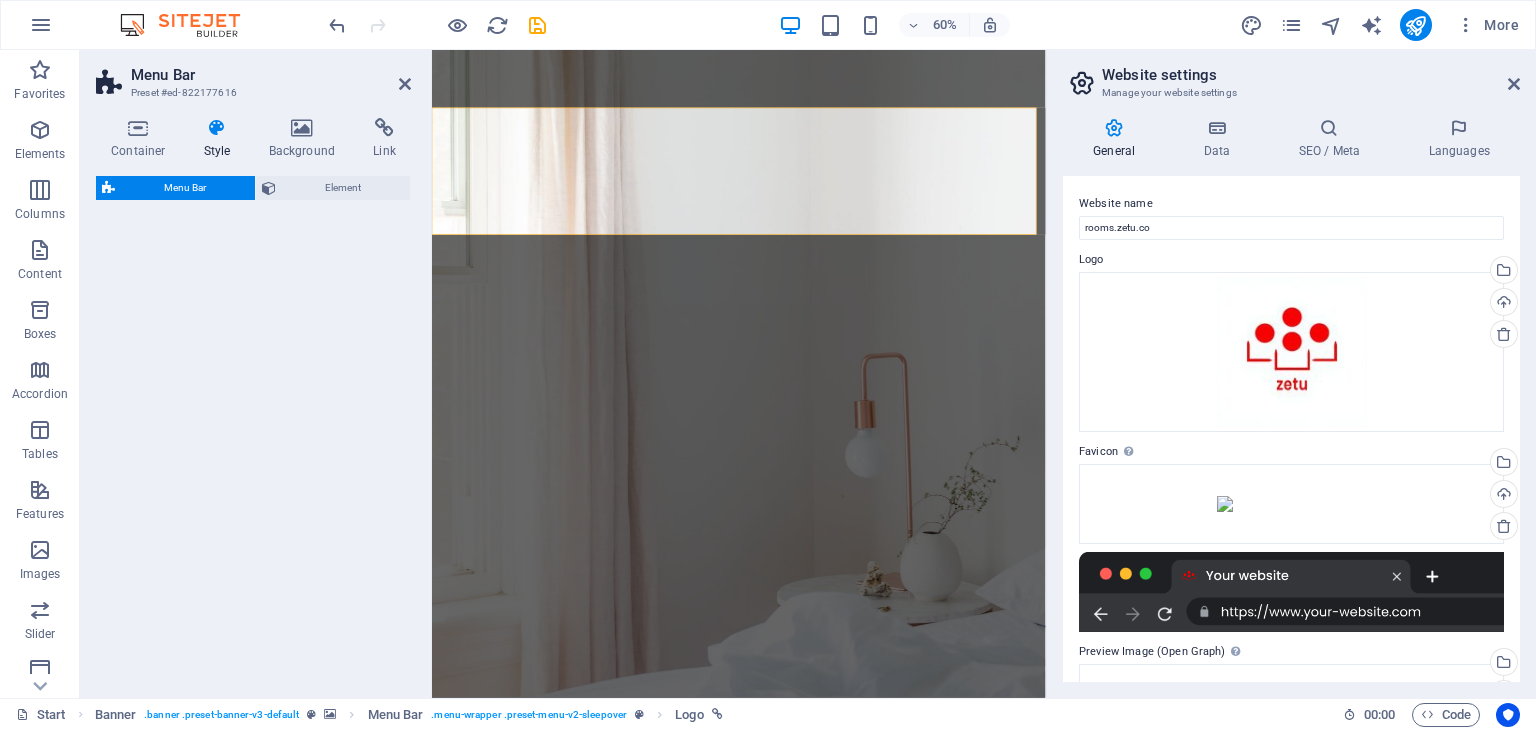 select on "rem" 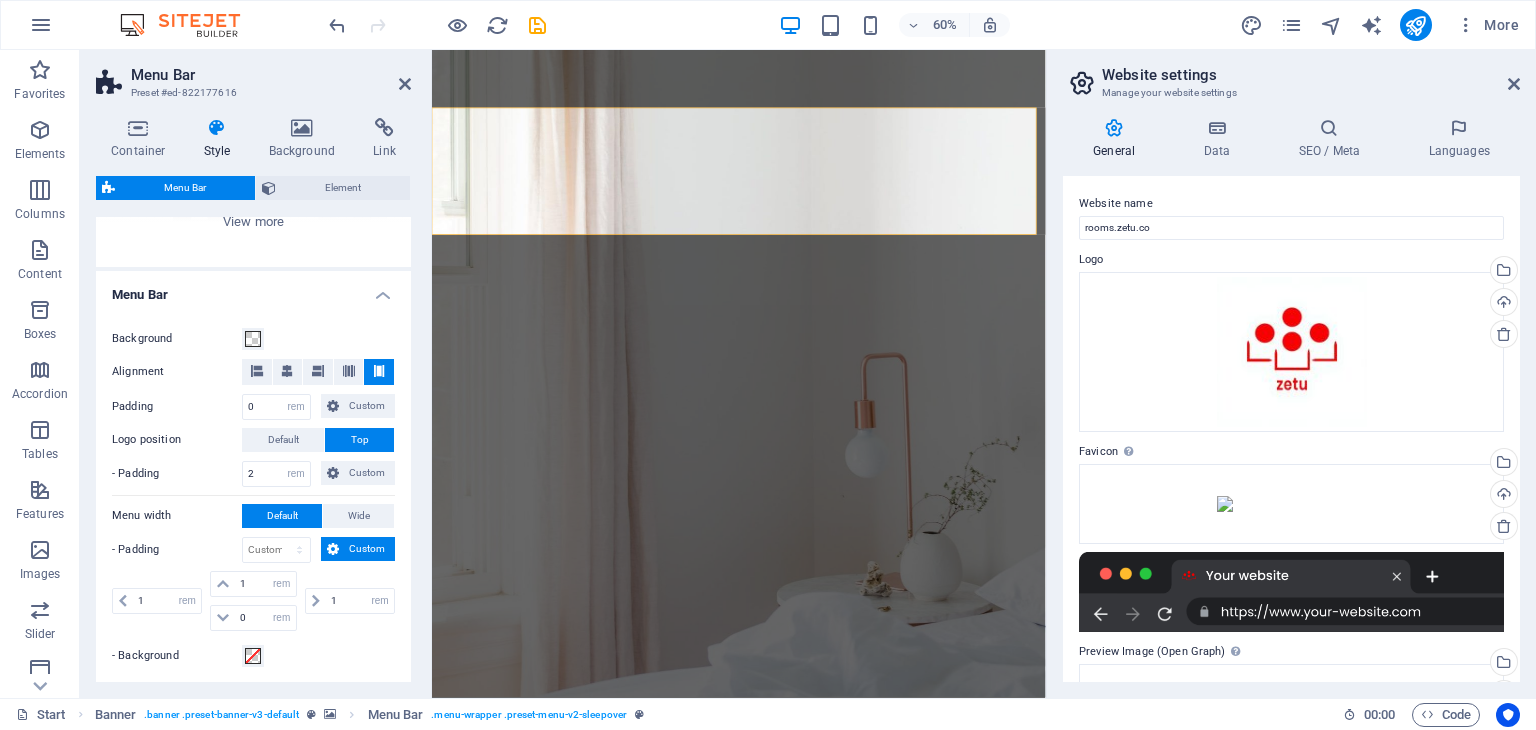 scroll, scrollTop: 60, scrollLeft: 0, axis: vertical 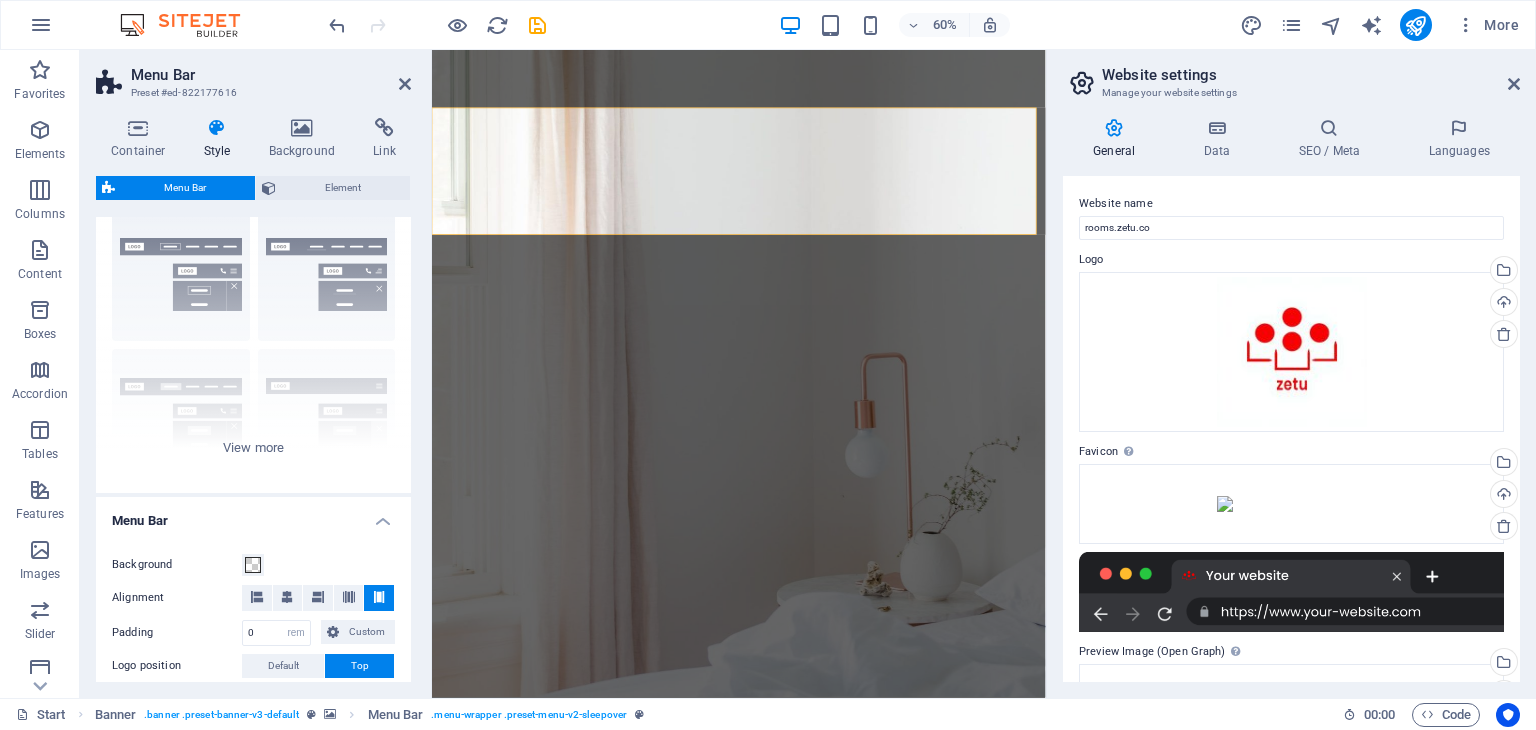 click on "Border Centered Default Fixed Loki Trigger Wide XXL" at bounding box center (253, 343) 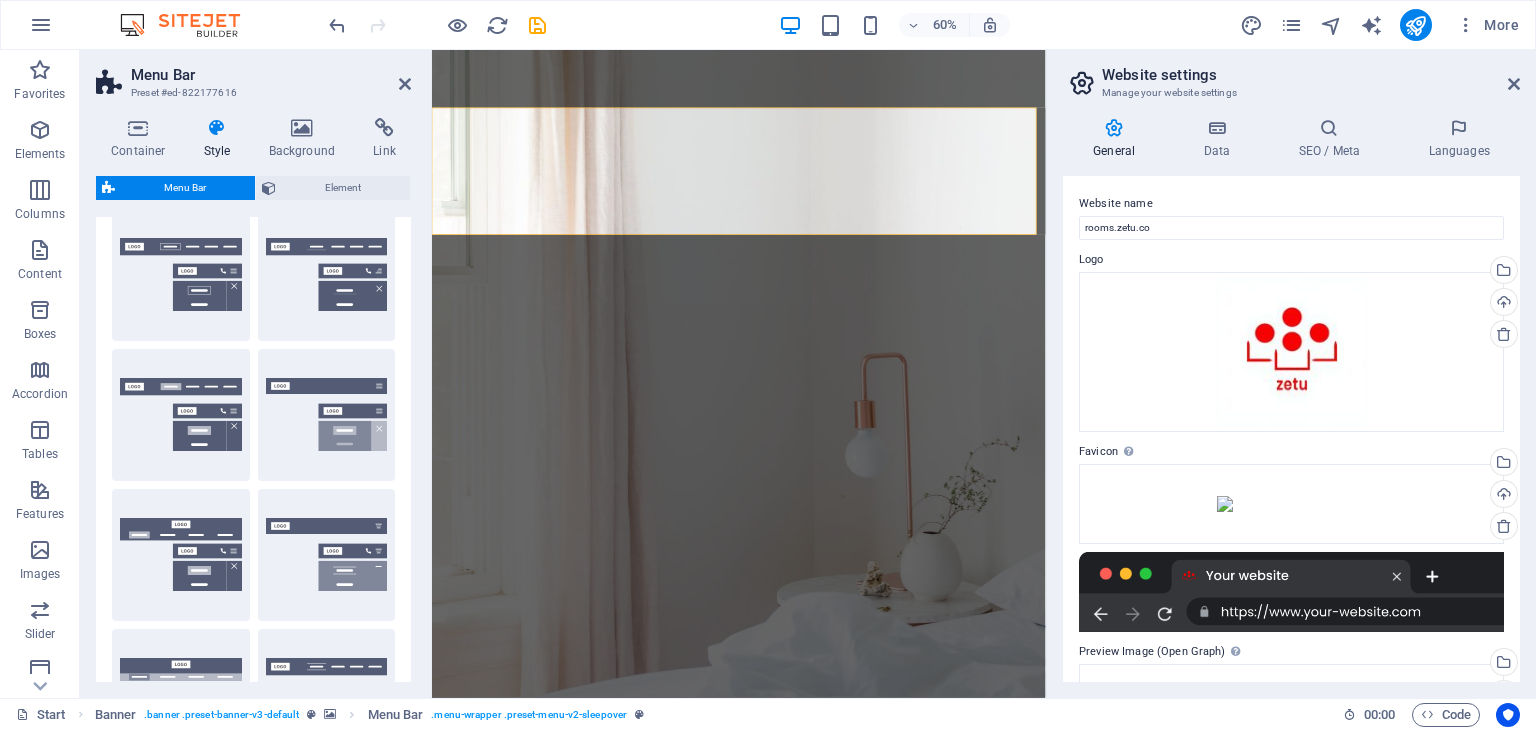 drag, startPoint x: 411, startPoint y: 340, endPoint x: 407, endPoint y: 372, distance: 32.24903 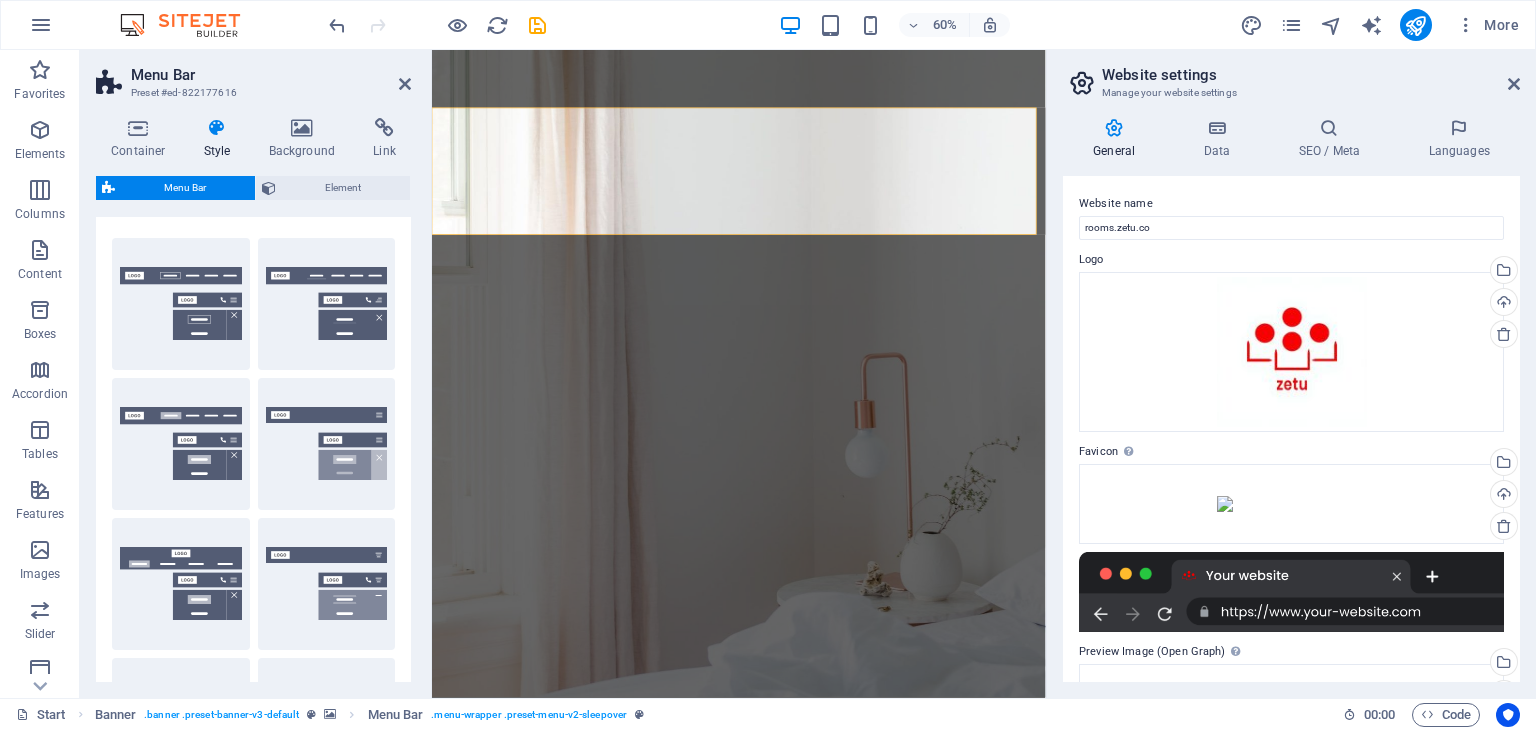 scroll, scrollTop: 36, scrollLeft: 0, axis: vertical 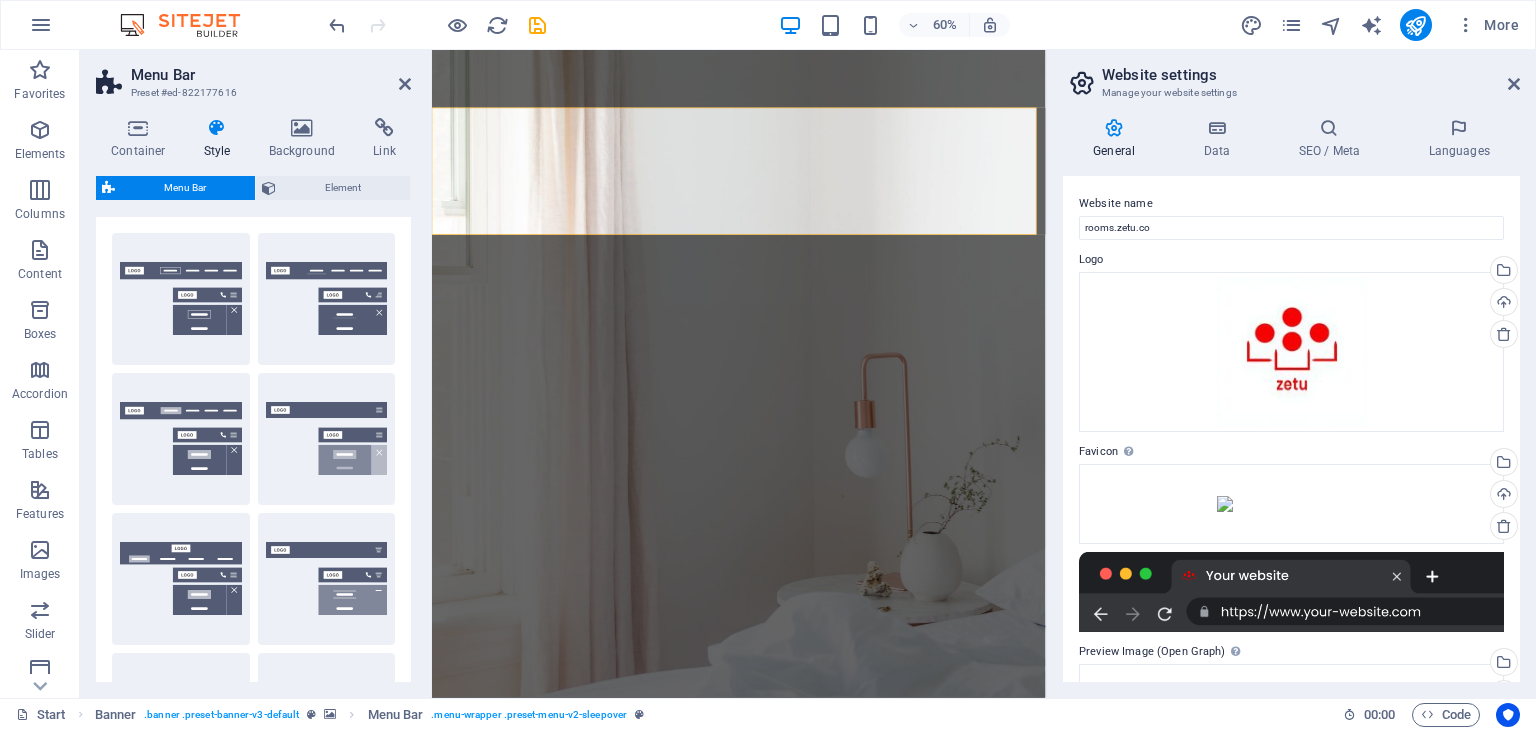 click on "Fixed" at bounding box center [327, 439] 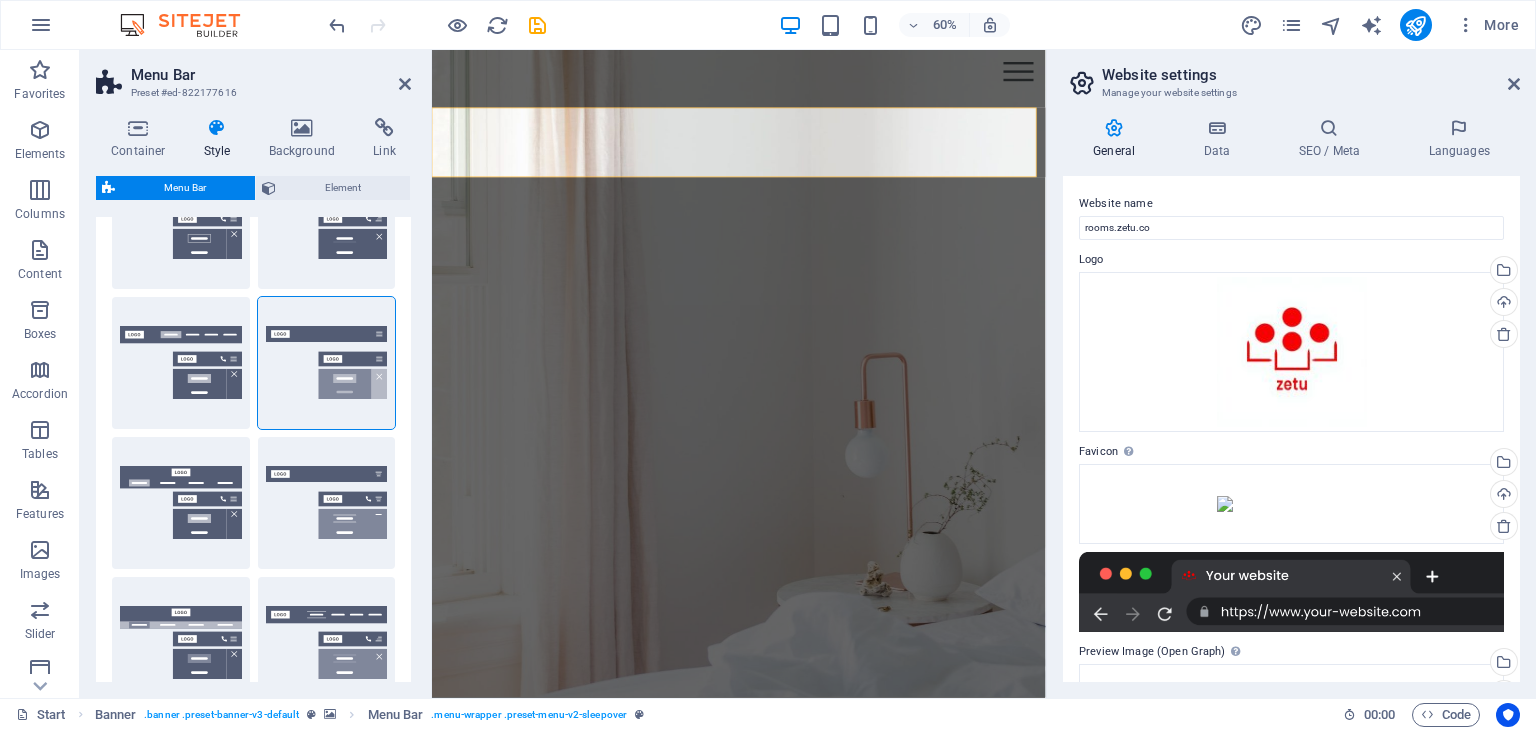 scroll, scrollTop: 86, scrollLeft: 0, axis: vertical 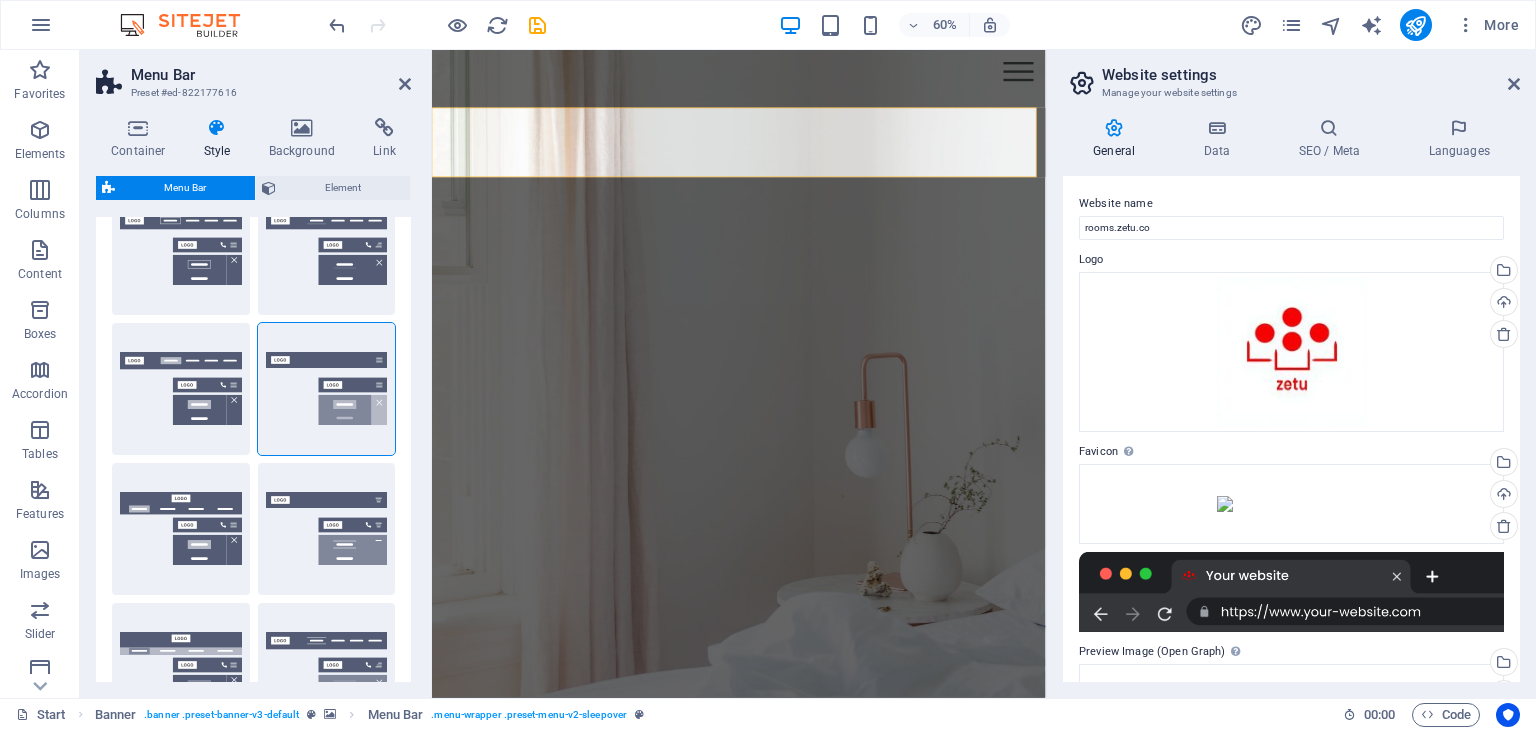 click on "Background" at bounding box center [306, 139] 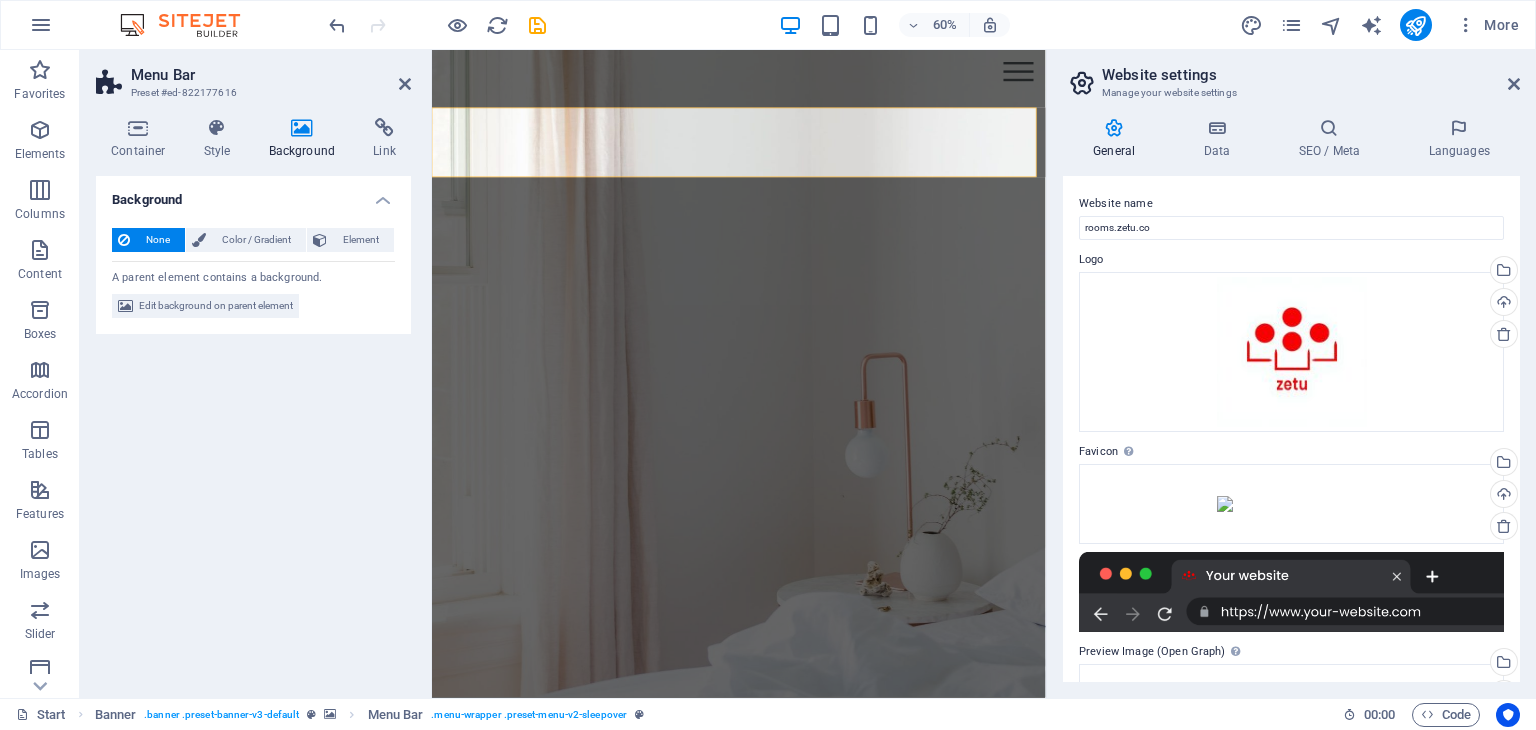 click on "Style" at bounding box center [221, 139] 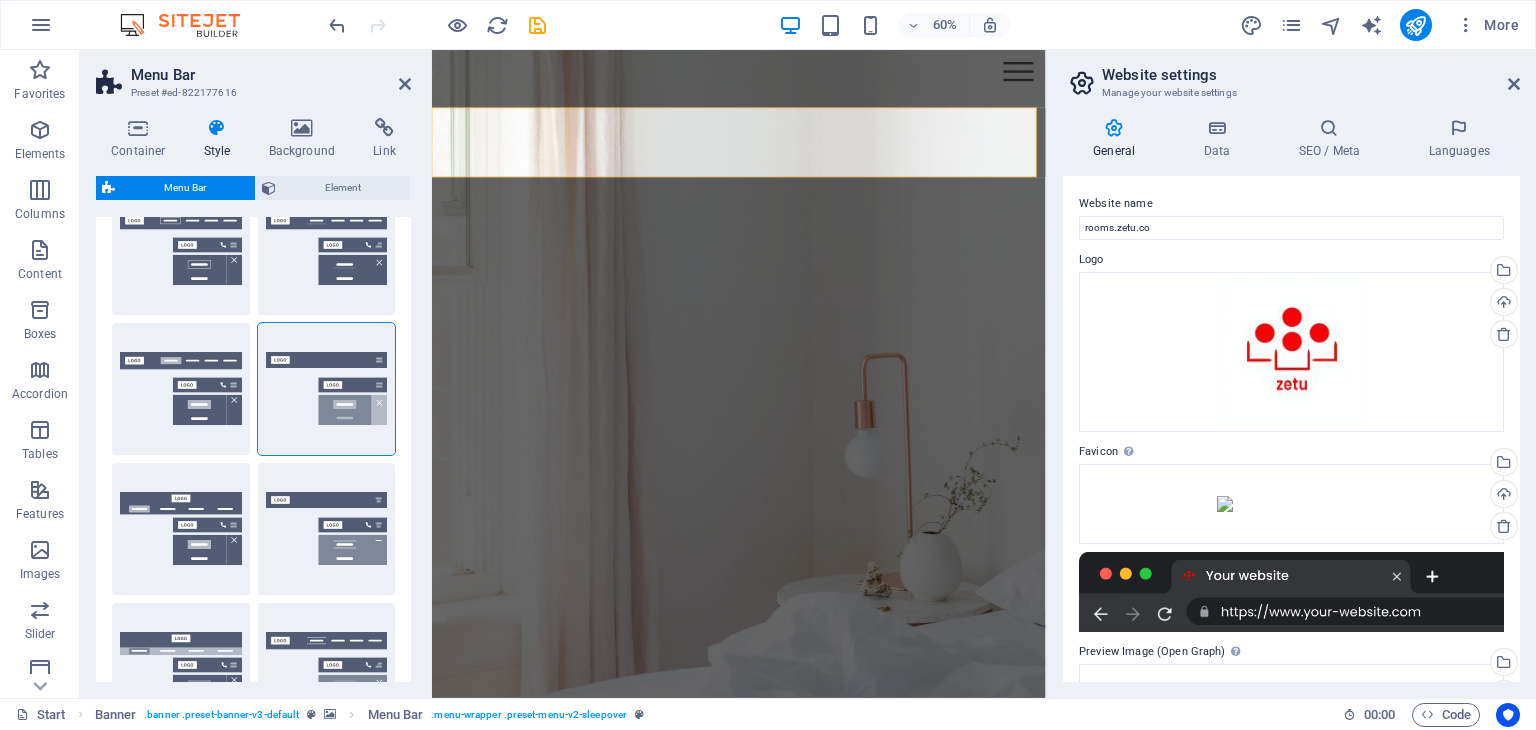click on "Element" at bounding box center (343, 188) 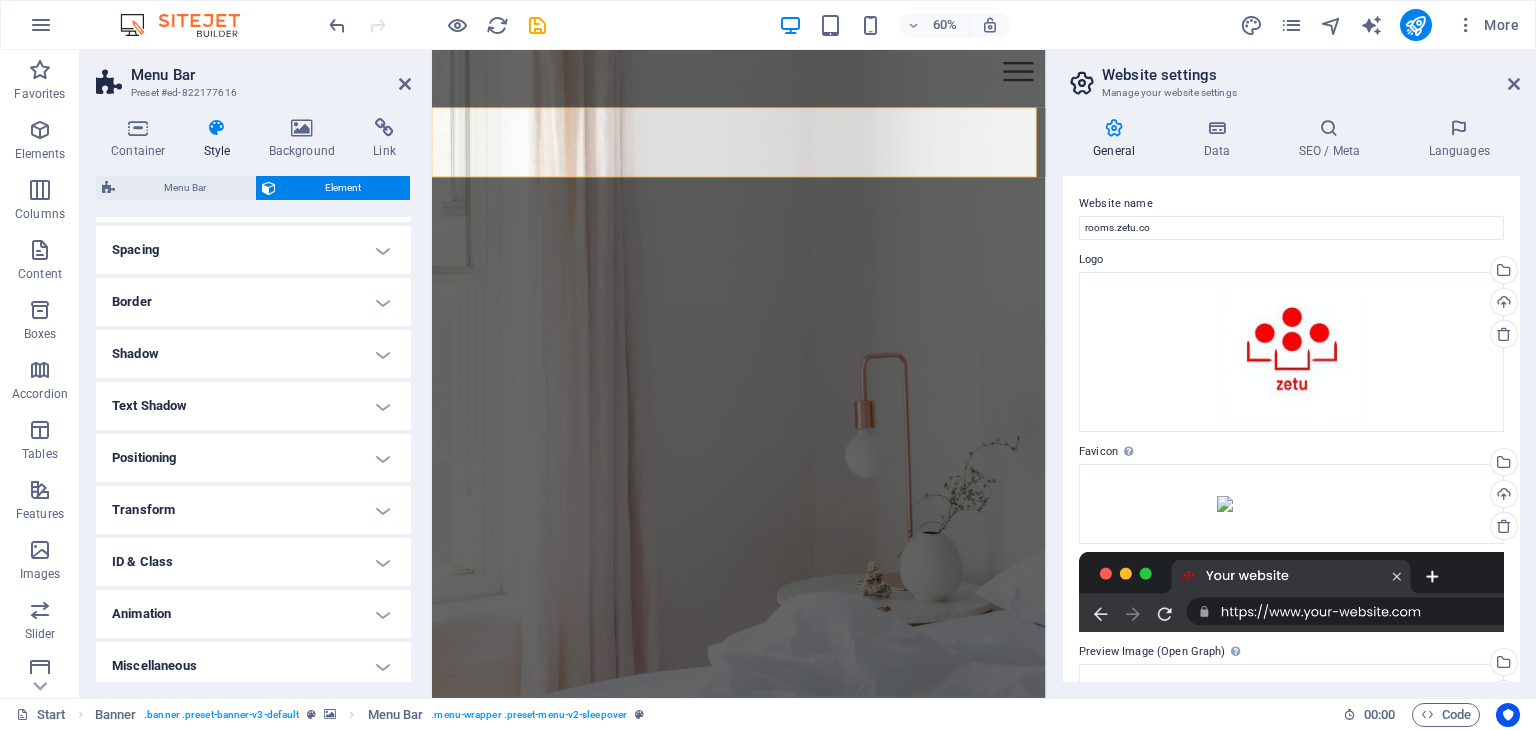 scroll, scrollTop: 394, scrollLeft: 0, axis: vertical 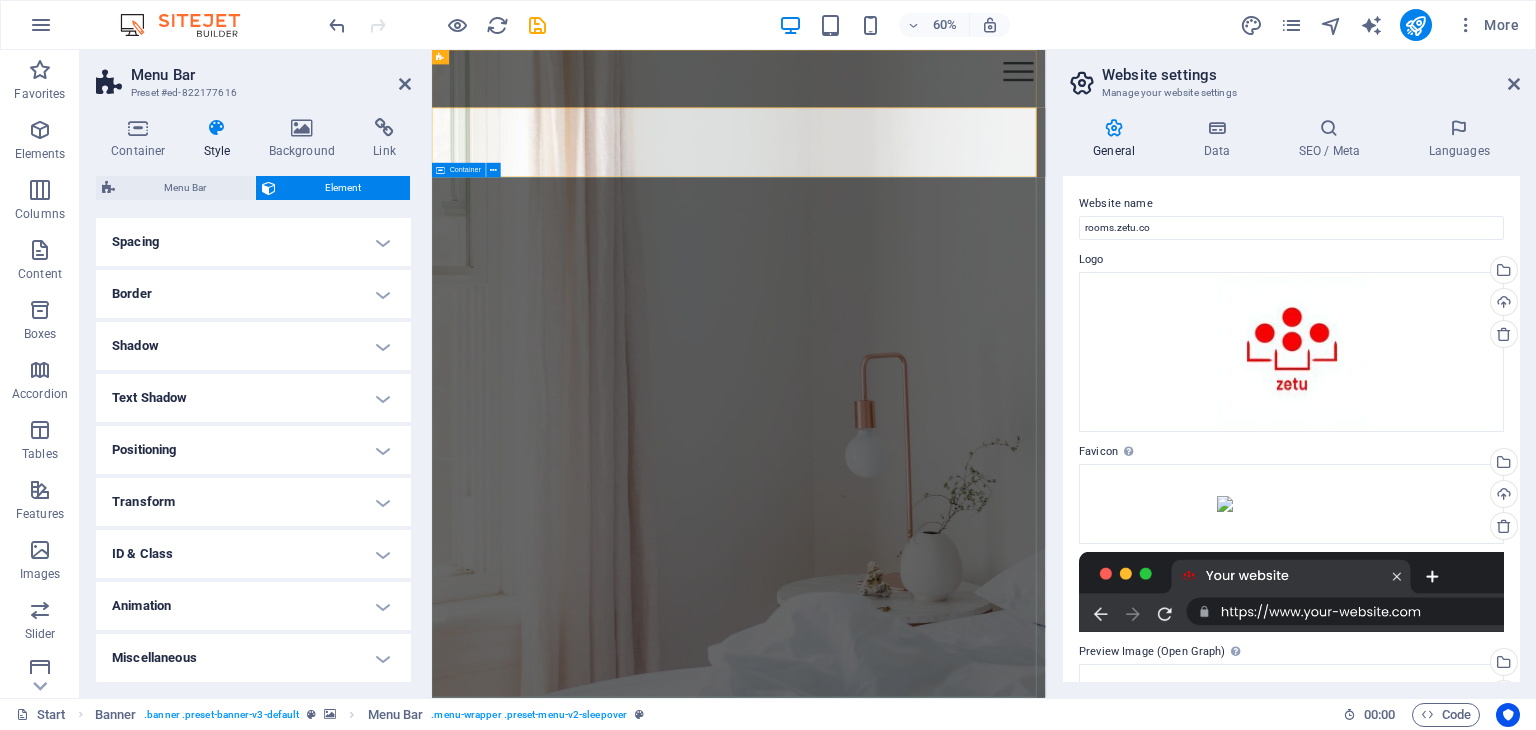 click on "quality stays, affordable rates. Starting at Ksh.1,500/night BOOK NOW" at bounding box center (943, 1811) 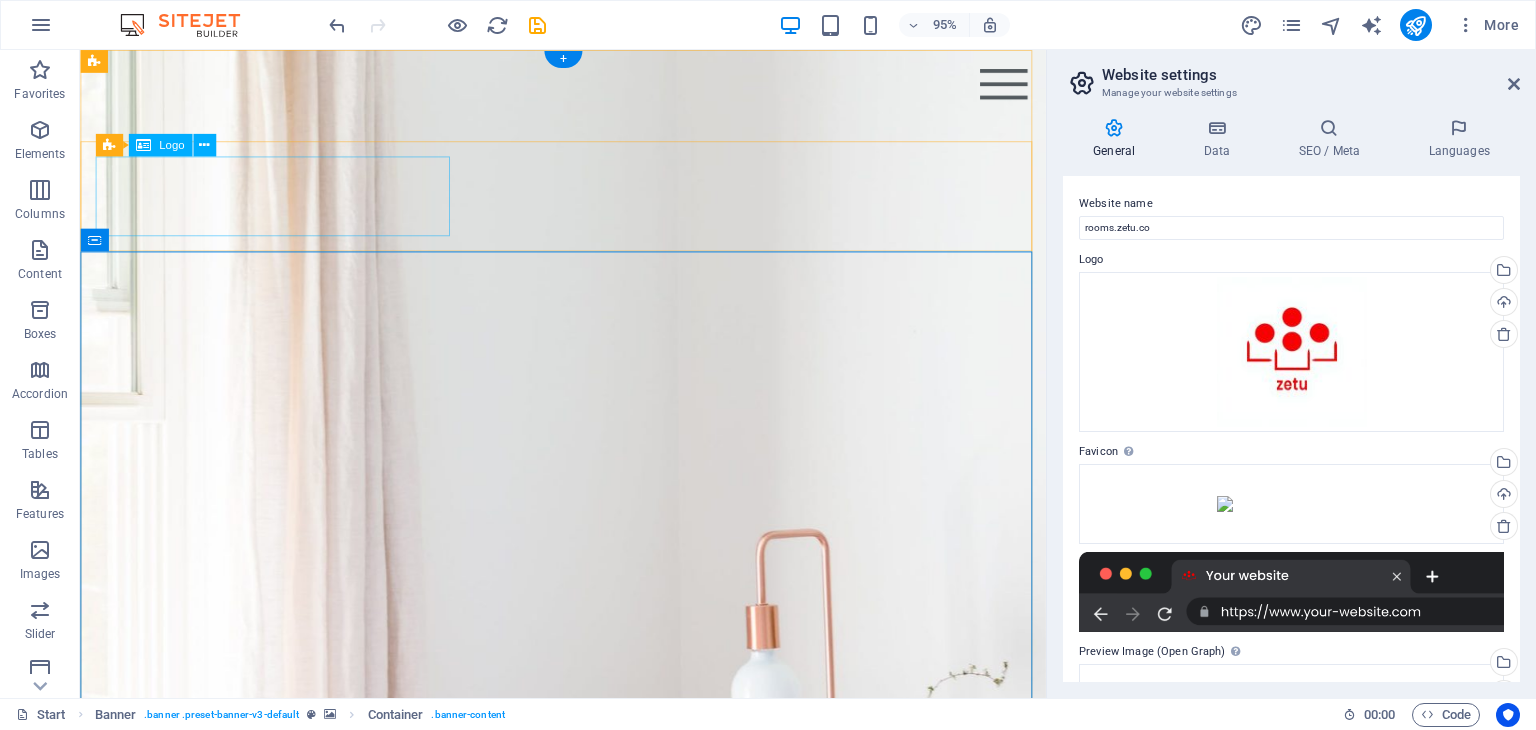 click on "Zetu Rooms" at bounding box center (588, 1398) 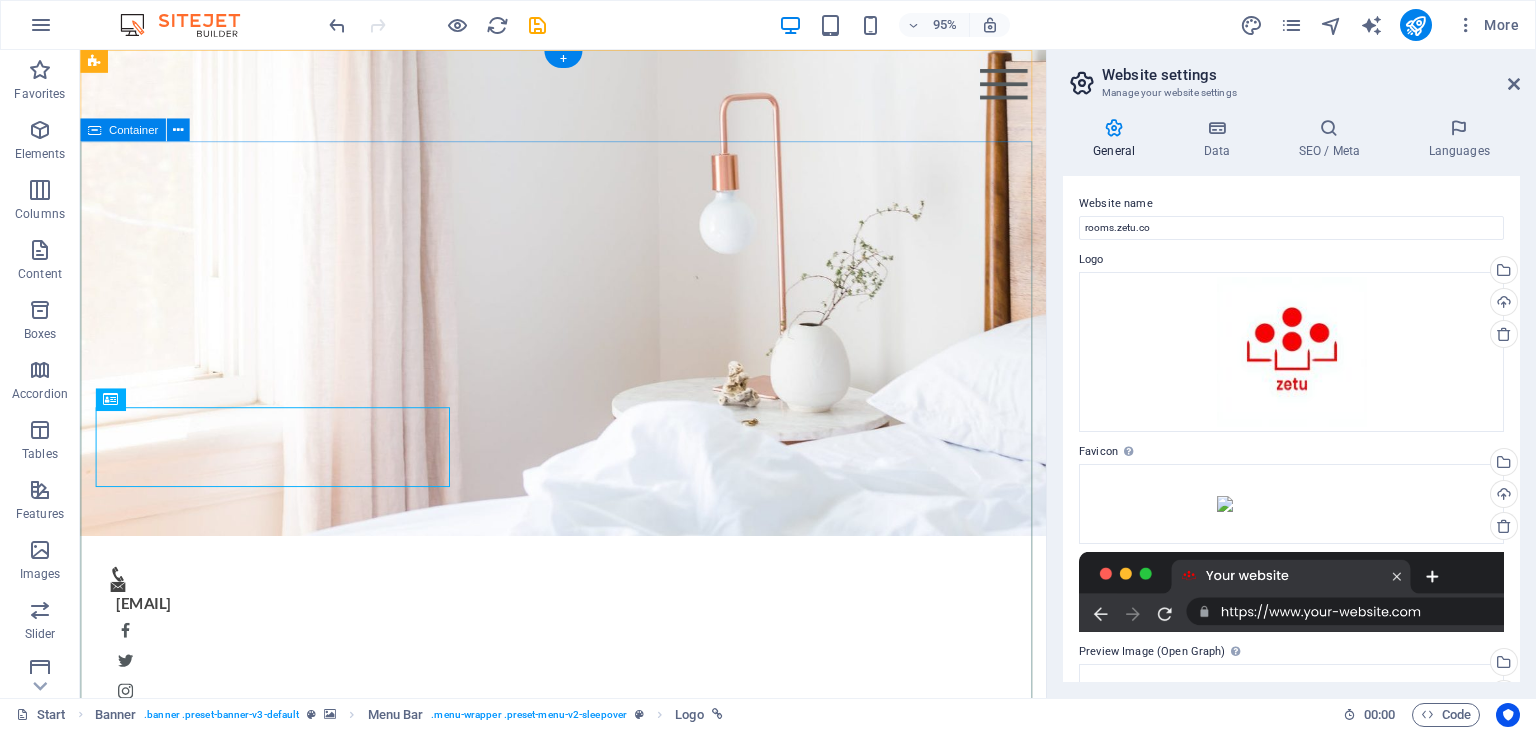 scroll, scrollTop: 0, scrollLeft: 0, axis: both 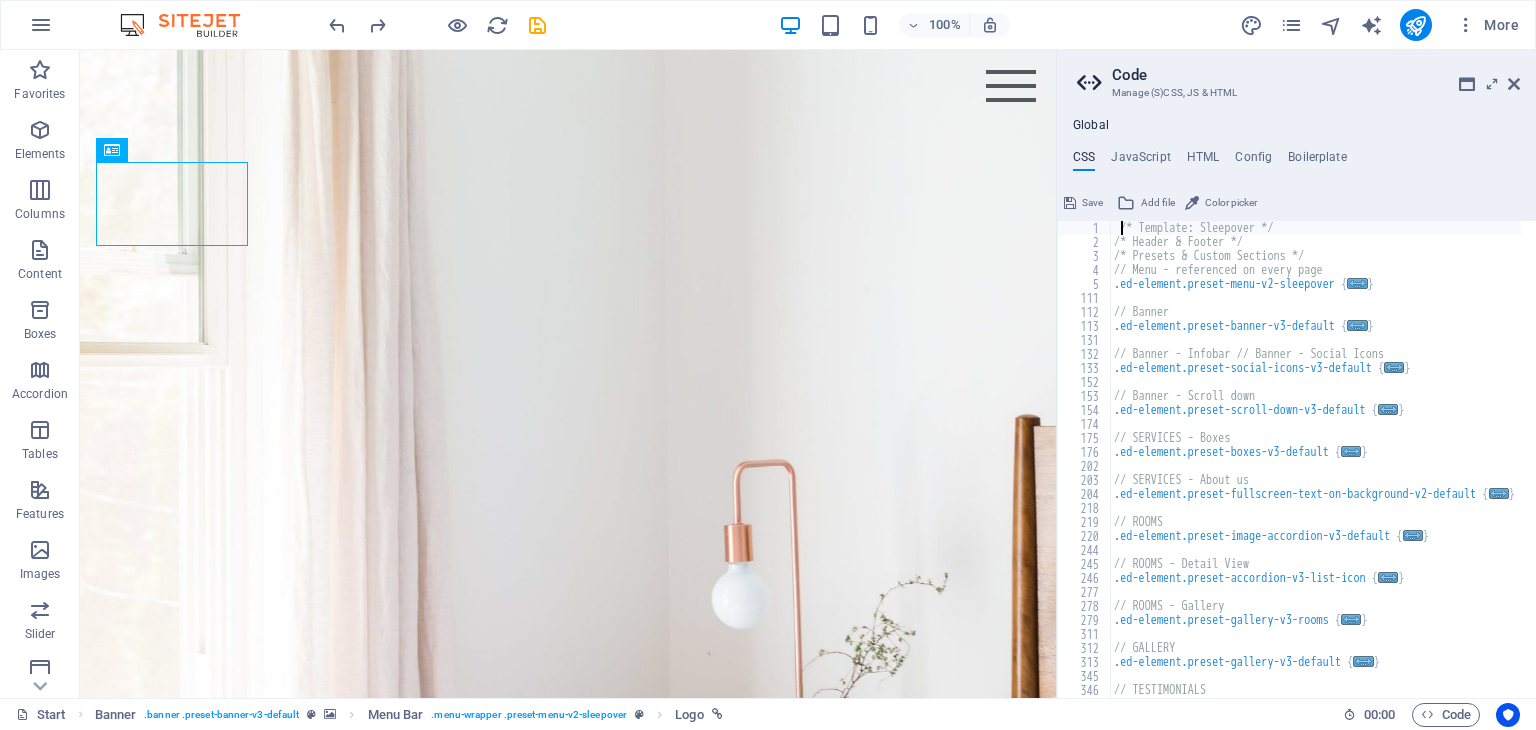 type on "/* Template: Sleepover */" 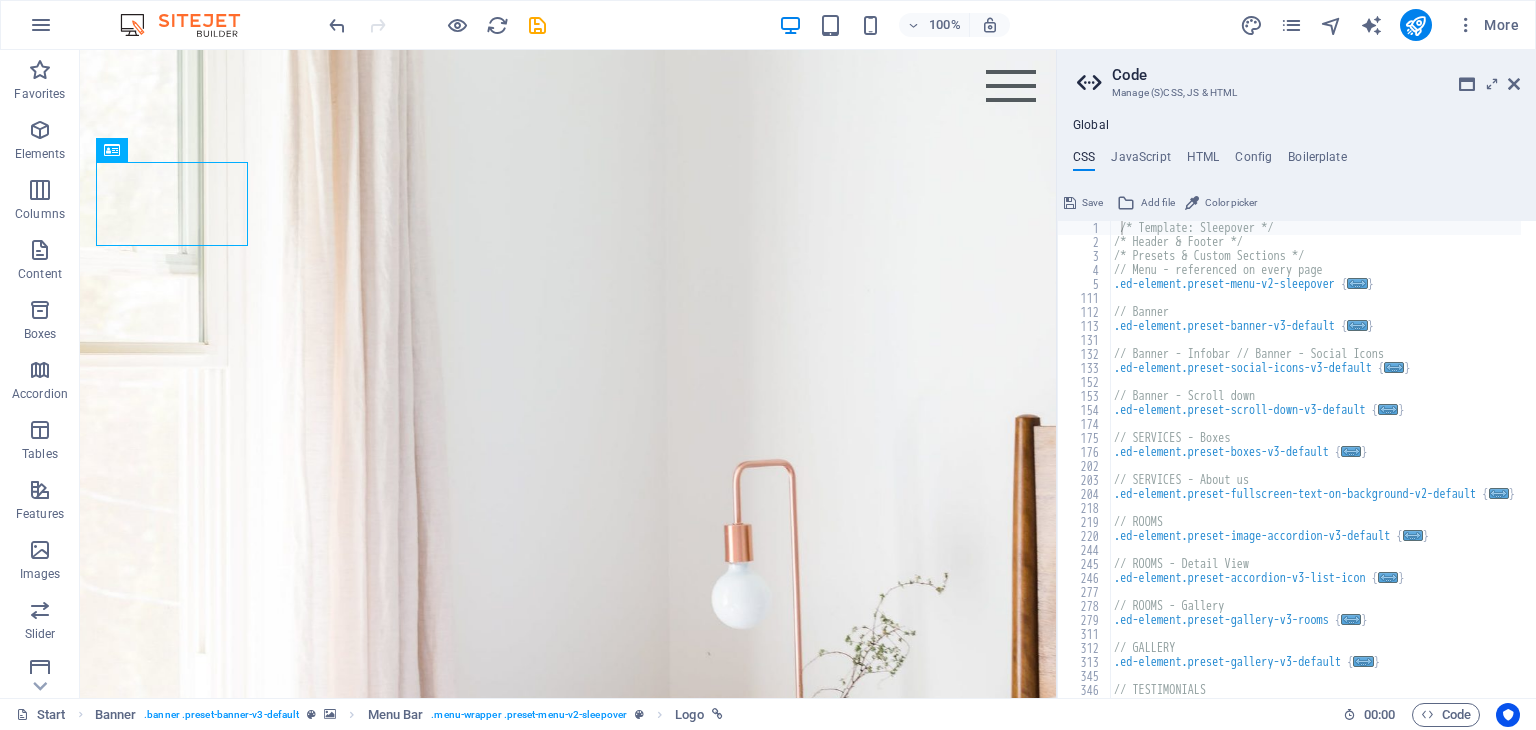 click at bounding box center [1514, 84] 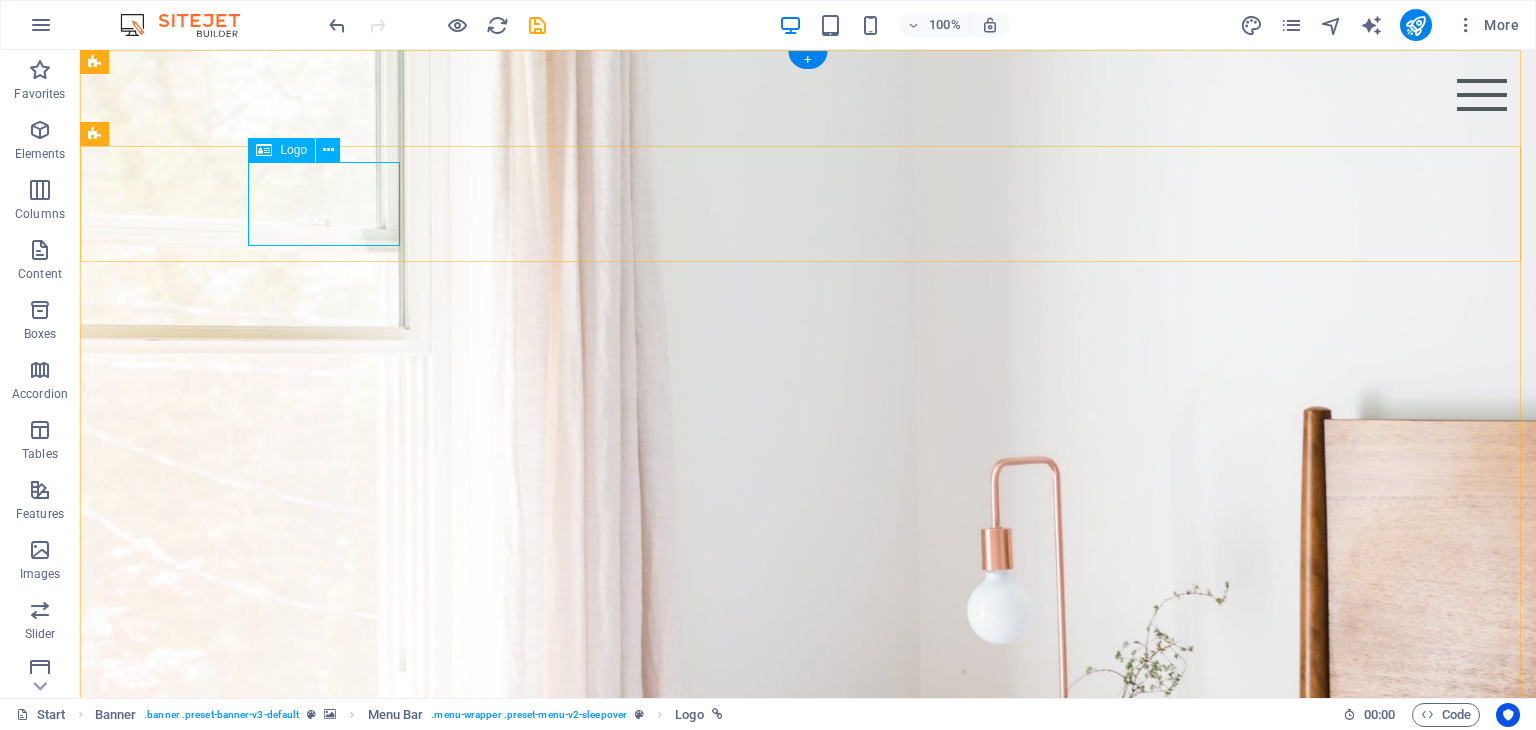 click on "Zetu" at bounding box center [808, 1195] 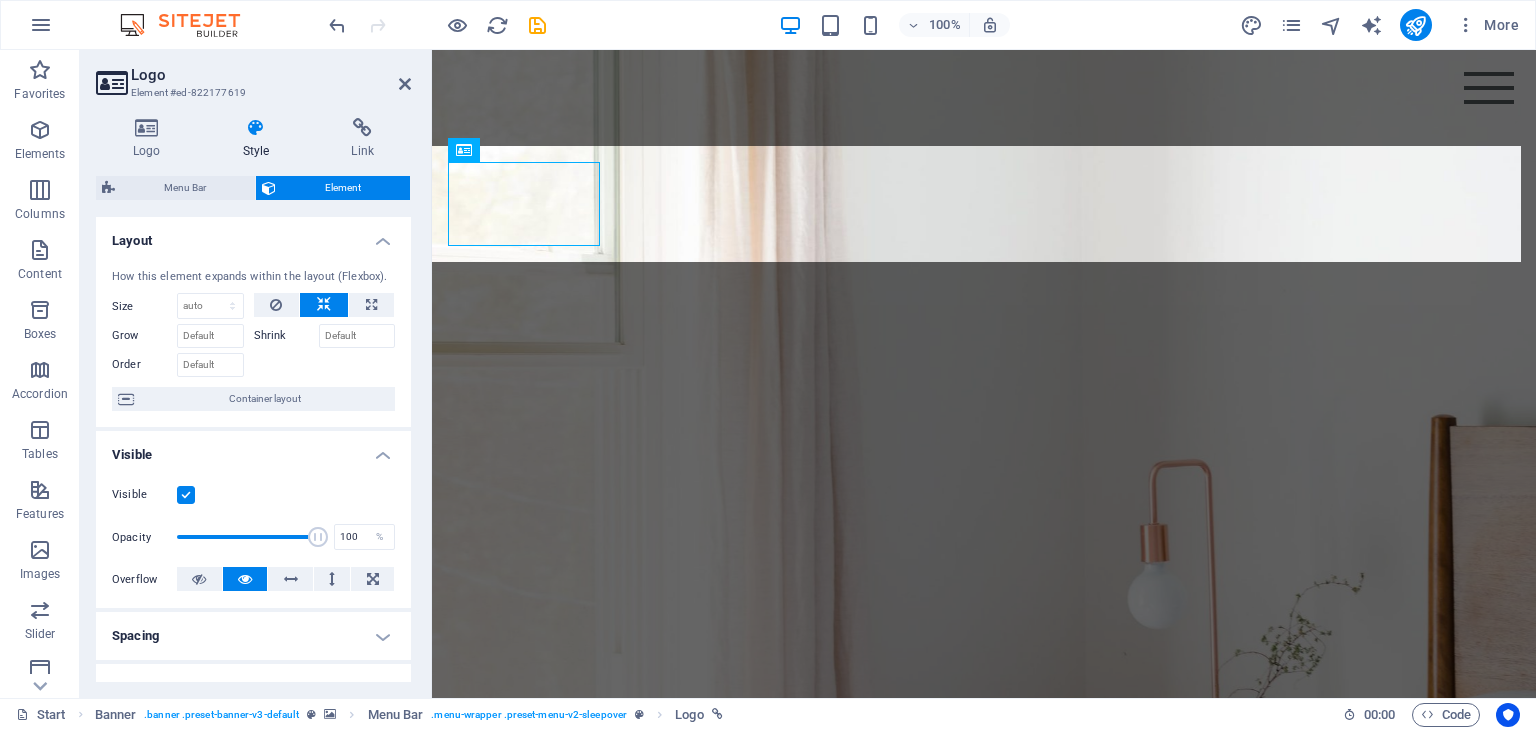 click on "Menu Bar" at bounding box center [185, 188] 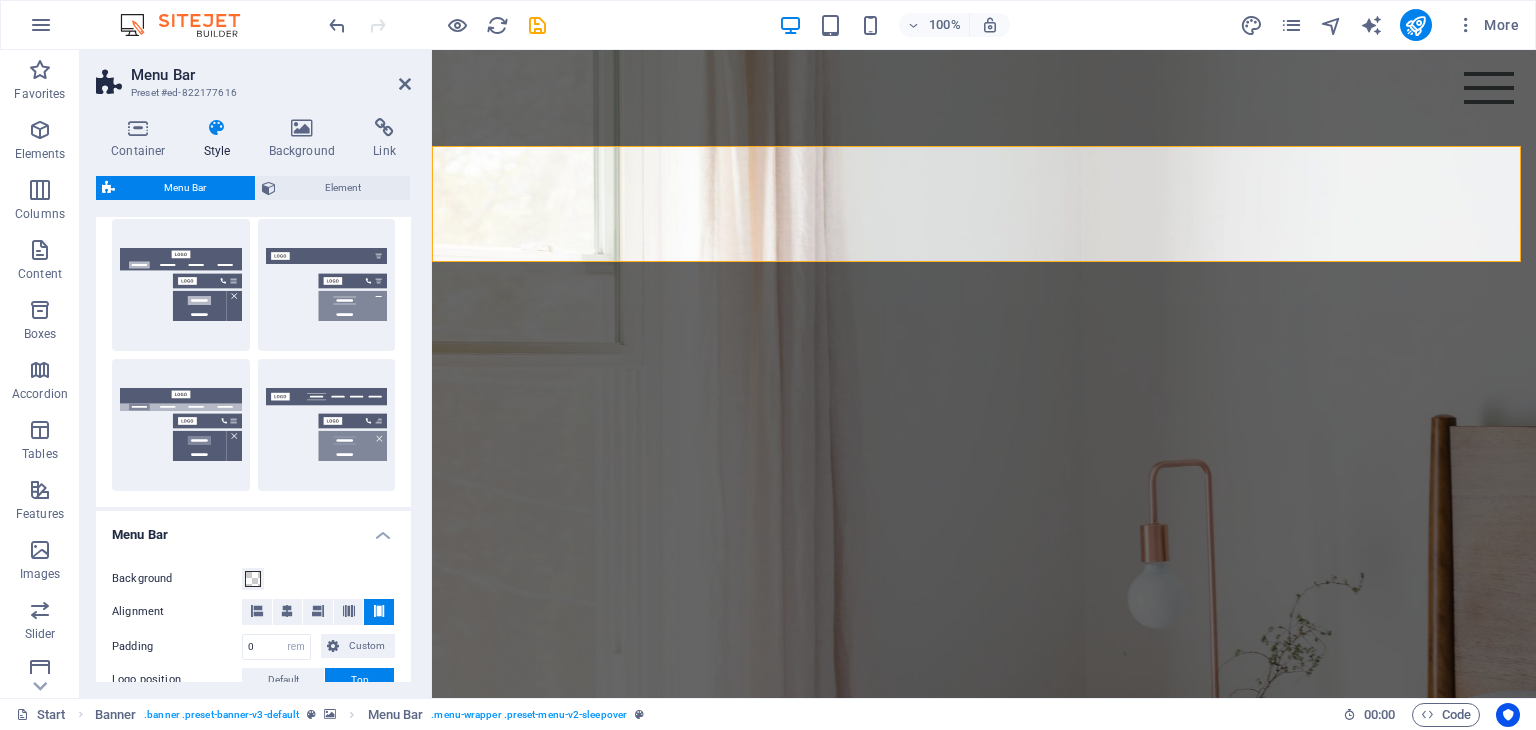 scroll, scrollTop: 331, scrollLeft: 0, axis: vertical 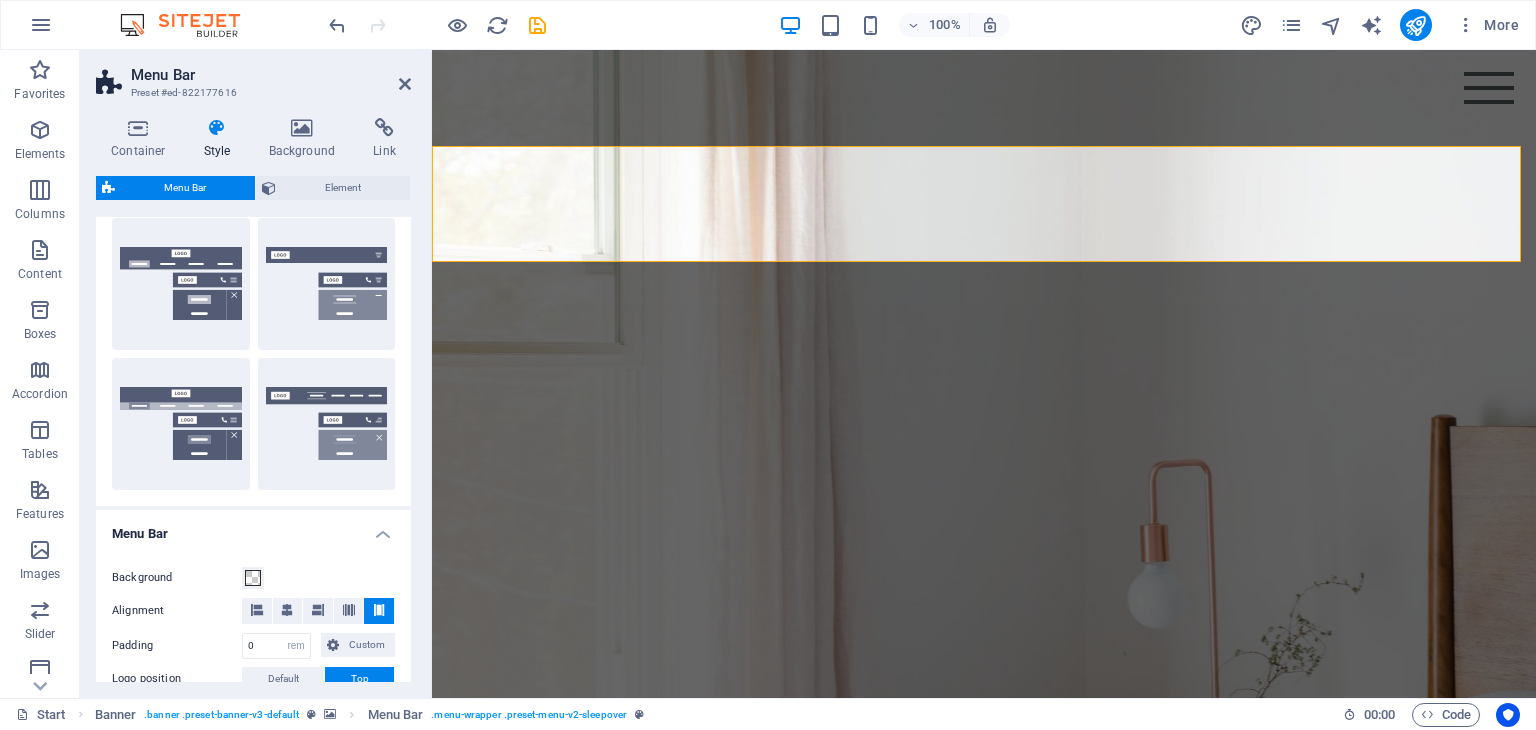 click on "Wide" at bounding box center (181, 424) 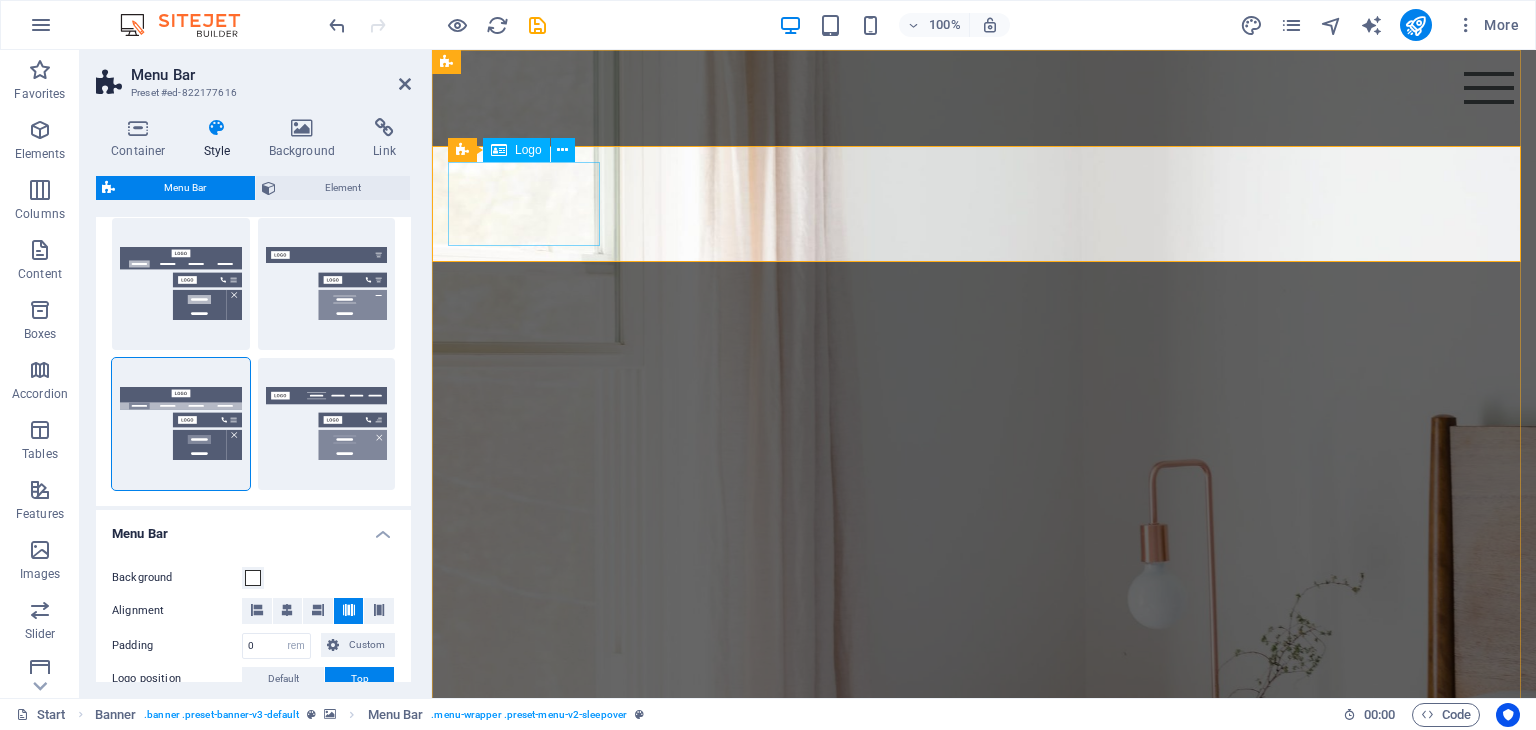 click on "Zetu" at bounding box center [984, 1195] 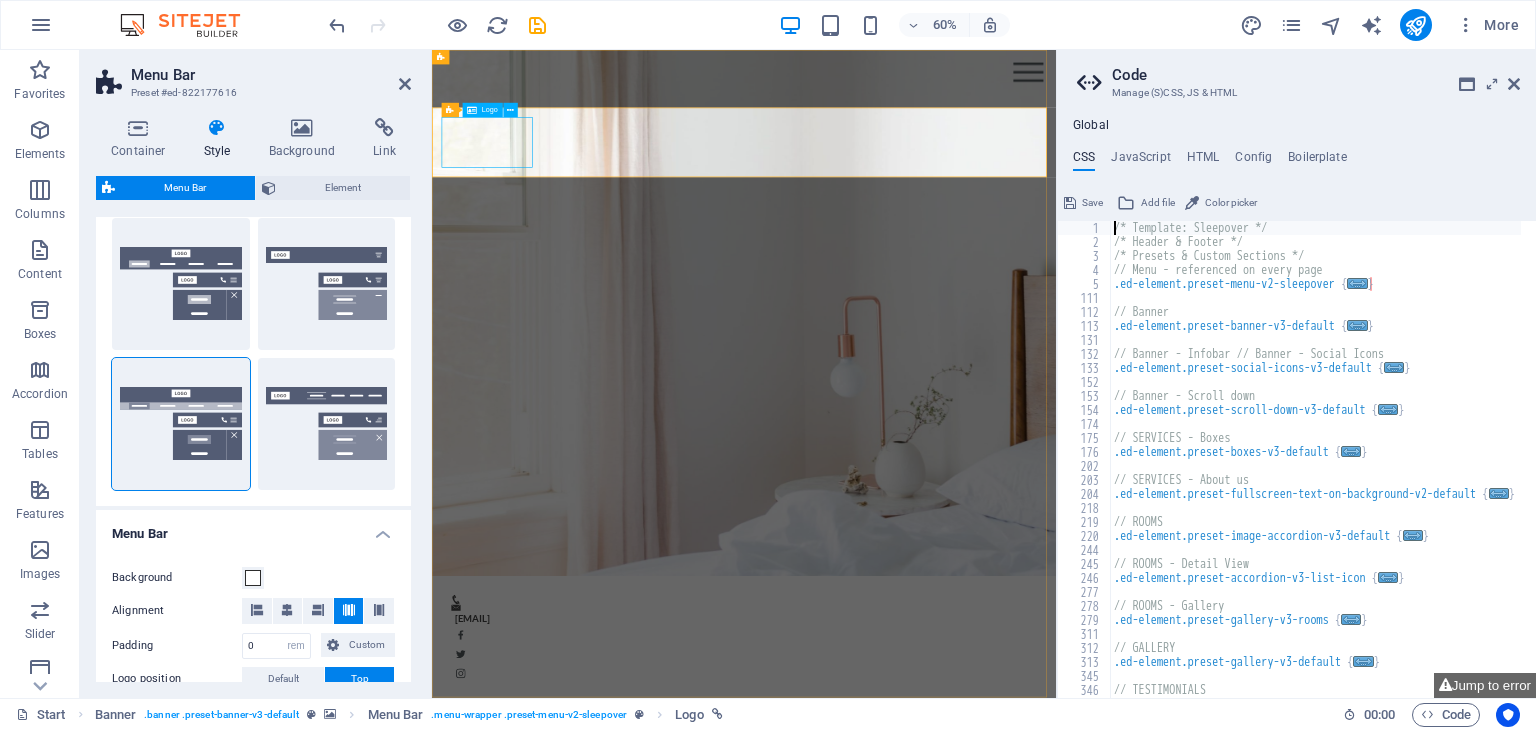 click on "Zetu" at bounding box center [952, 1195] 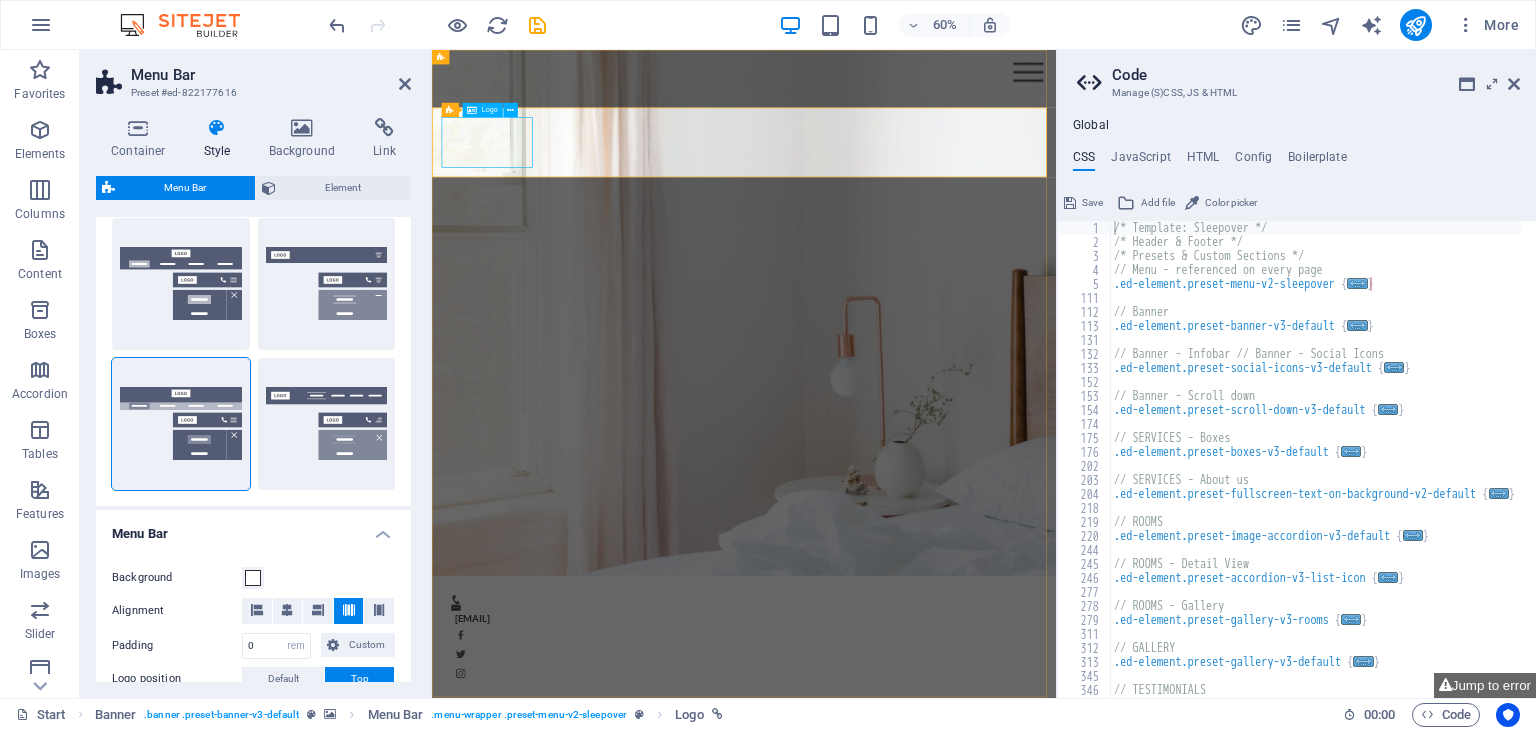click on "Zetu" at bounding box center (952, 1195) 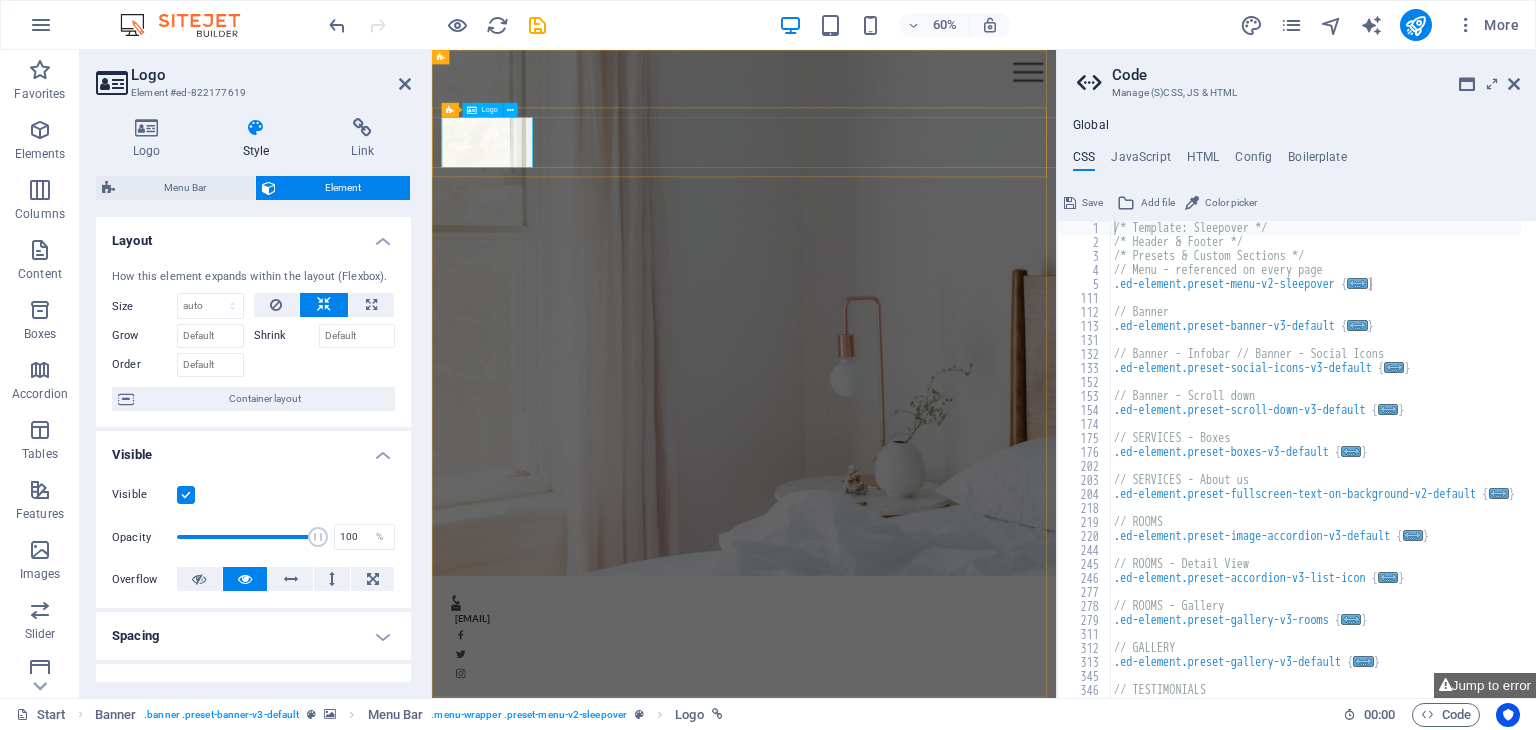 click on "Zetu" at bounding box center [952, 1195] 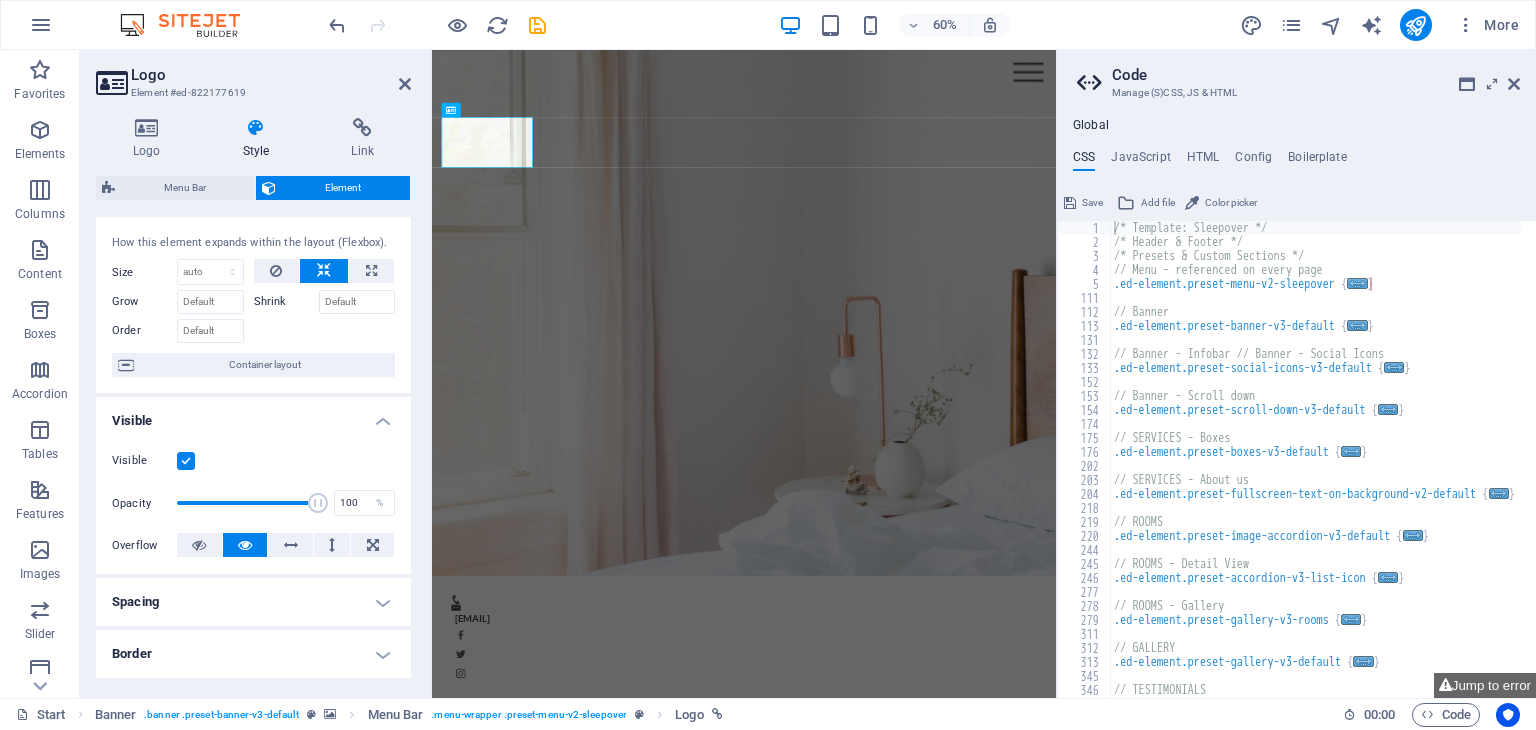 scroll, scrollTop: 40, scrollLeft: 0, axis: vertical 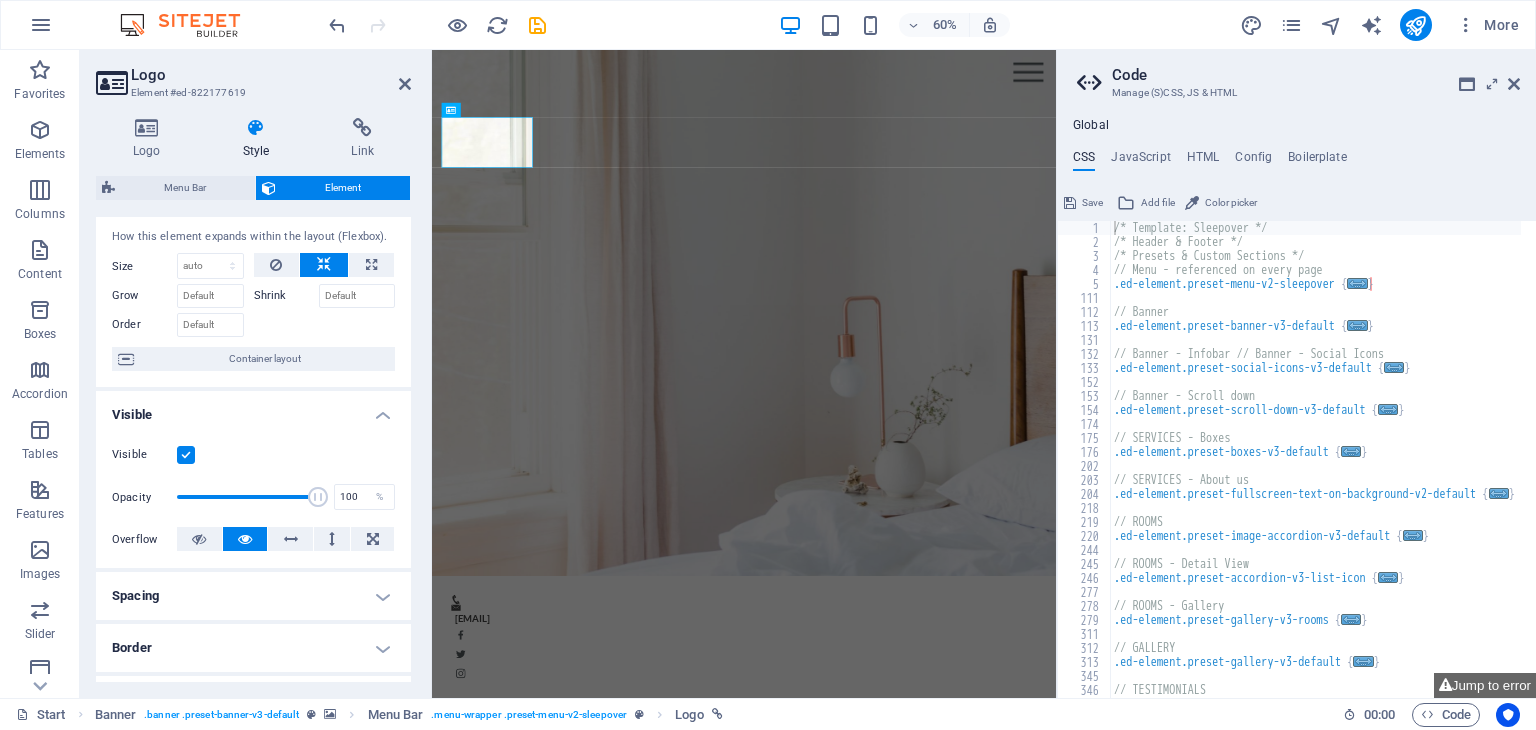 click at bounding box center (405, 84) 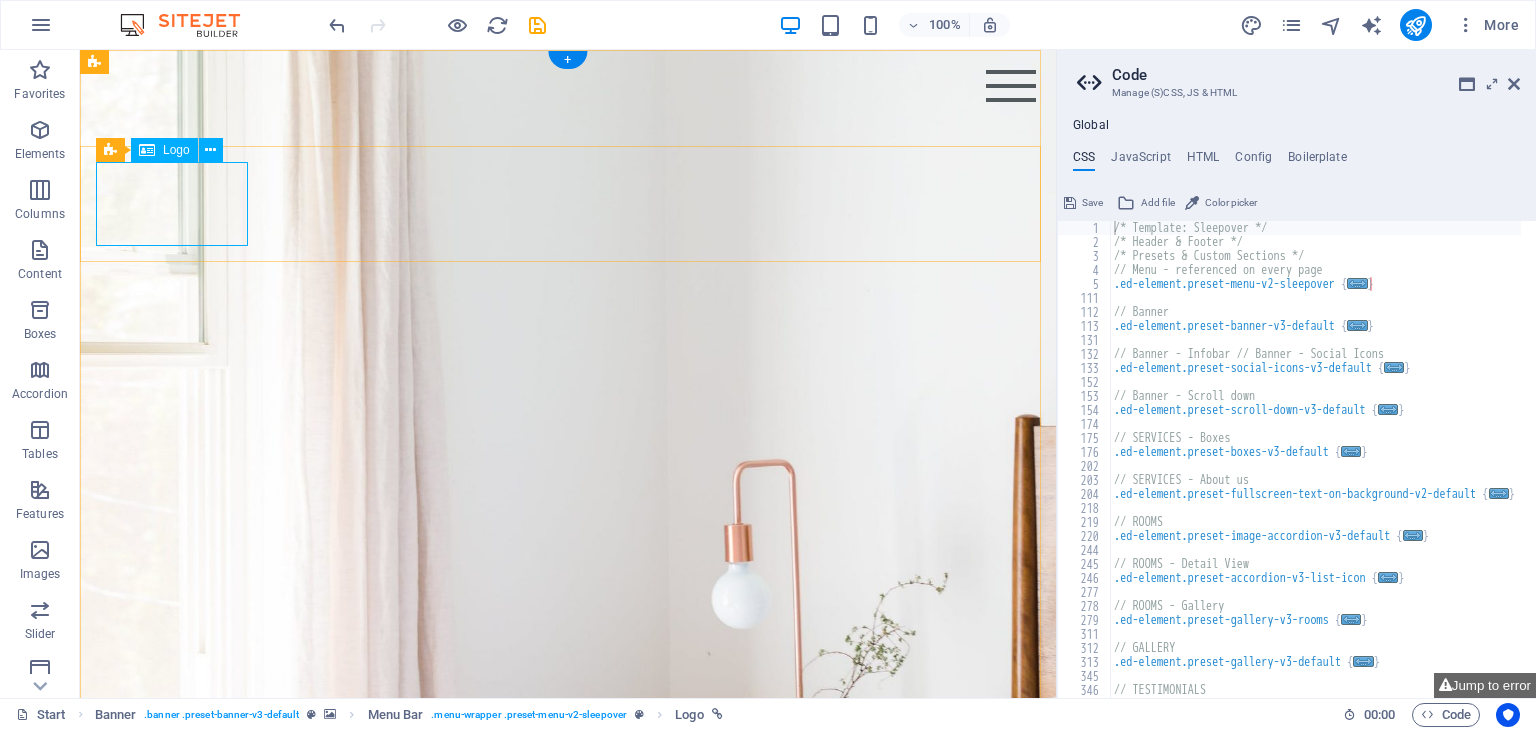 click on "Zetu" at bounding box center (568, 1195) 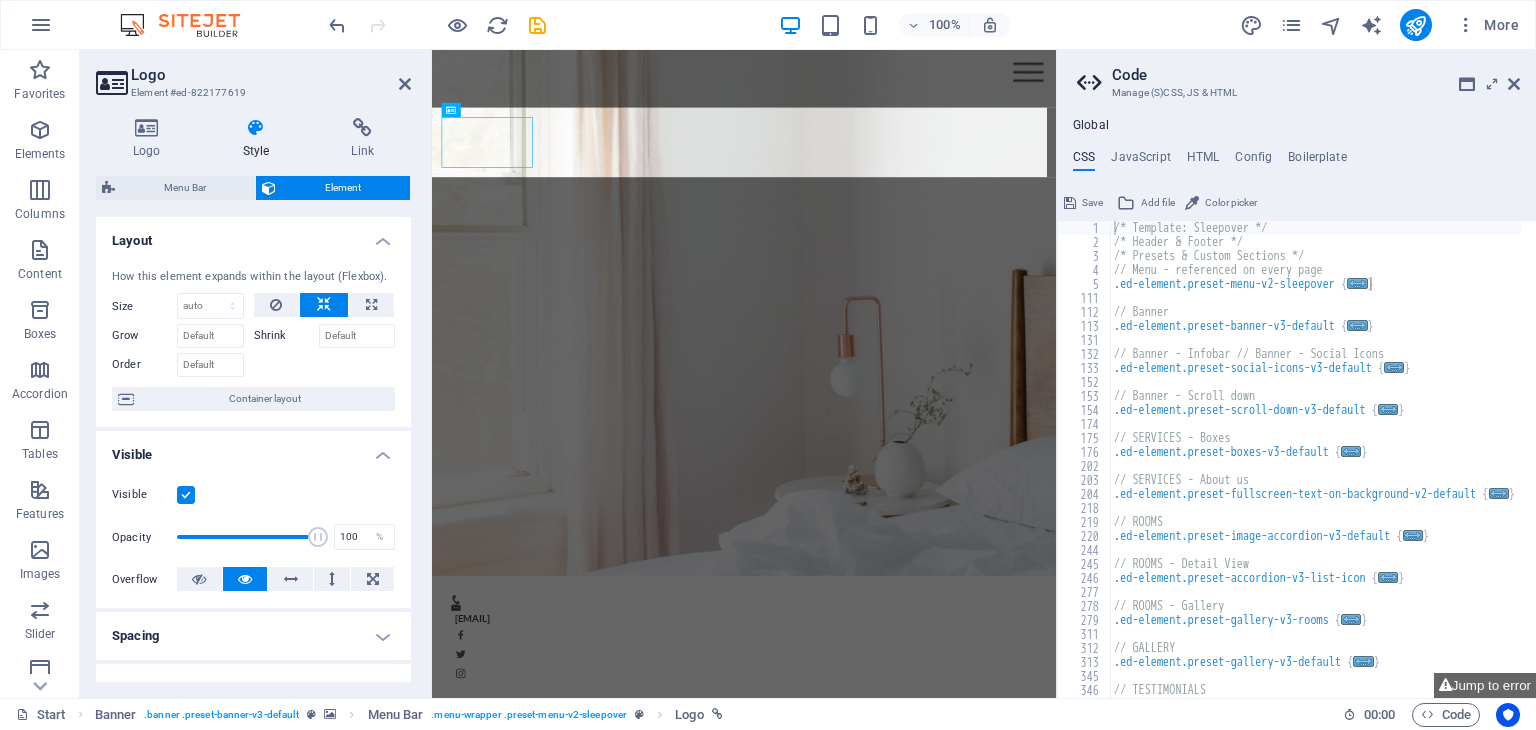 click on "Menu Bar" at bounding box center [185, 188] 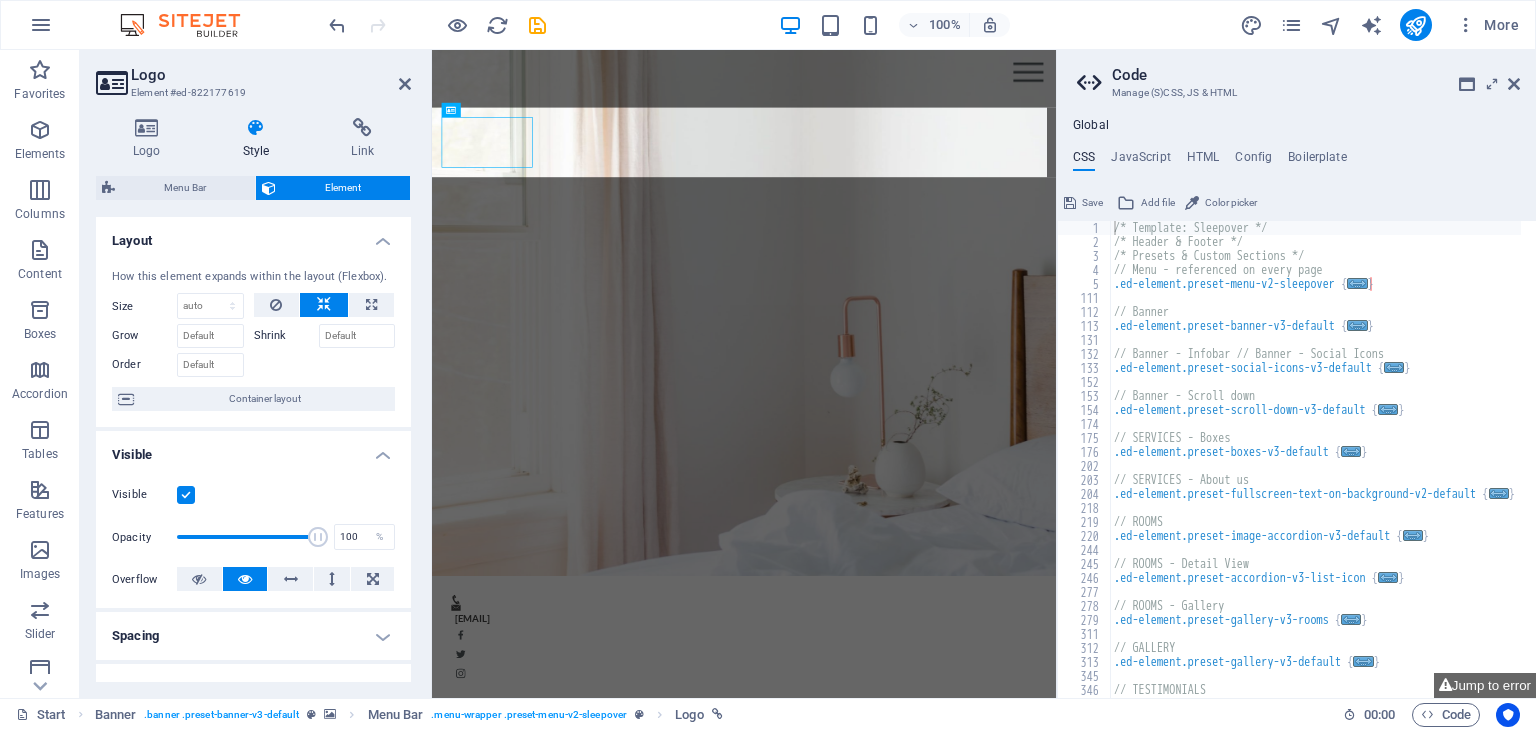select on "rem" 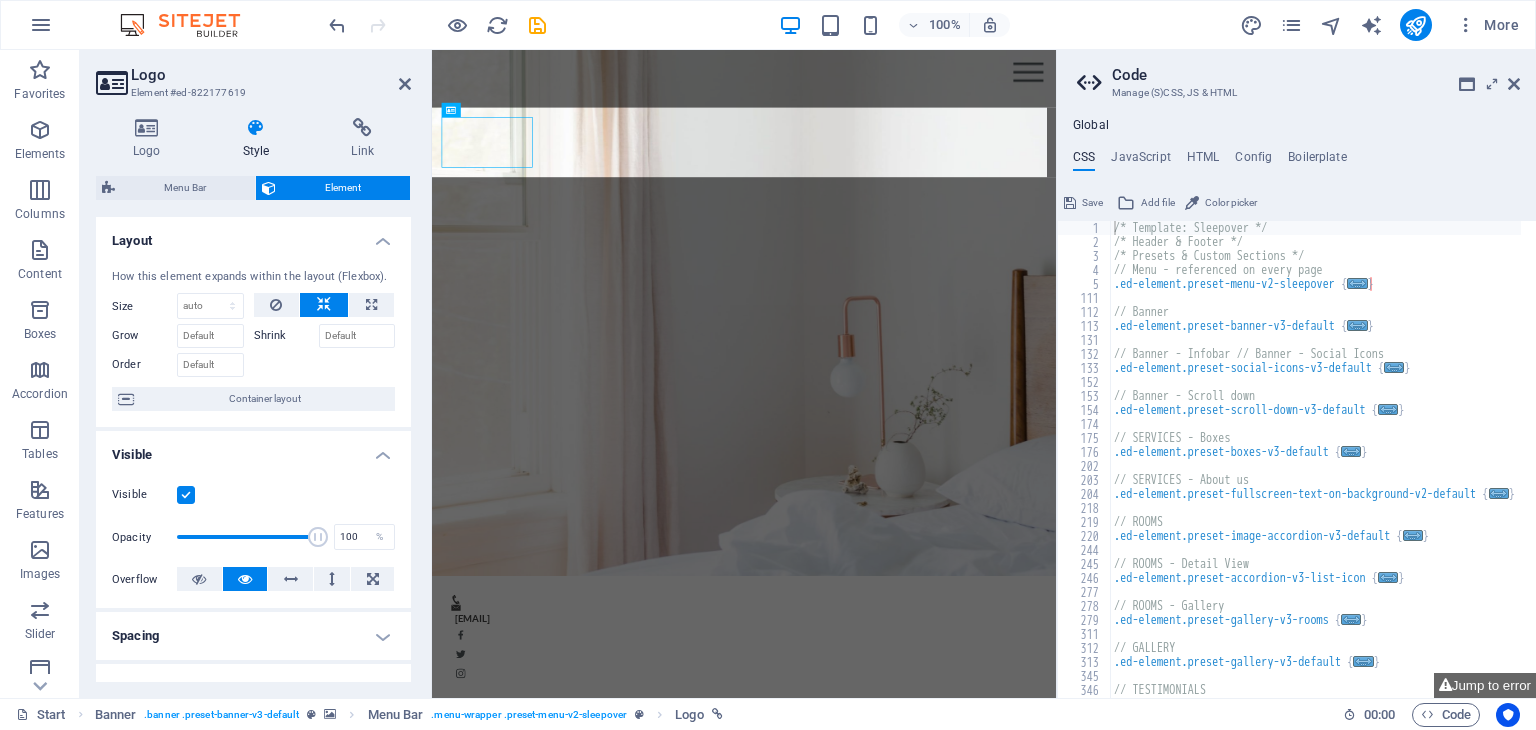 select on "rem" 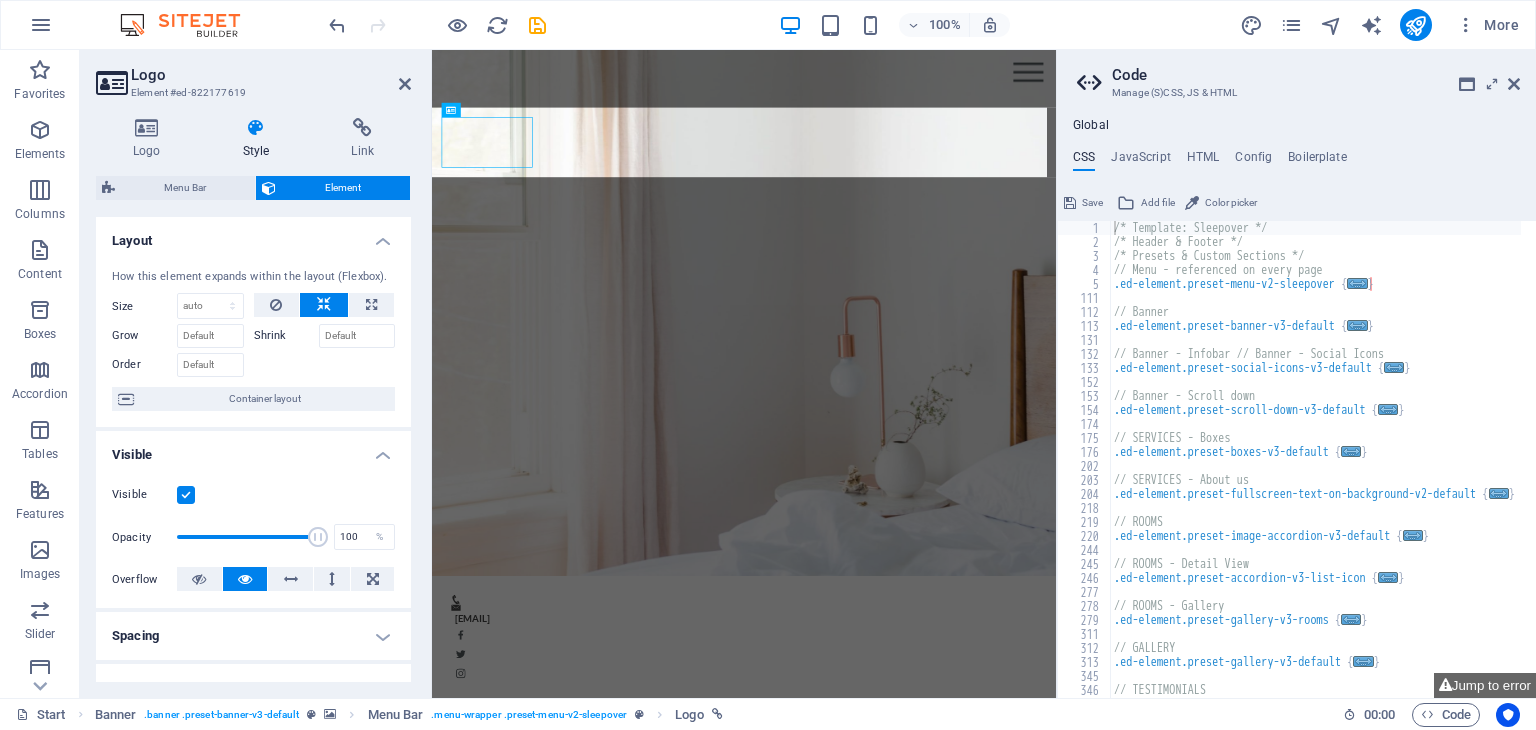 select on "rem" 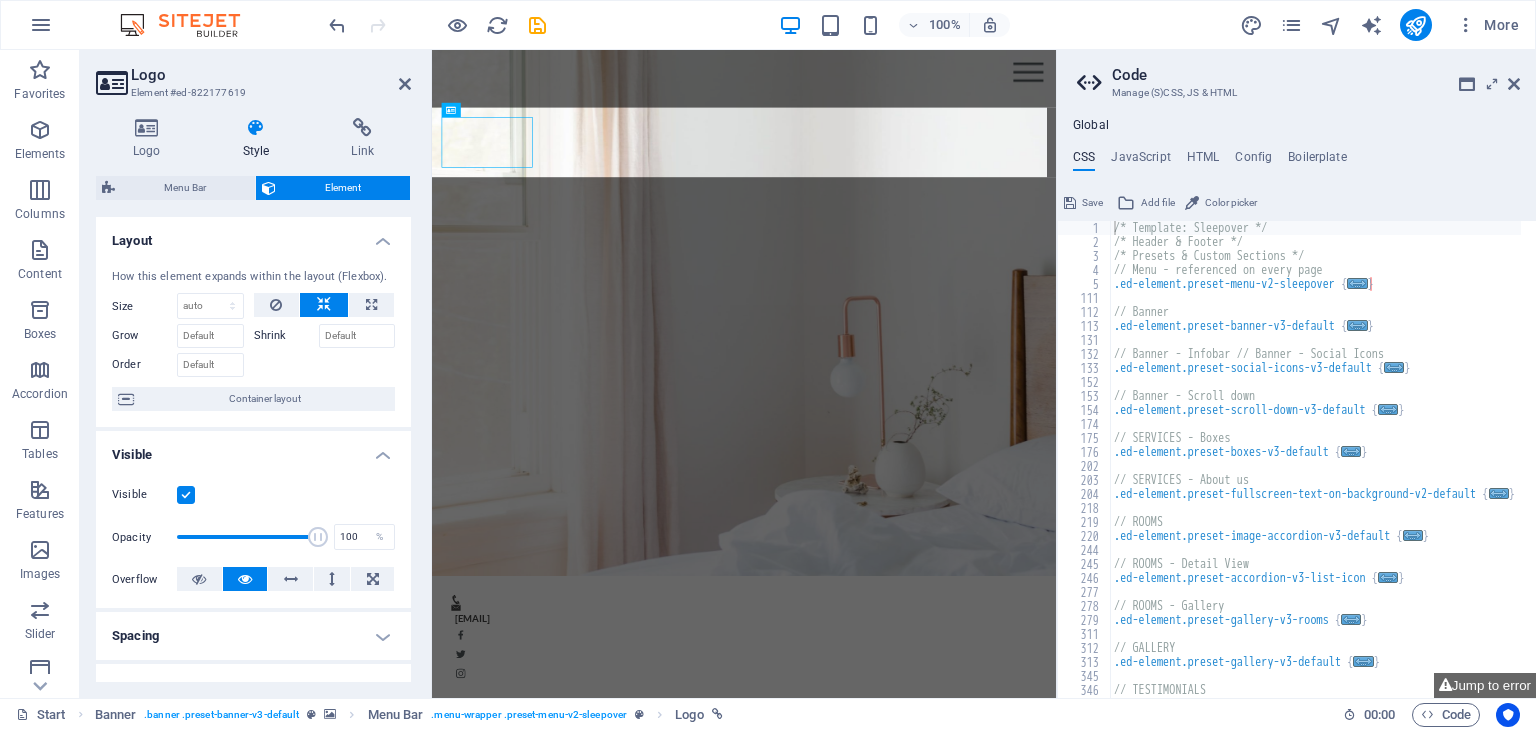 select on "rem" 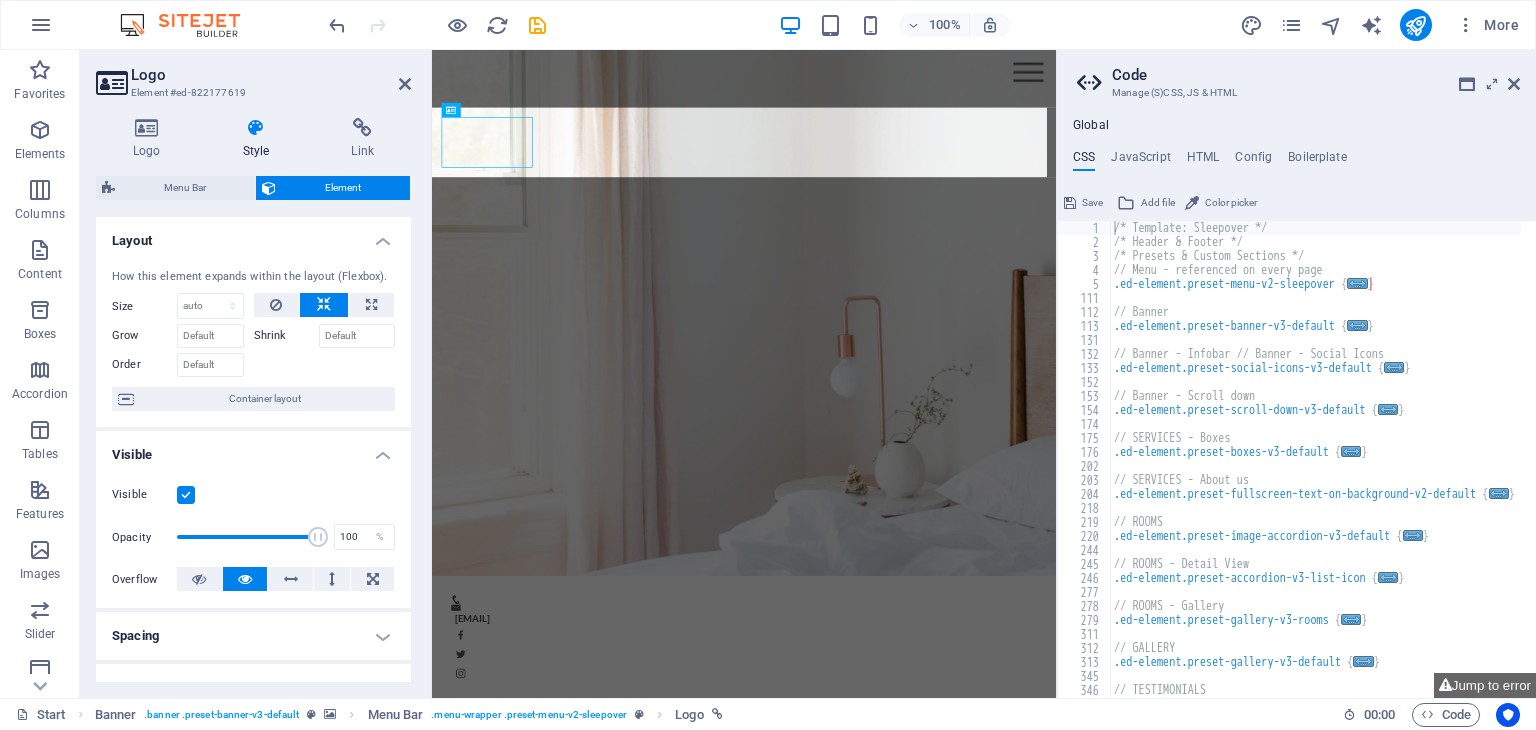 select on "rem" 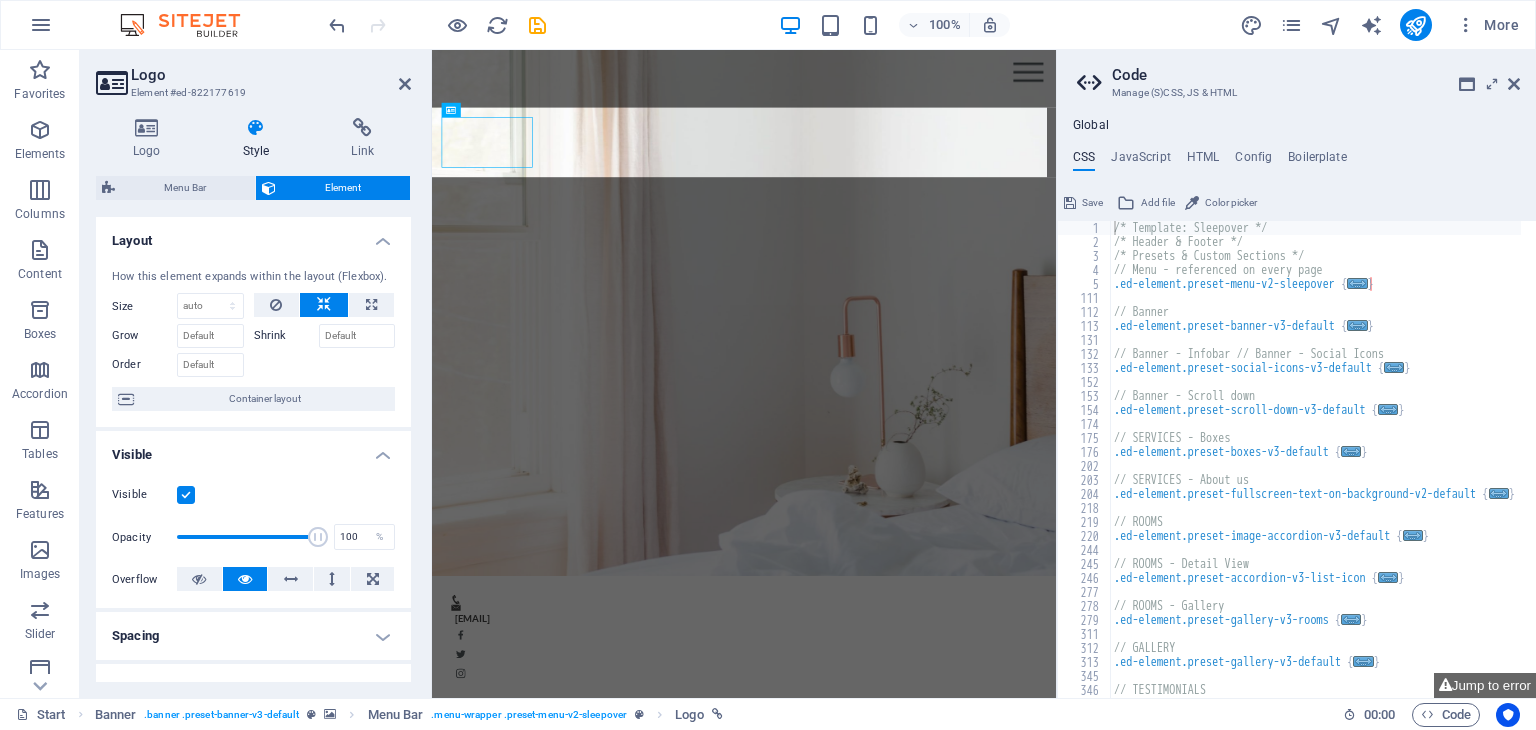 select on "rem" 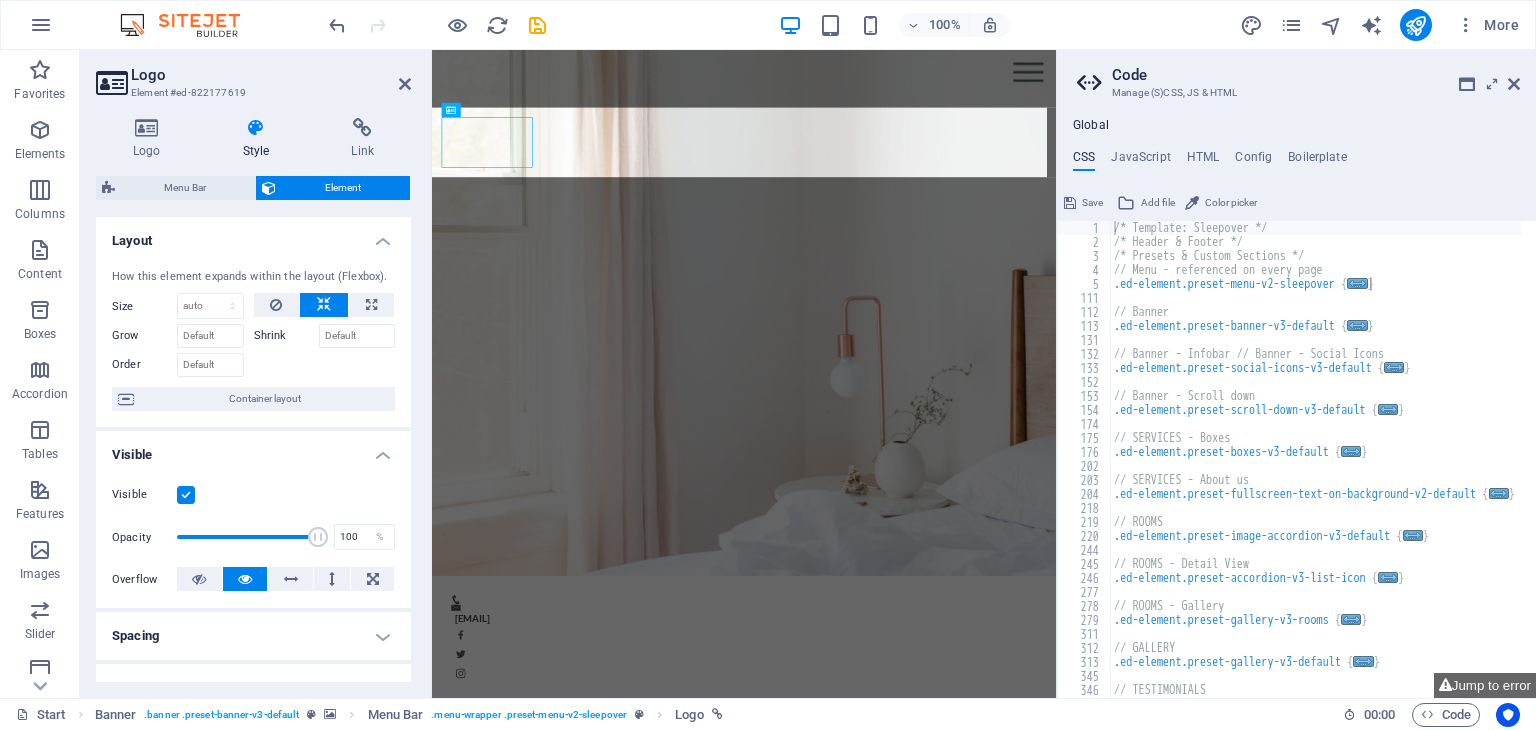 select on "rem" 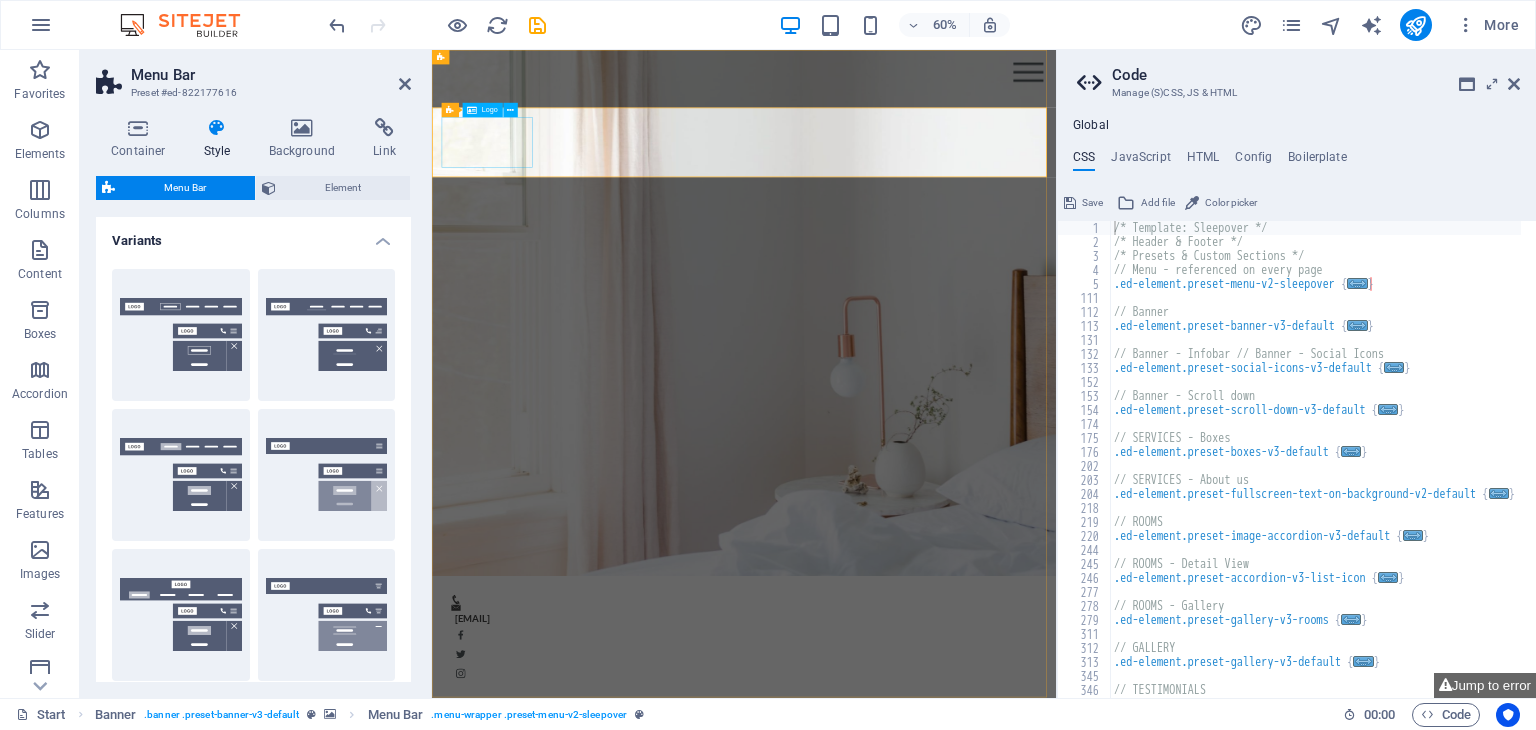 click on "Zetu" at bounding box center [952, 1195] 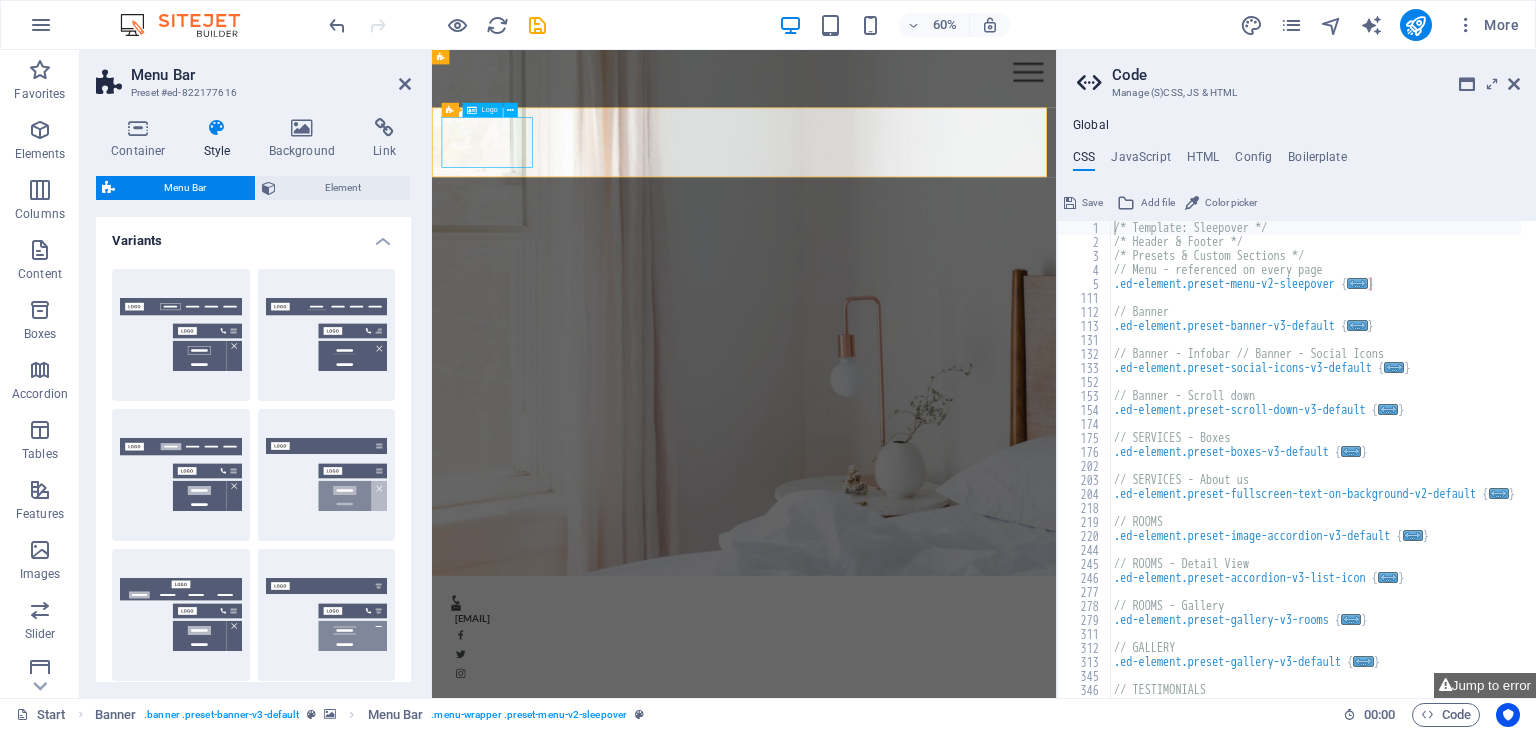 click on "Zetu" at bounding box center [952, 1195] 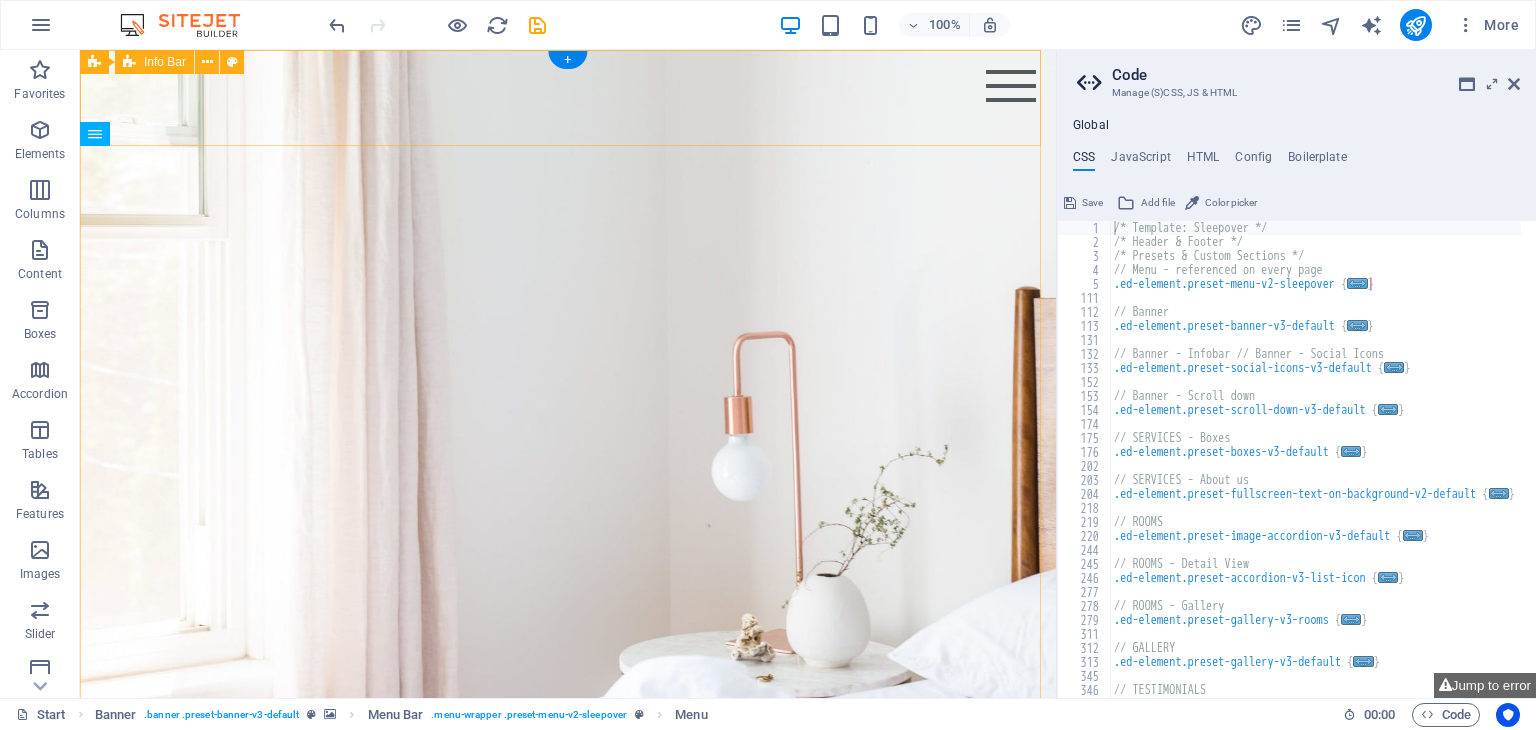 scroll, scrollTop: 0, scrollLeft: 0, axis: both 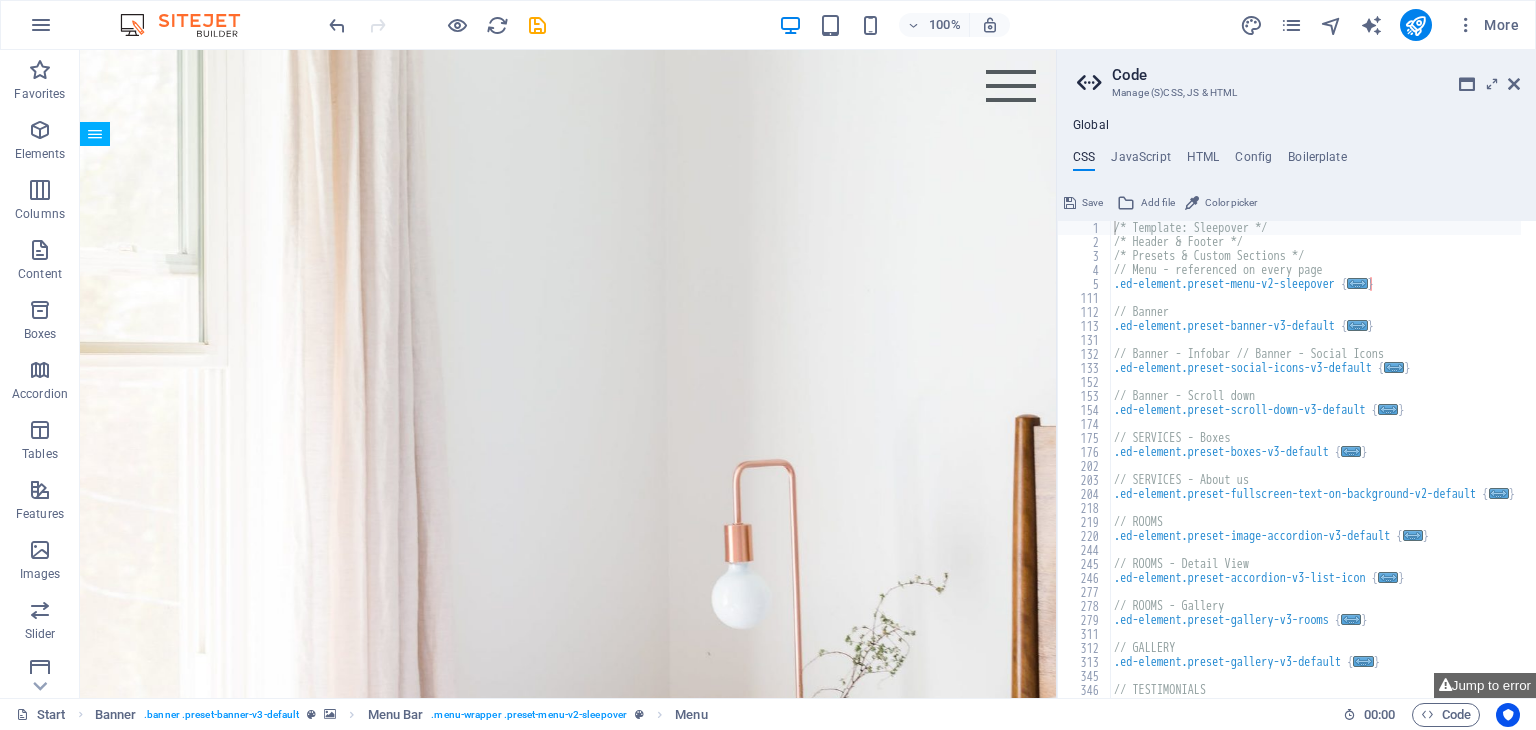 click at bounding box center (1514, 84) 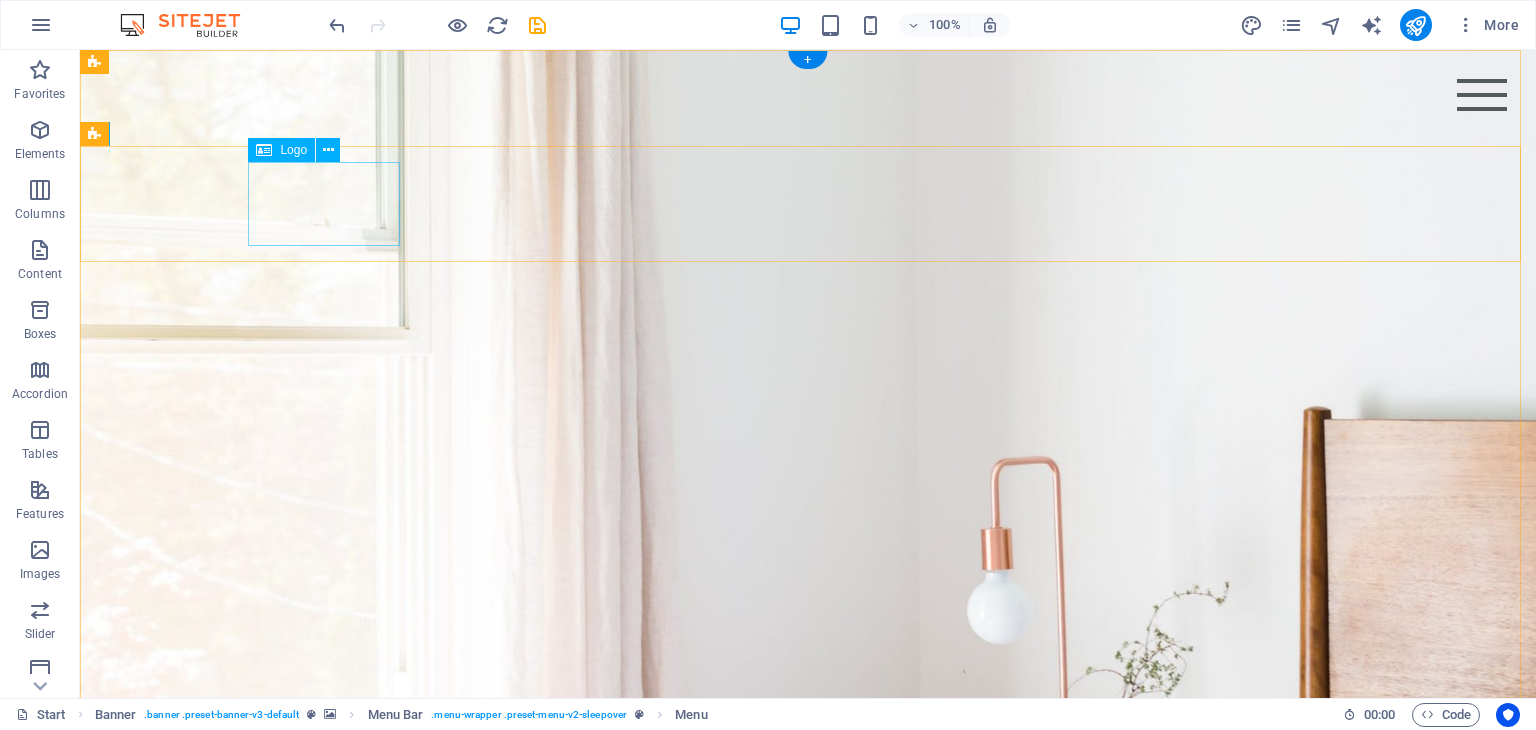 click on "Zetu" at bounding box center (808, 1195) 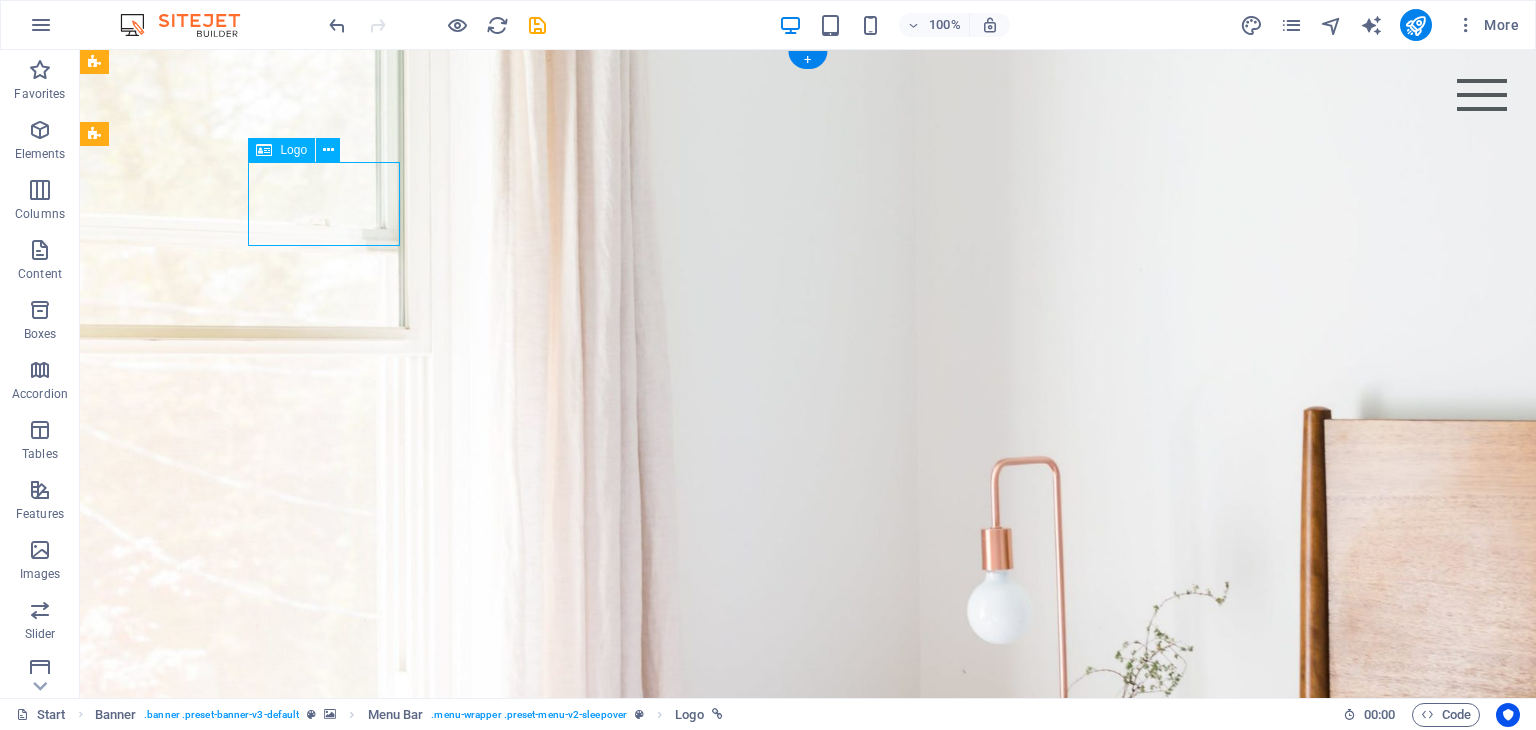 click on "Zetu" at bounding box center (808, 1195) 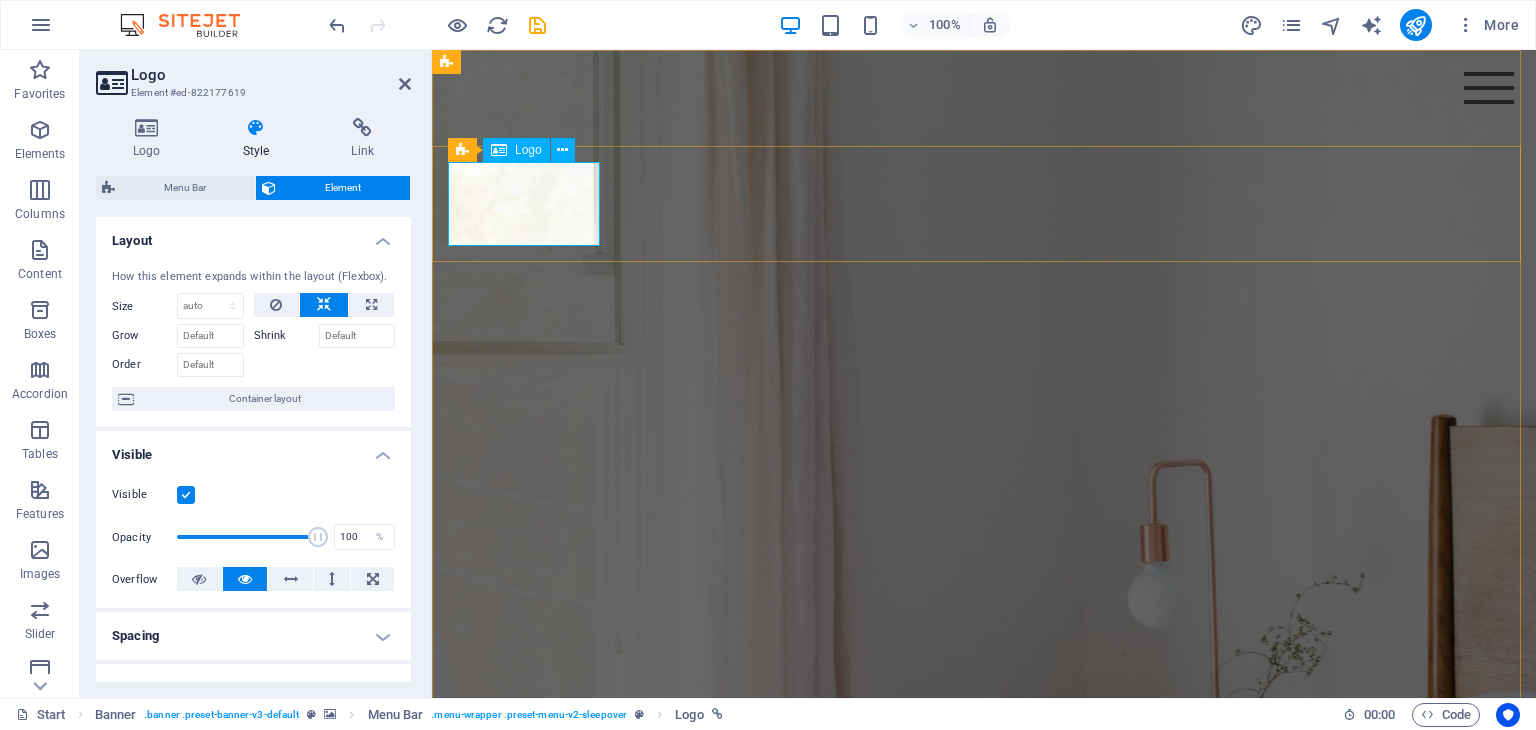 click on "Zetu" at bounding box center [984, 1195] 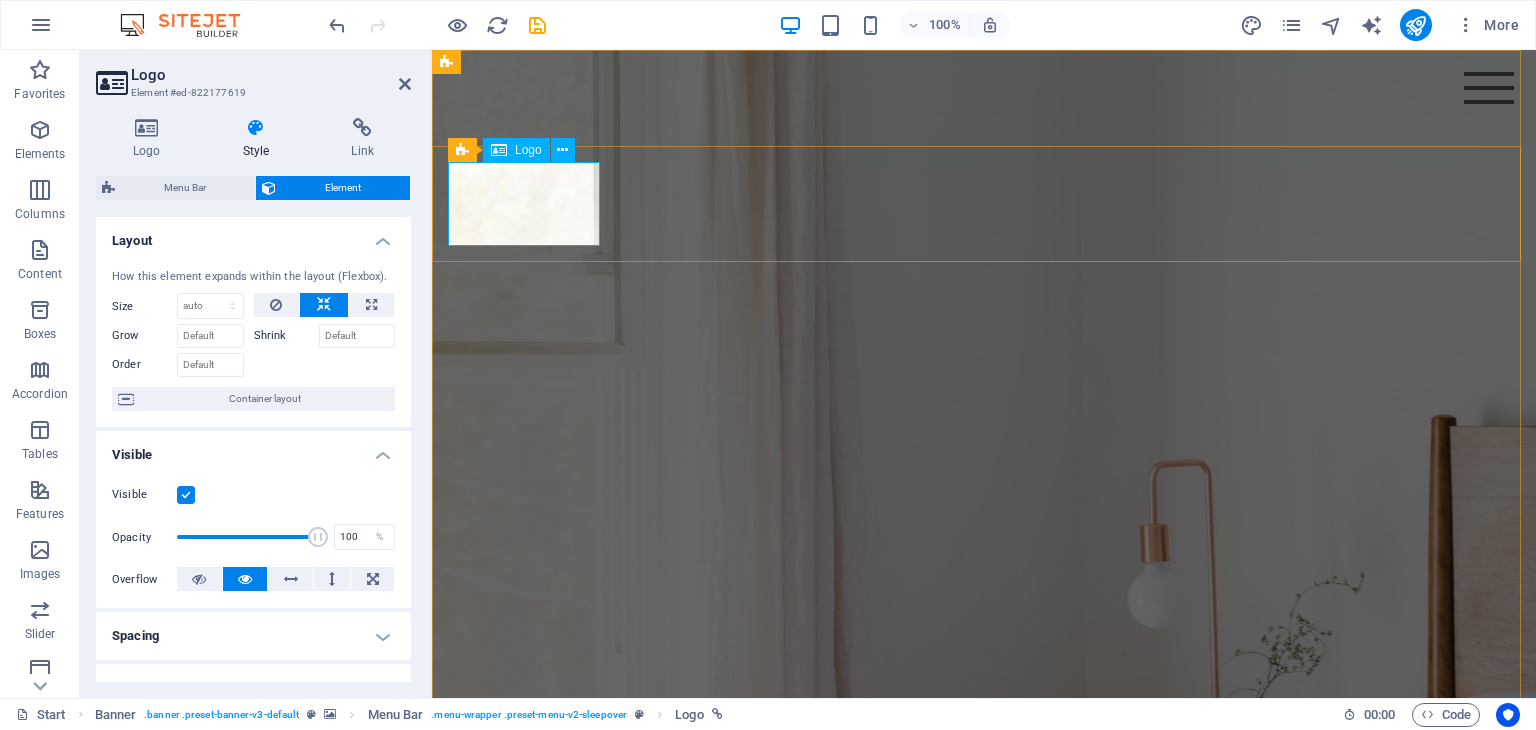 click on "Zetu" at bounding box center (984, 1195) 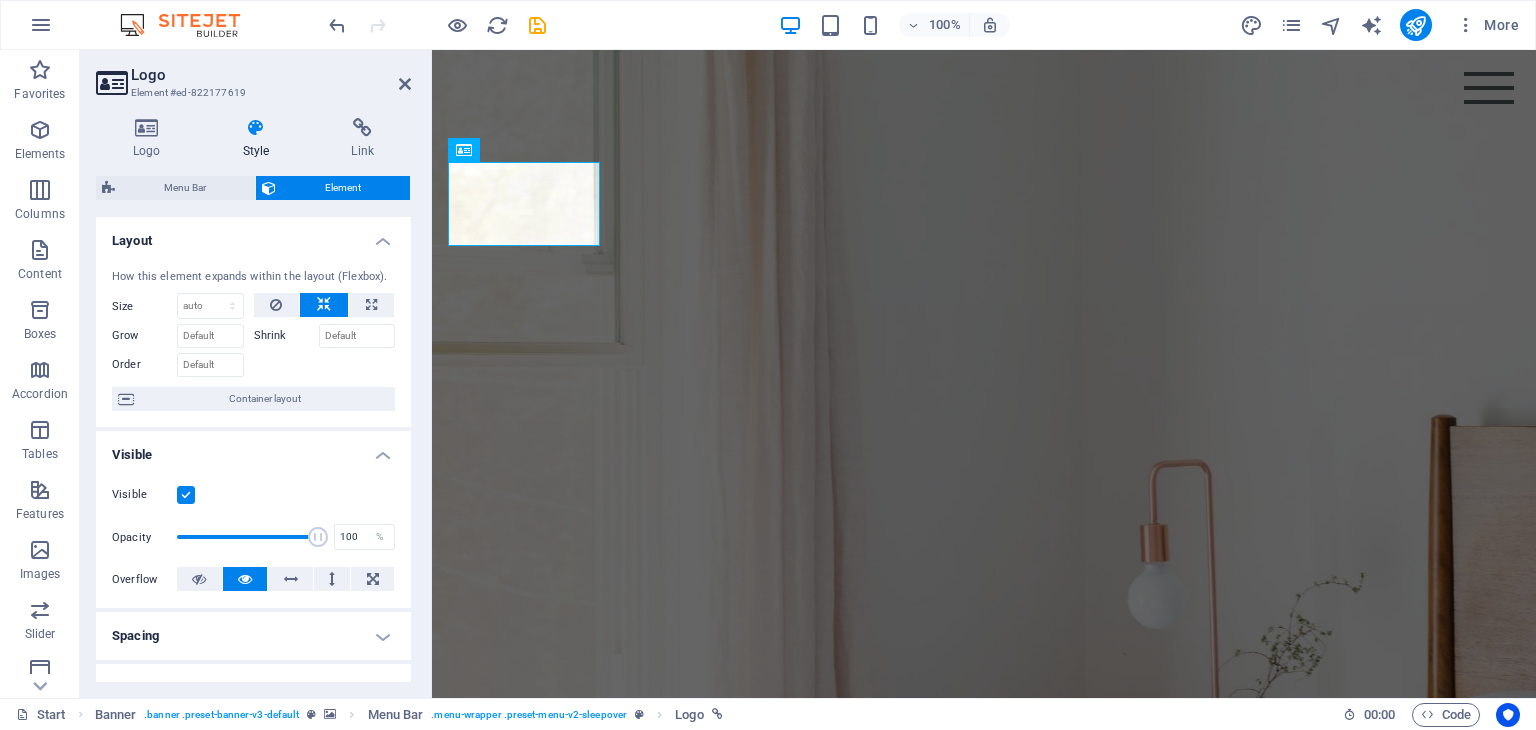click on "Logo" at bounding box center (151, 139) 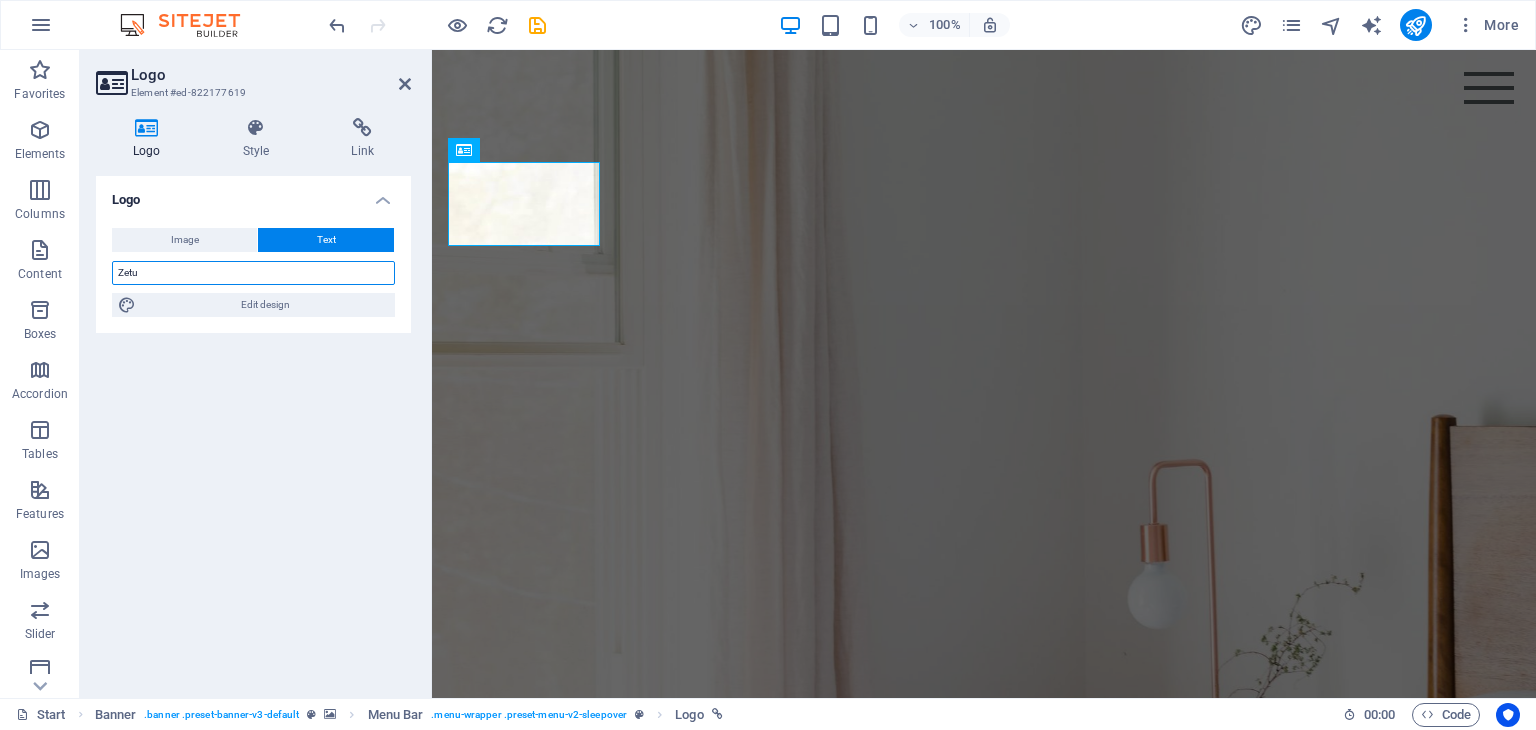click on "Zetu" at bounding box center [253, 273] 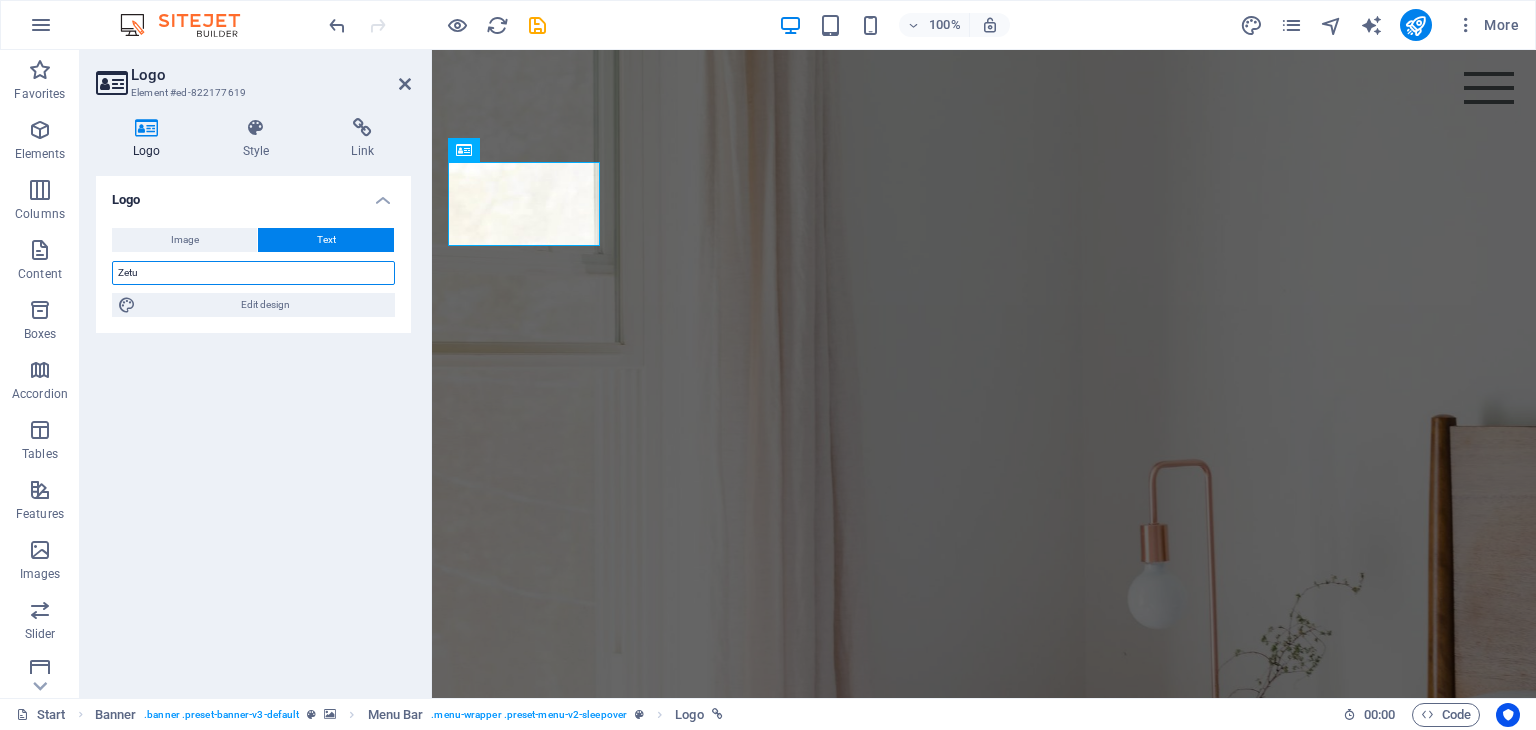 type on "Zetu Rooms" 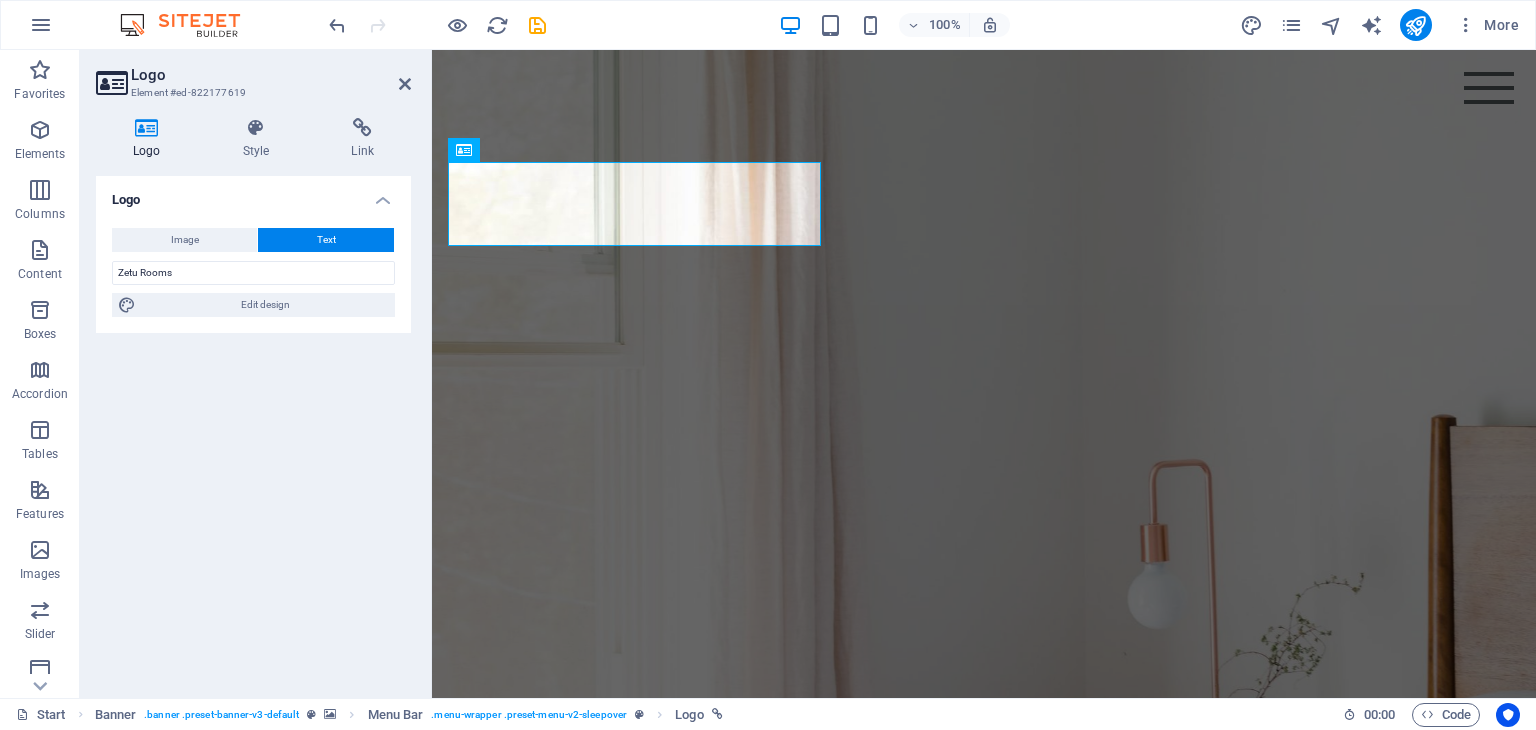 click at bounding box center [256, 128] 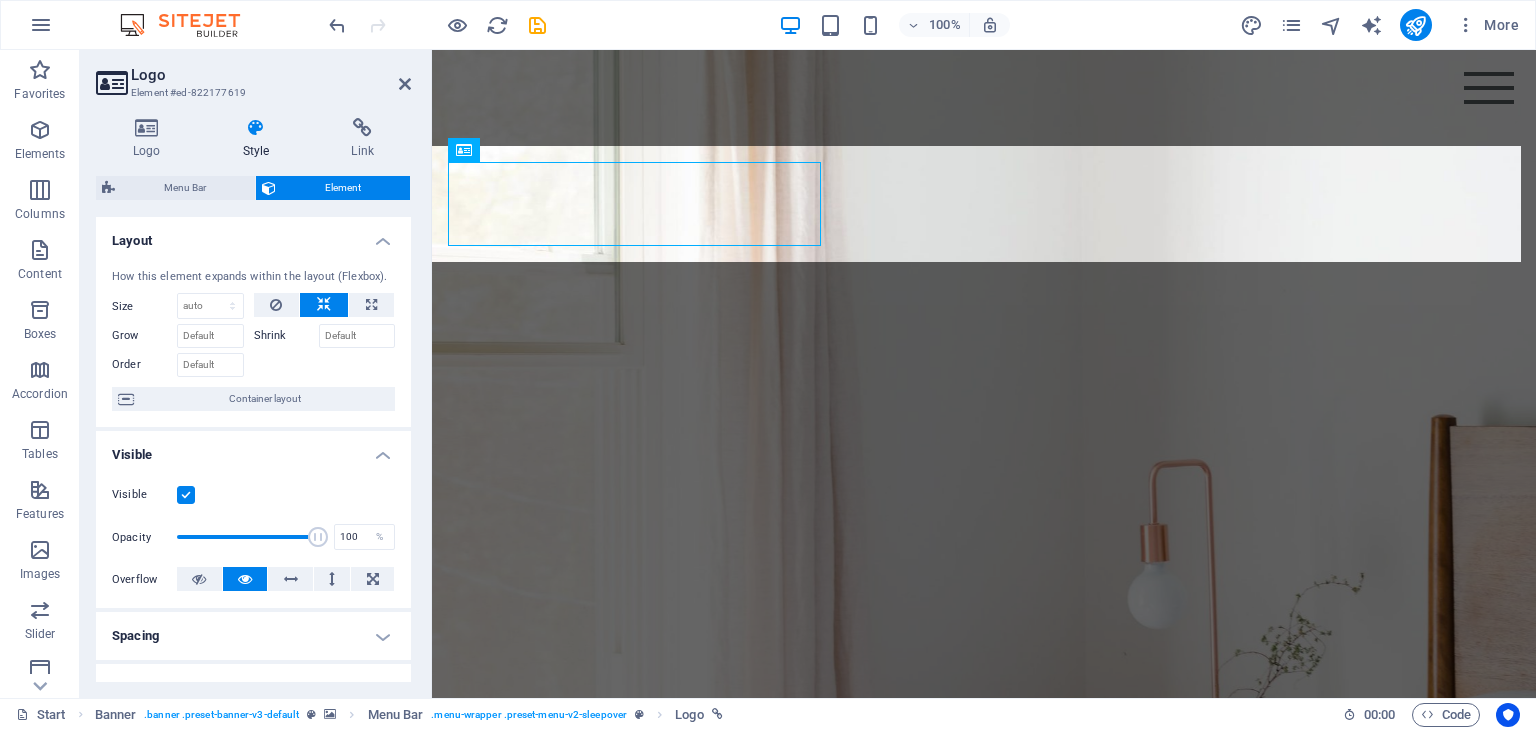 click on "Menu Bar" at bounding box center (185, 188) 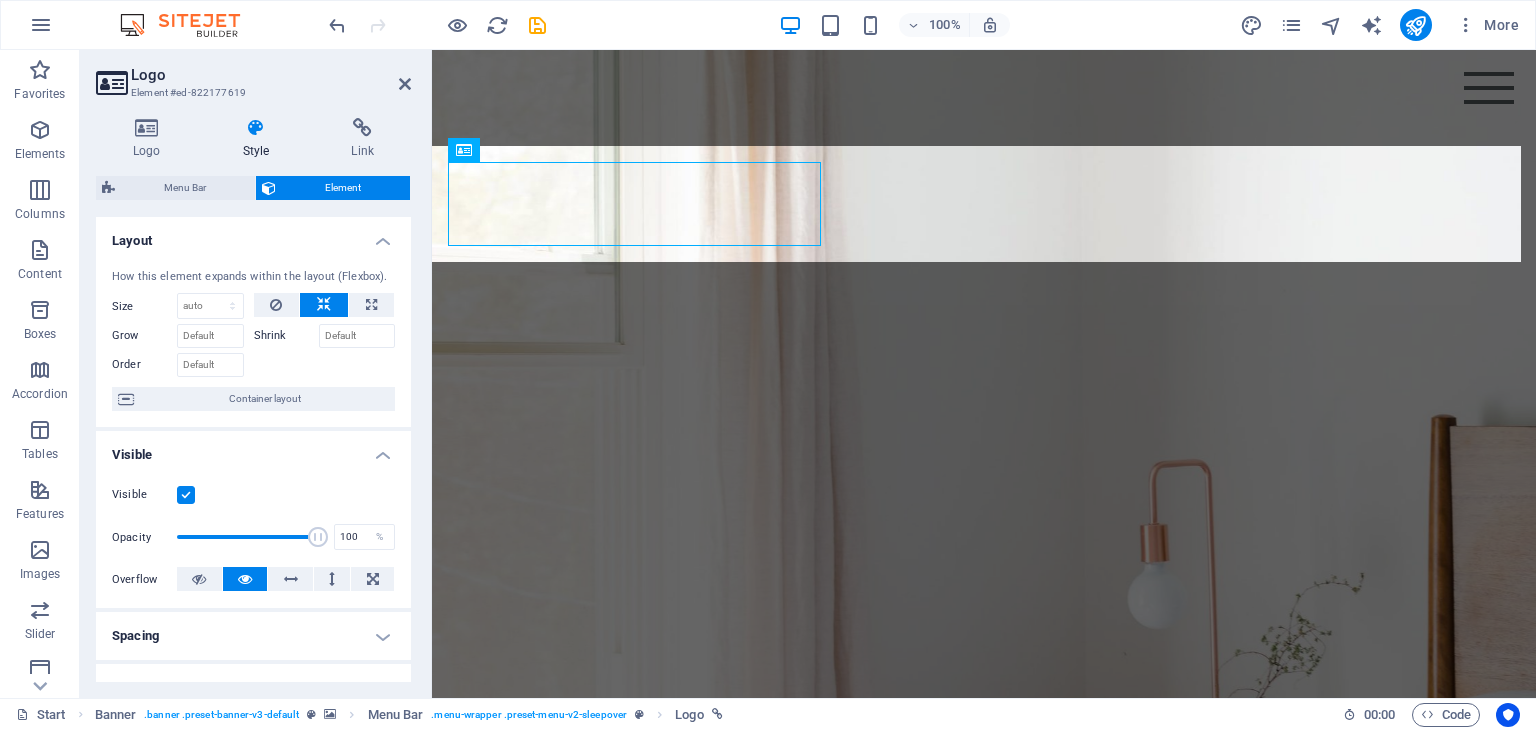 select on "rem" 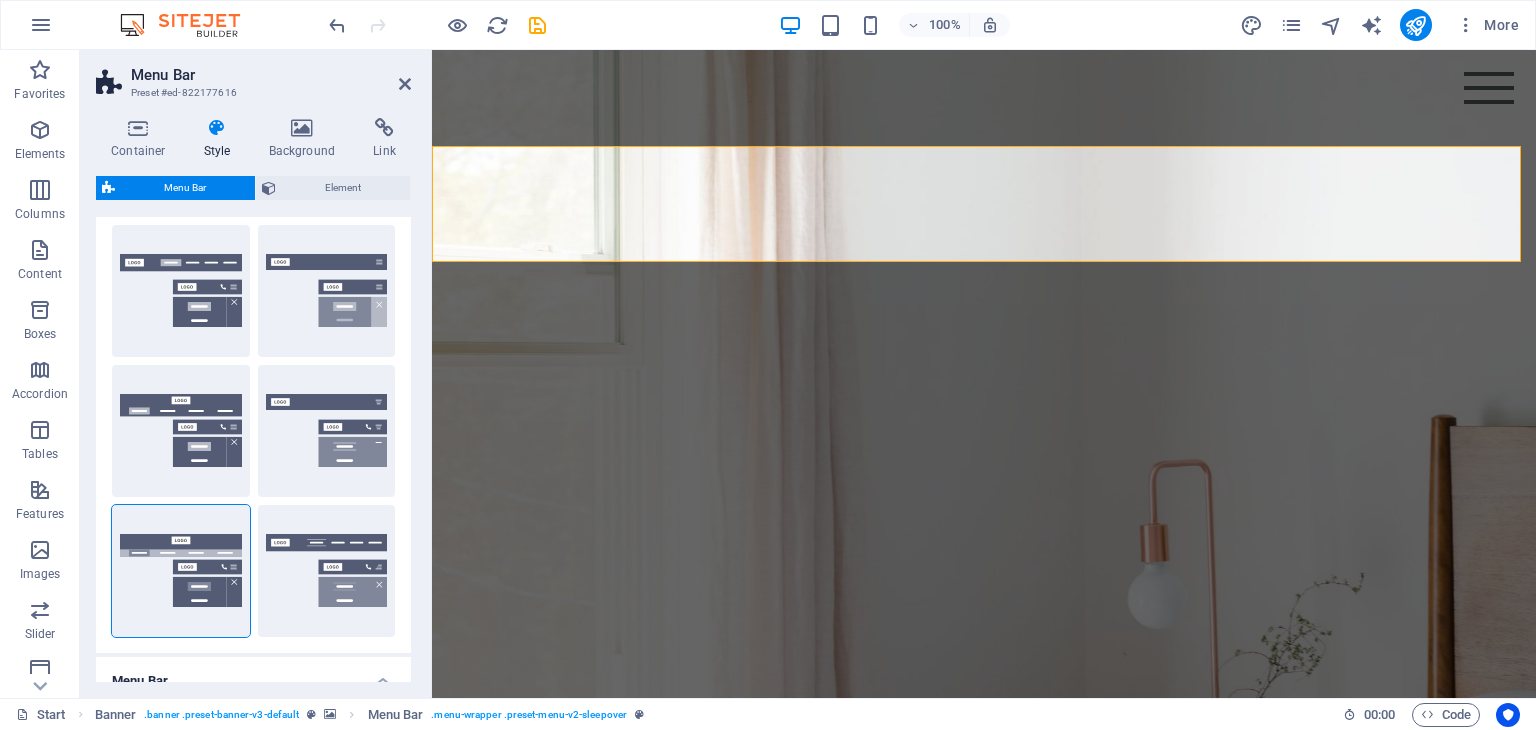 scroll, scrollTop: 190, scrollLeft: 0, axis: vertical 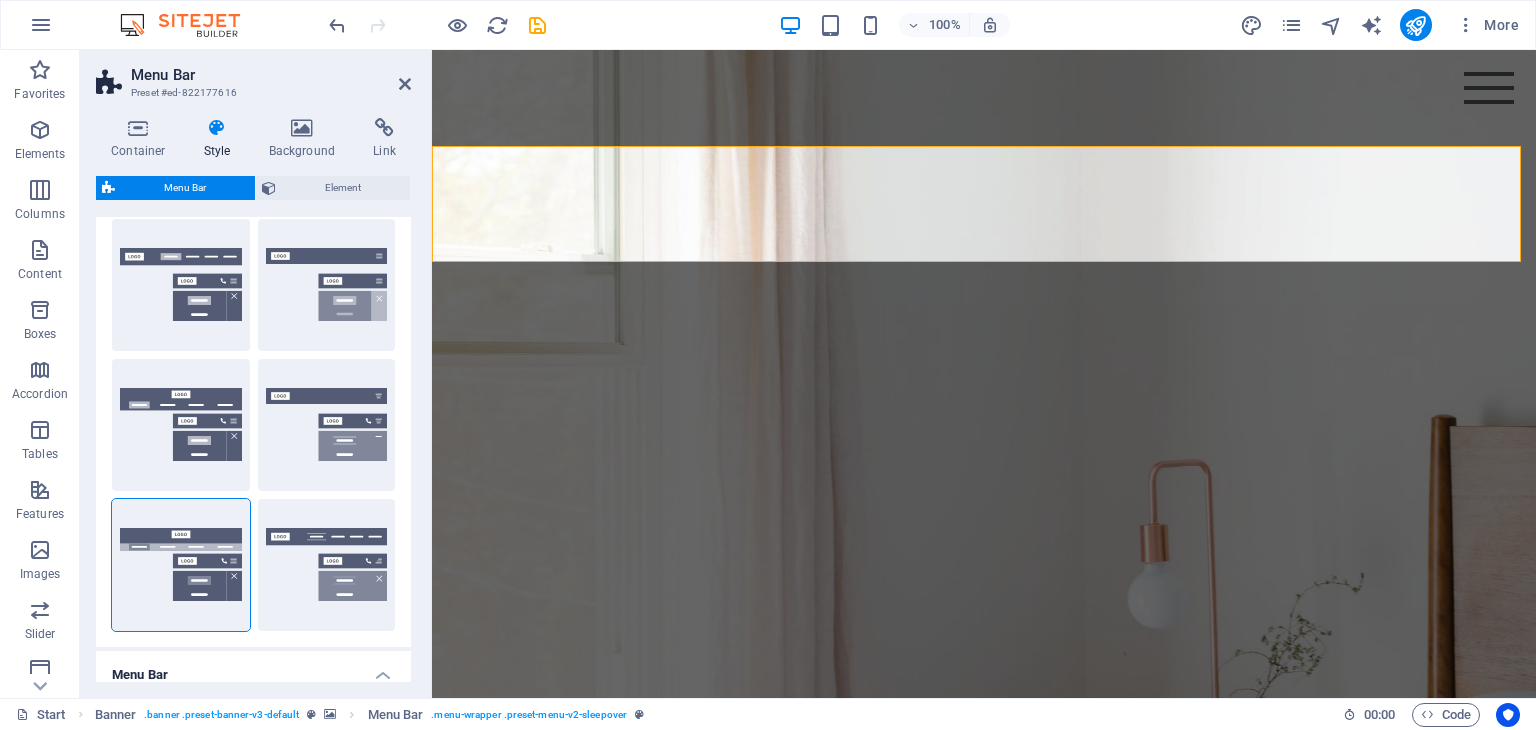 click on "Loki" at bounding box center (181, 425) 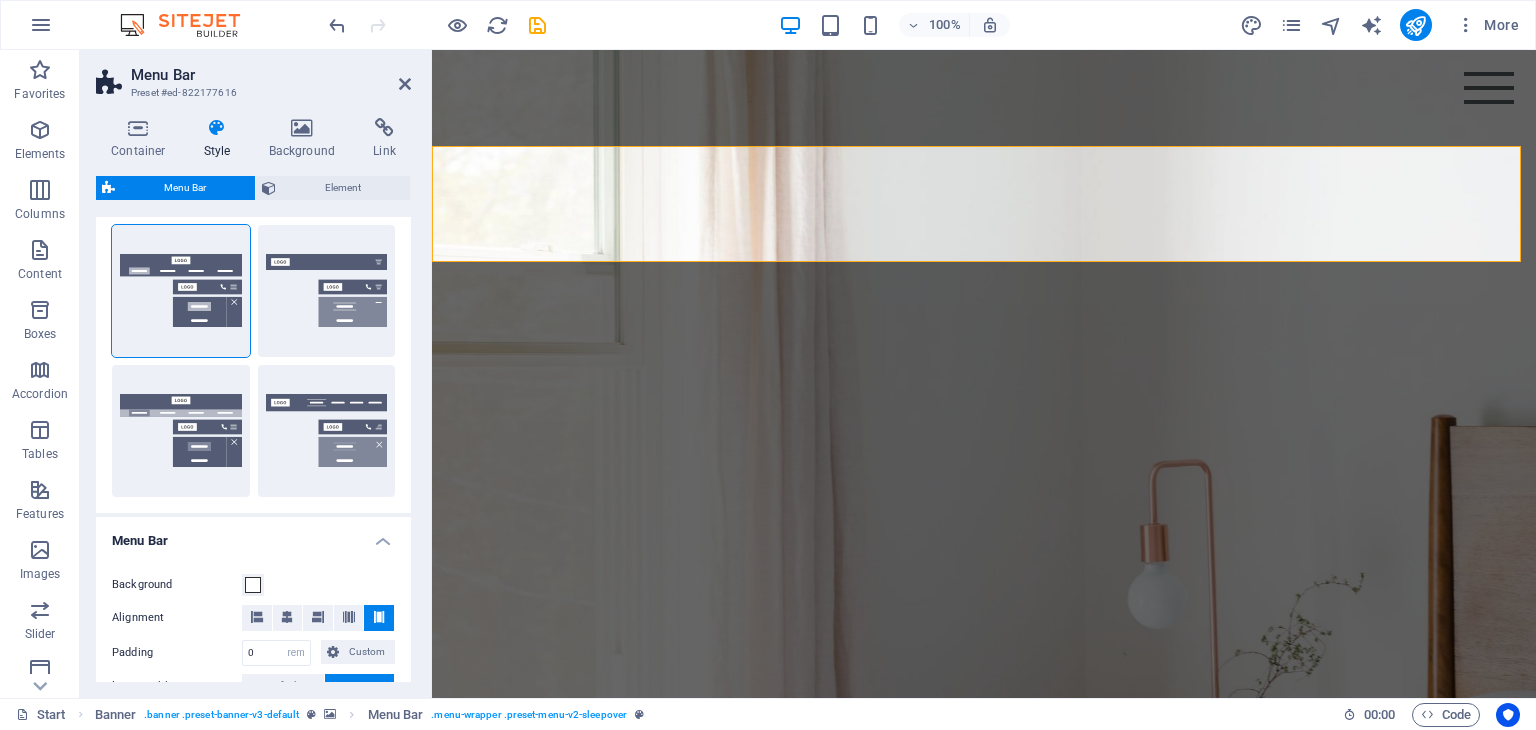 scroll, scrollTop: 326, scrollLeft: 0, axis: vertical 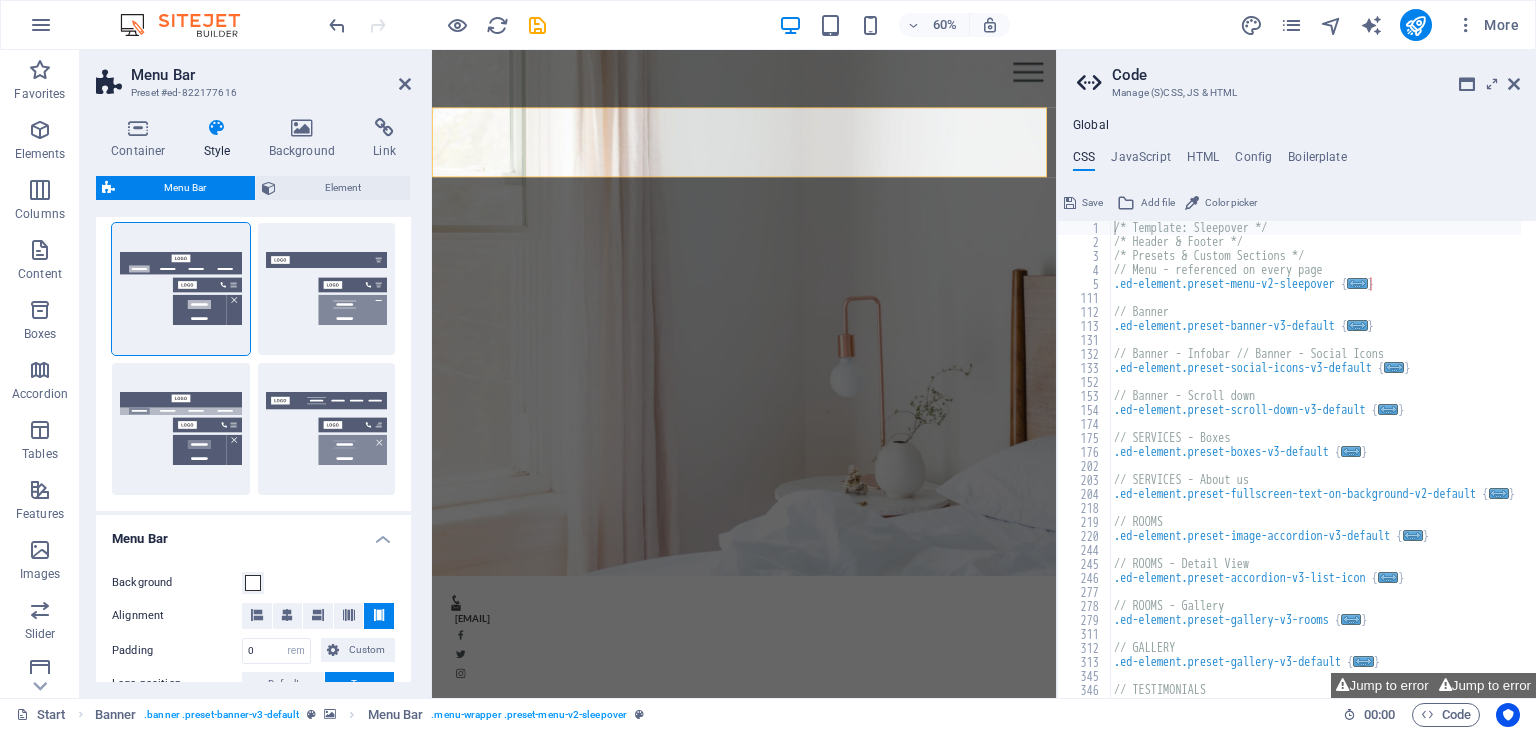 click on "Wide" at bounding box center [181, 429] 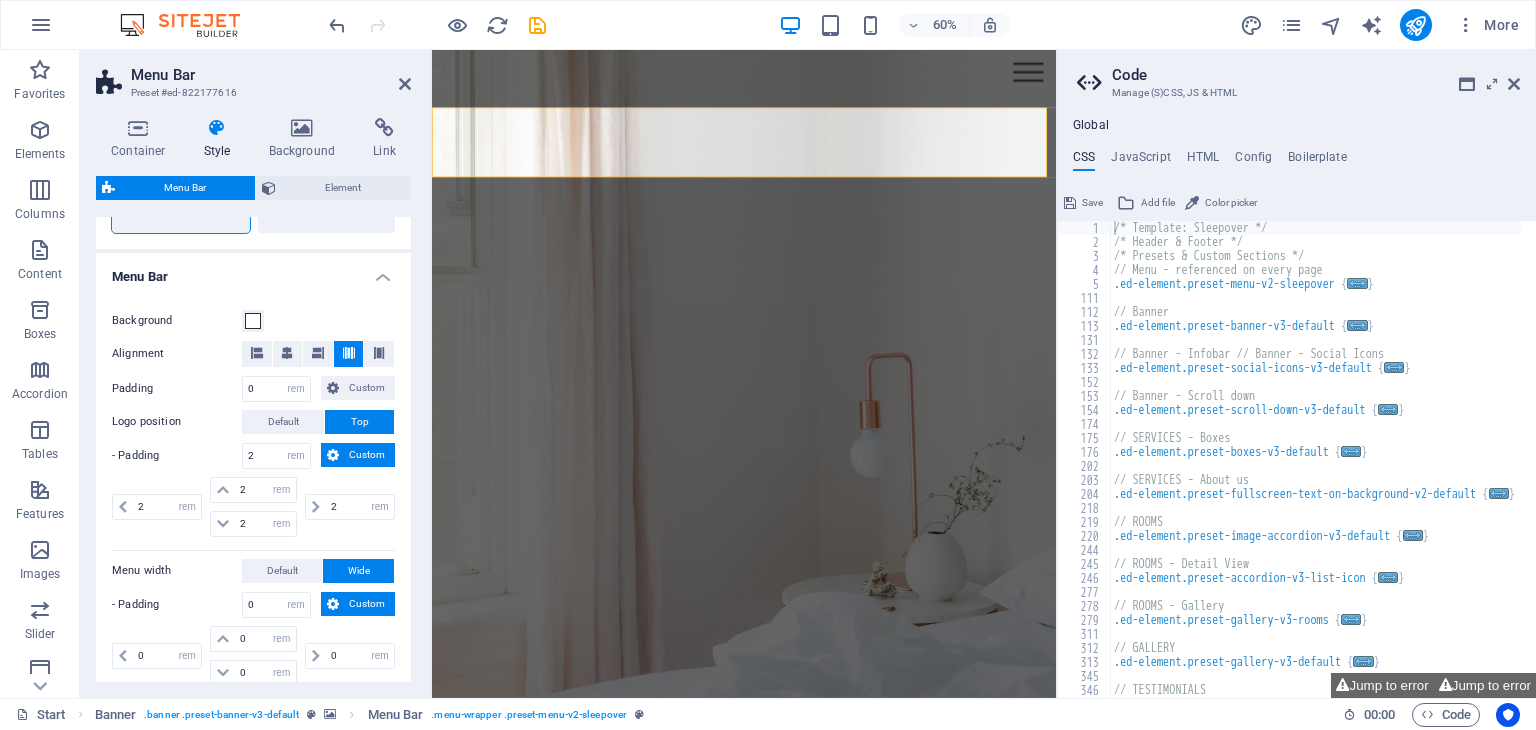 scroll, scrollTop: 590, scrollLeft: 0, axis: vertical 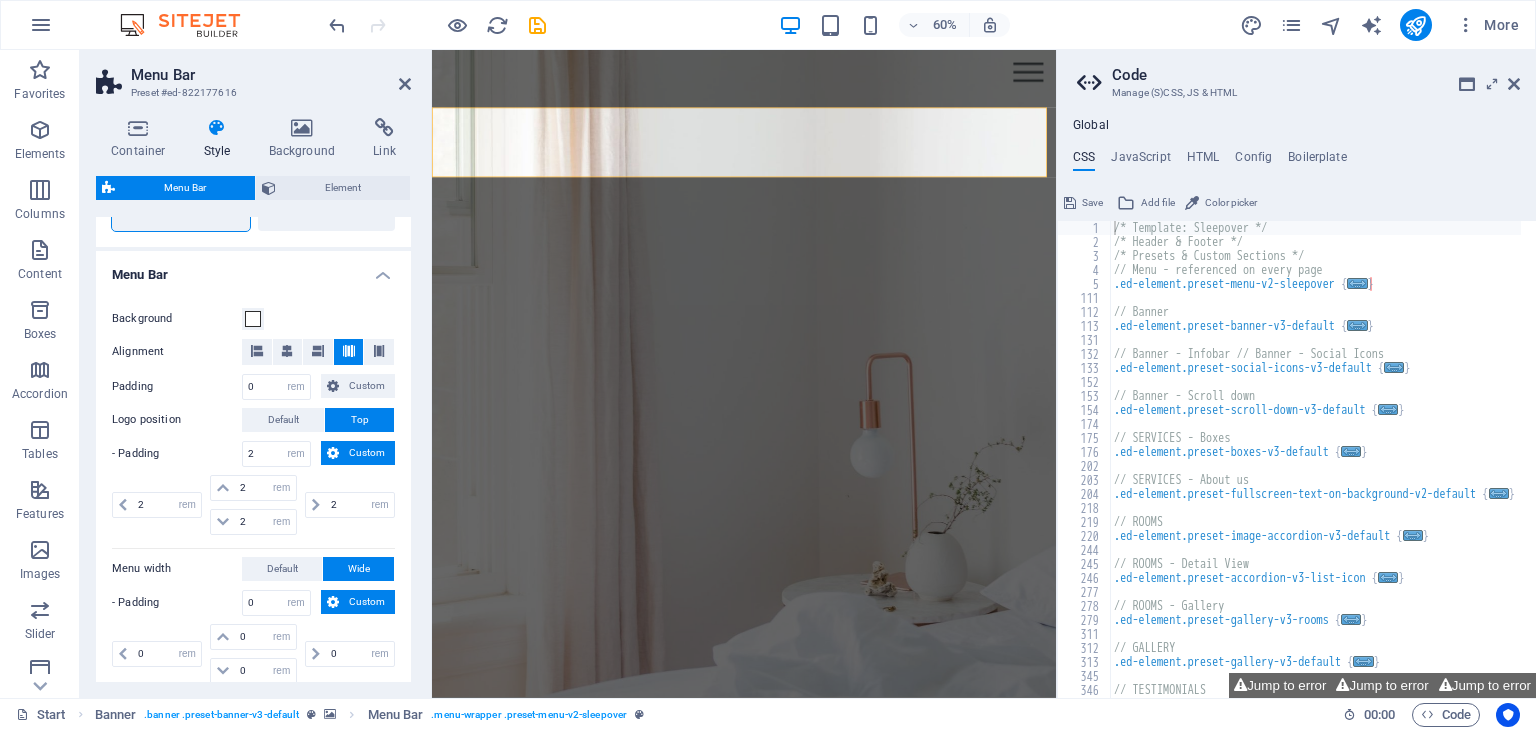 click at bounding box center [287, 351] 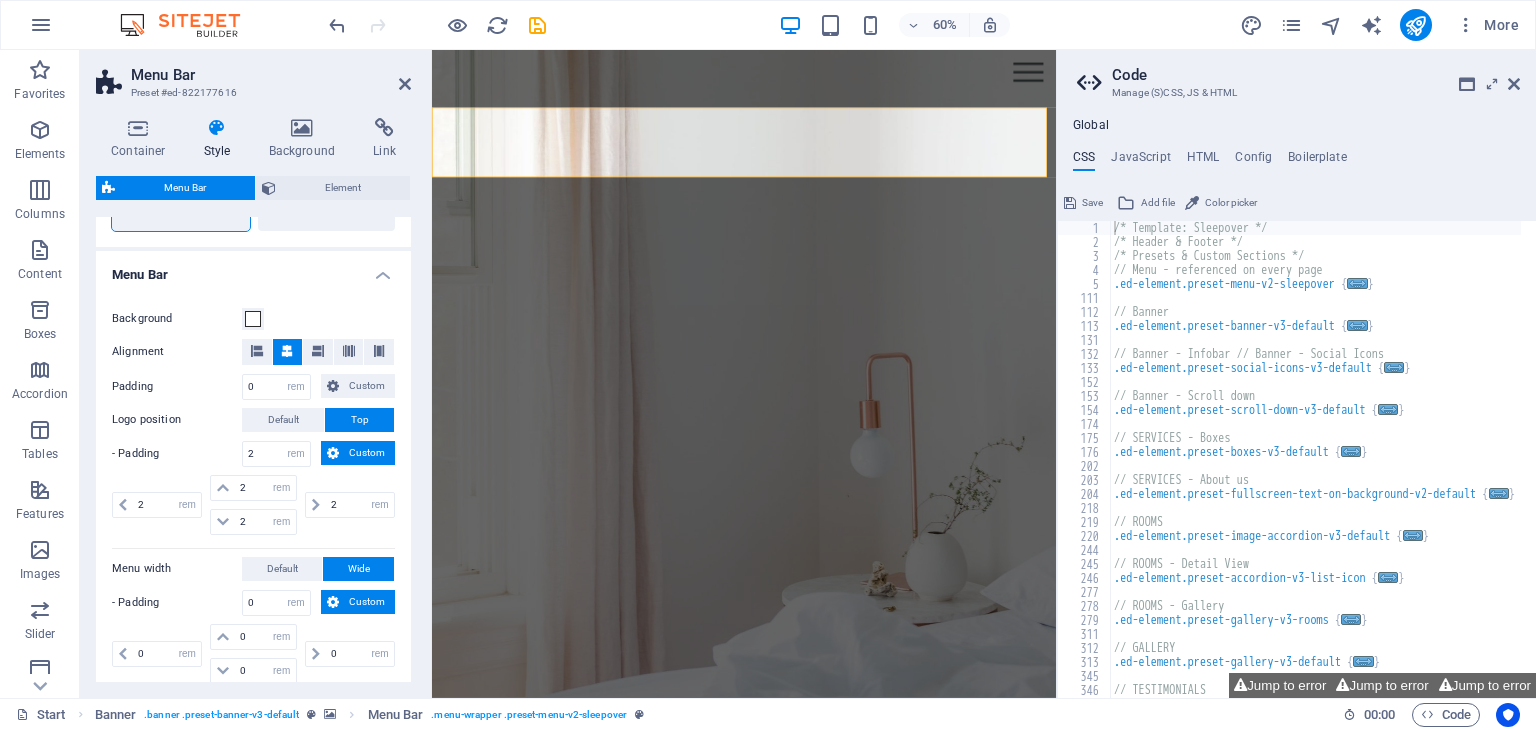click at bounding box center [318, 351] 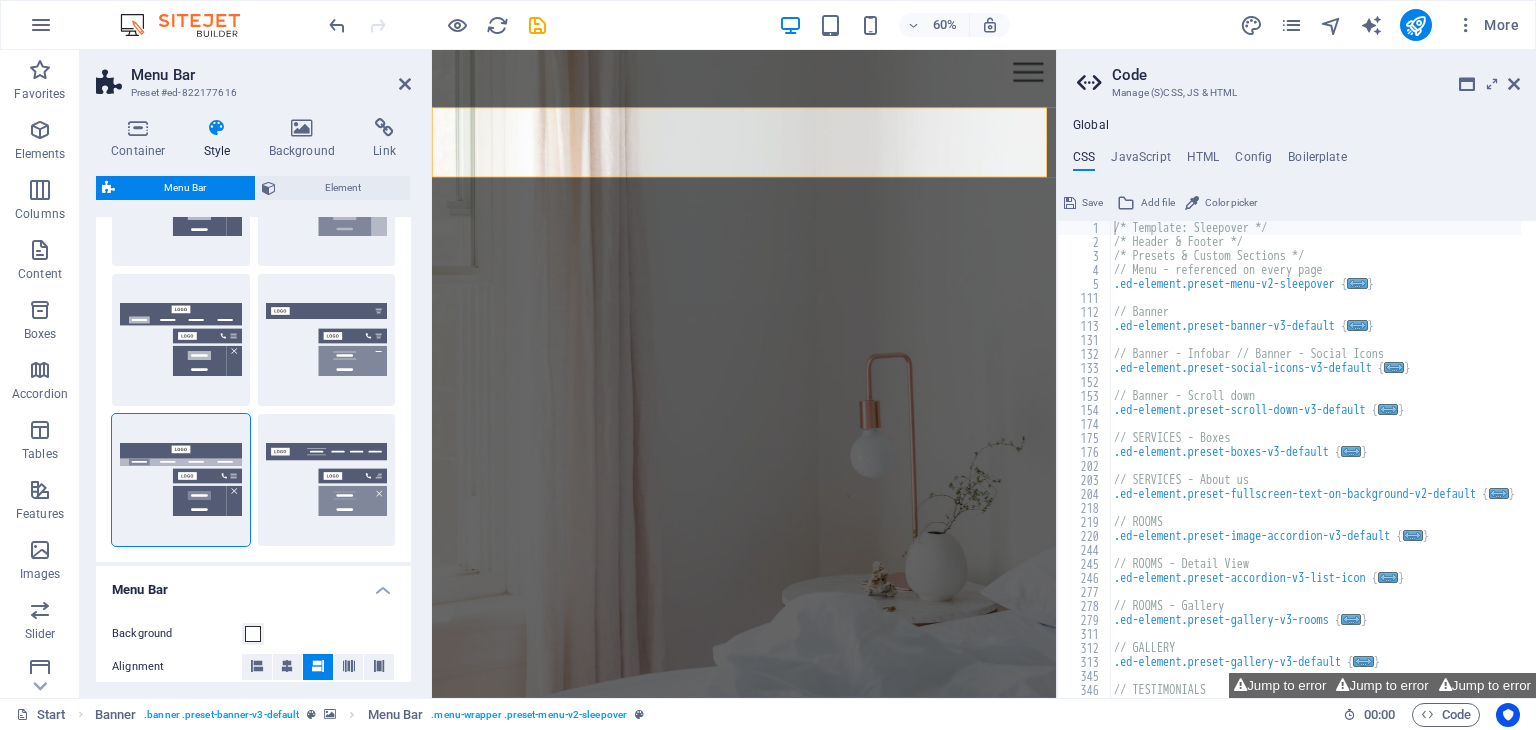 scroll, scrollTop: 274, scrollLeft: 0, axis: vertical 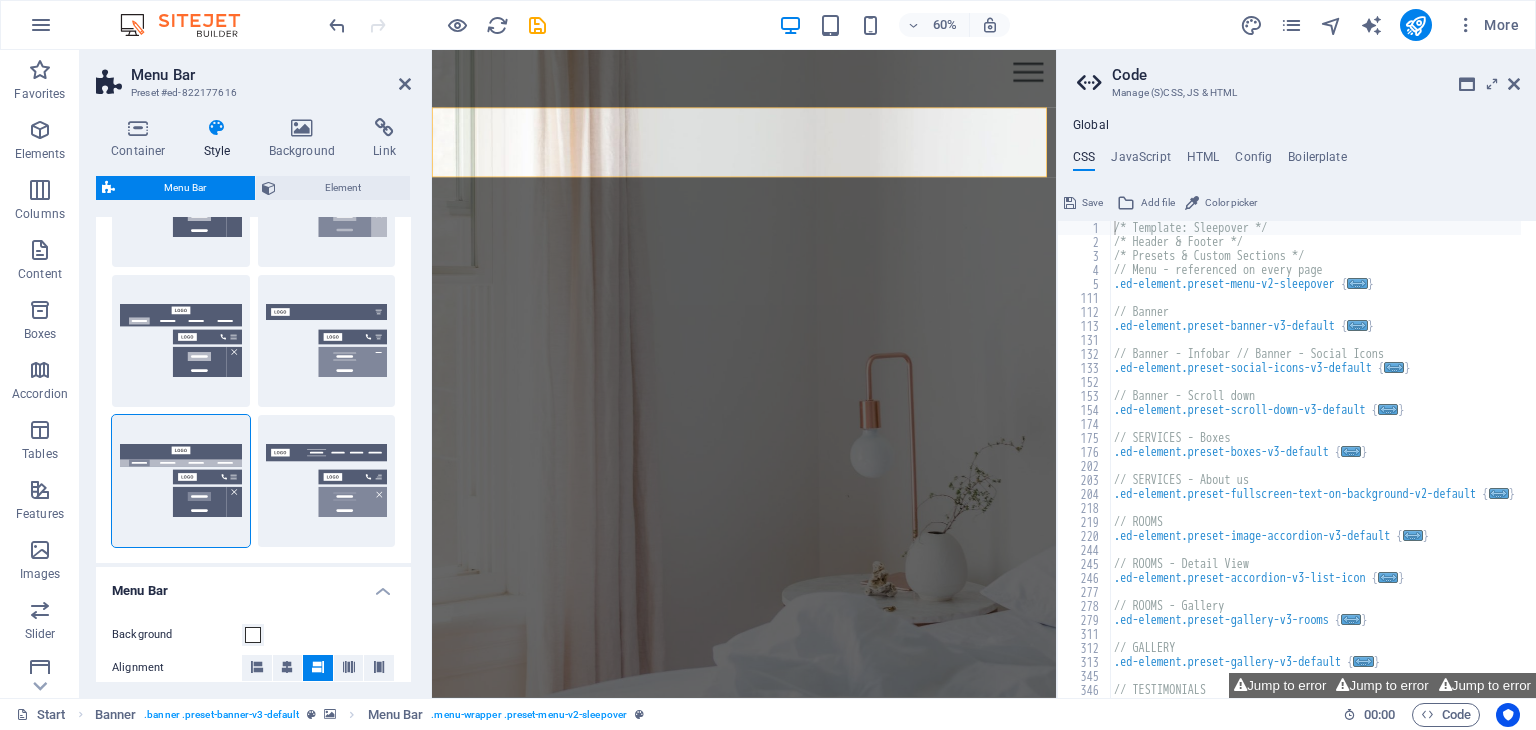 click on "Loki" at bounding box center [181, 341] 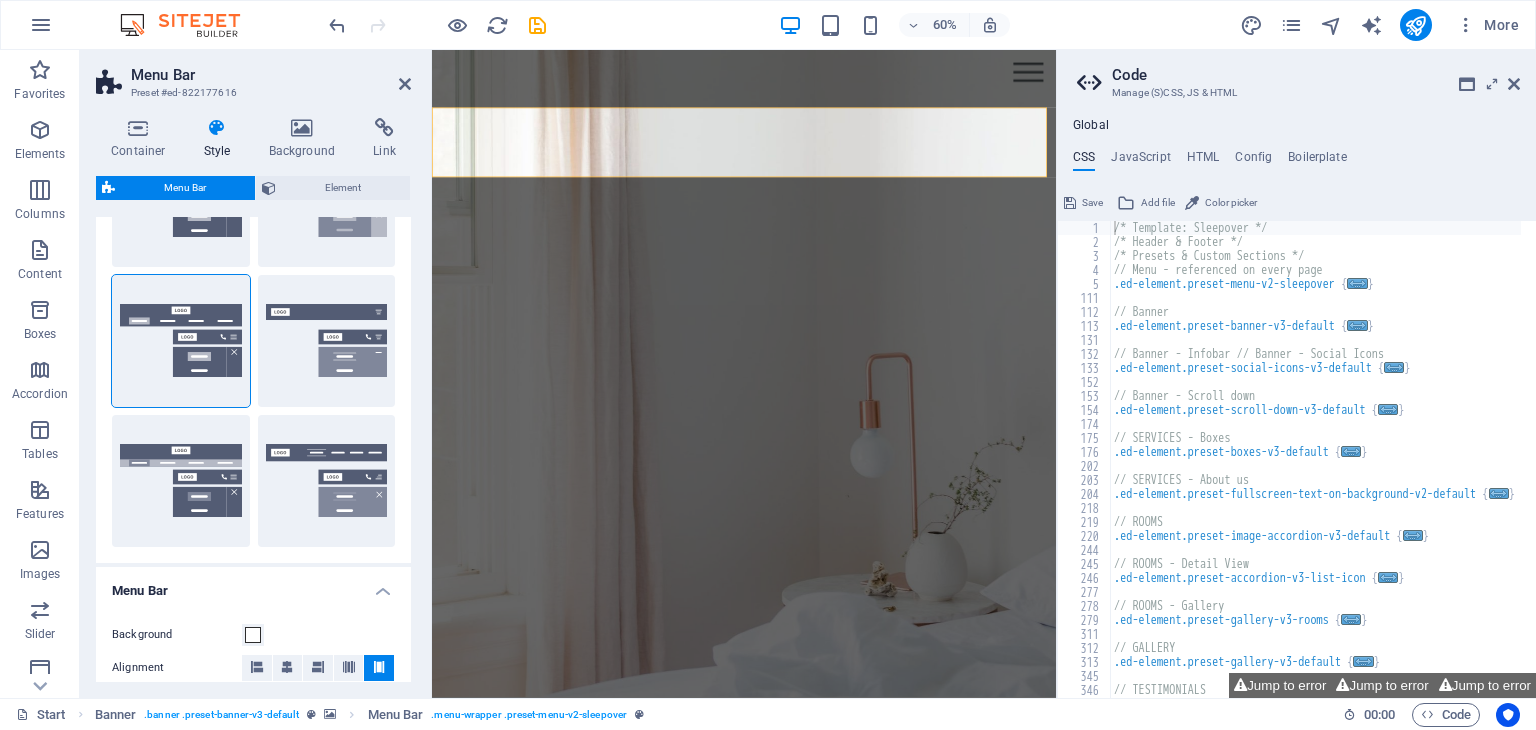 click at bounding box center [1514, 84] 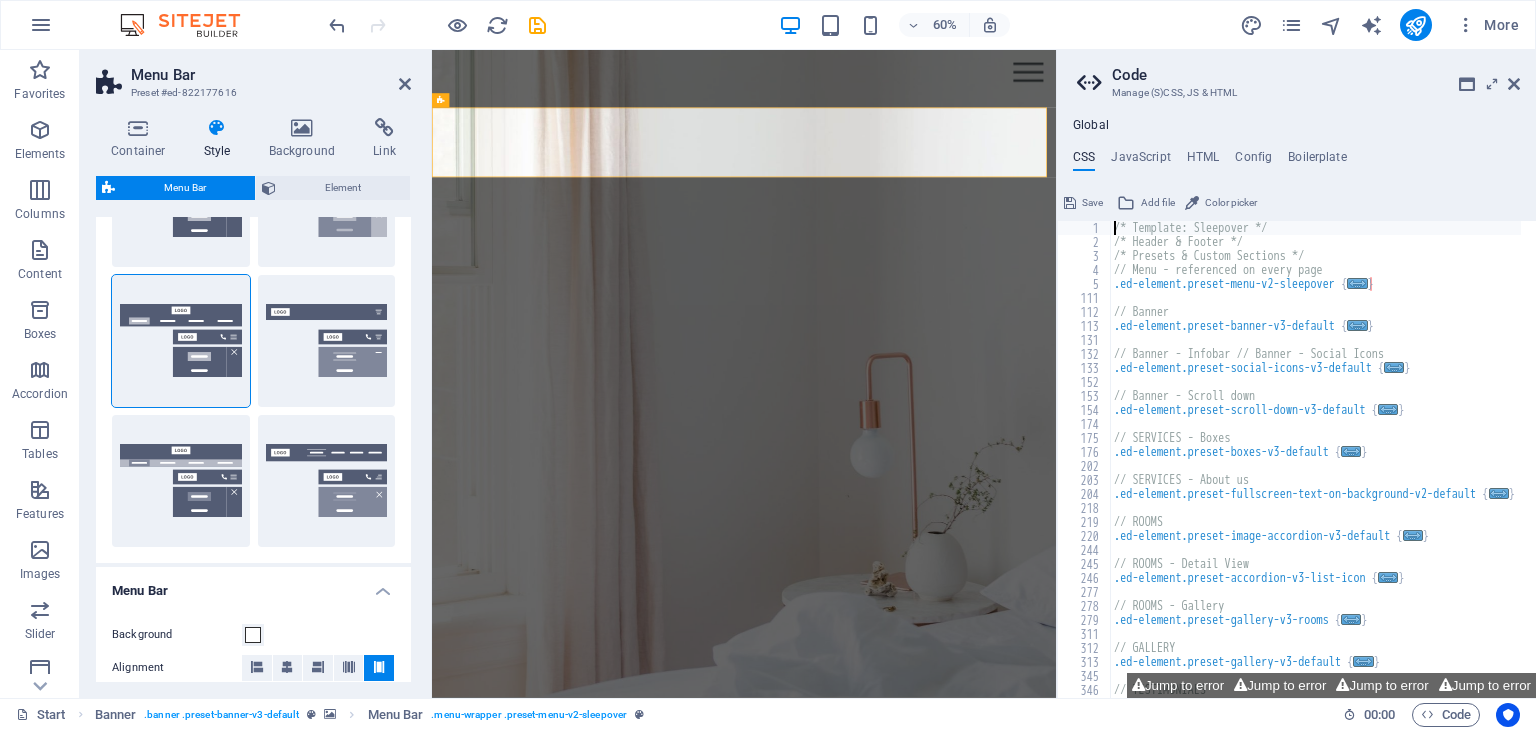 click at bounding box center [1514, 84] 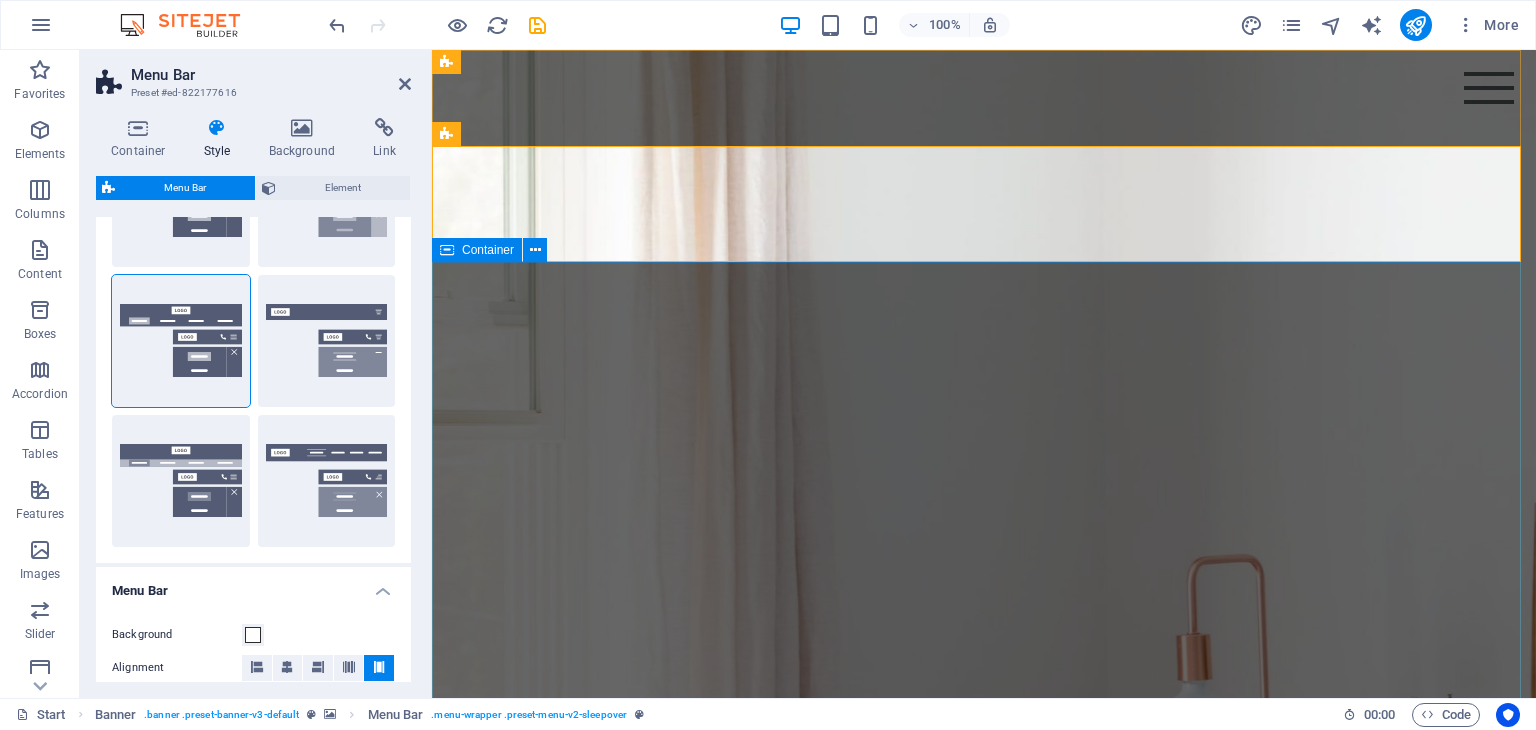 click on "quality stays, affordable rates. Starting at Ksh.1,500/night BOOK NOW" at bounding box center [984, 1811] 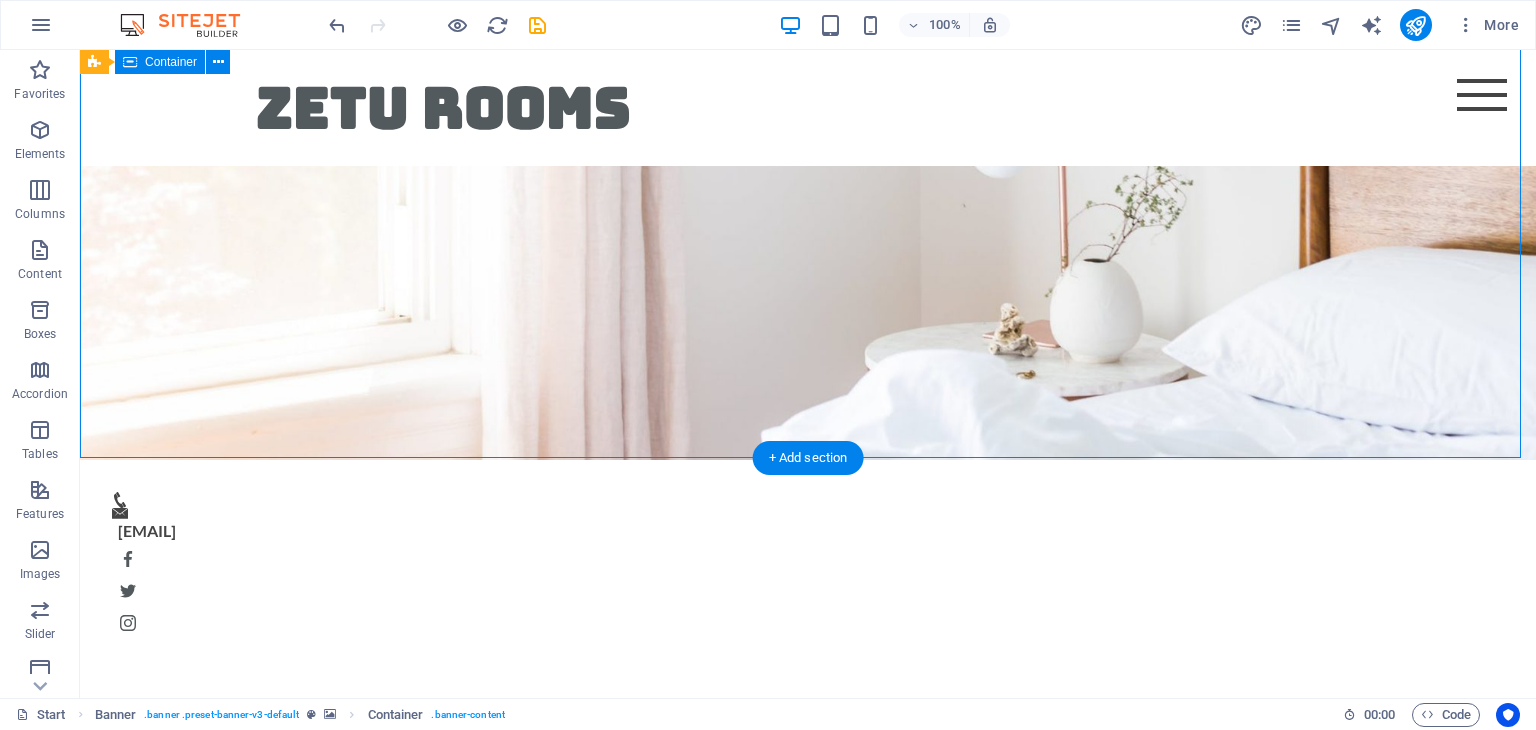 scroll, scrollTop: 468, scrollLeft: 0, axis: vertical 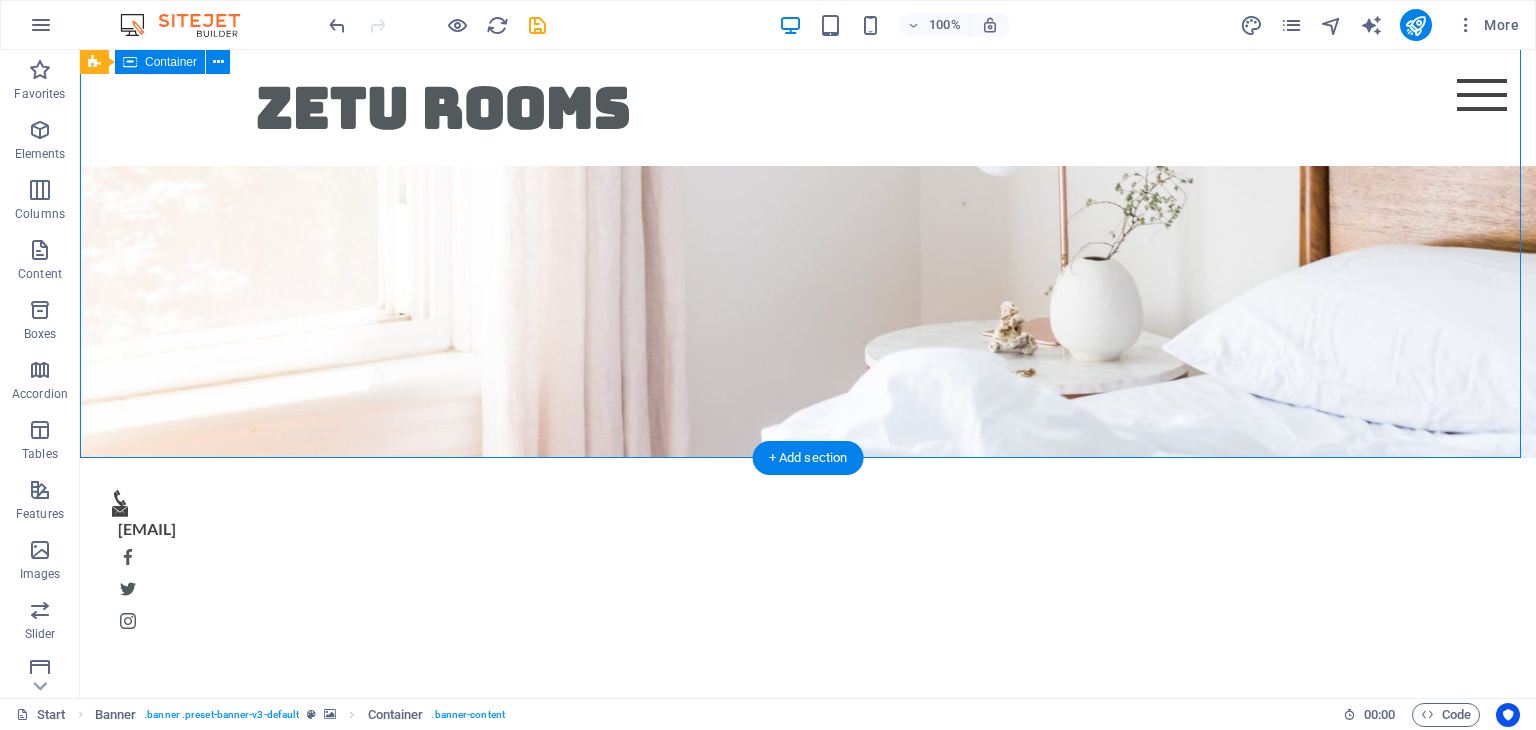 click on "quality stays, affordable rates. Starting at Ksh.1,500/night BOOK NOW" at bounding box center [808, 1082] 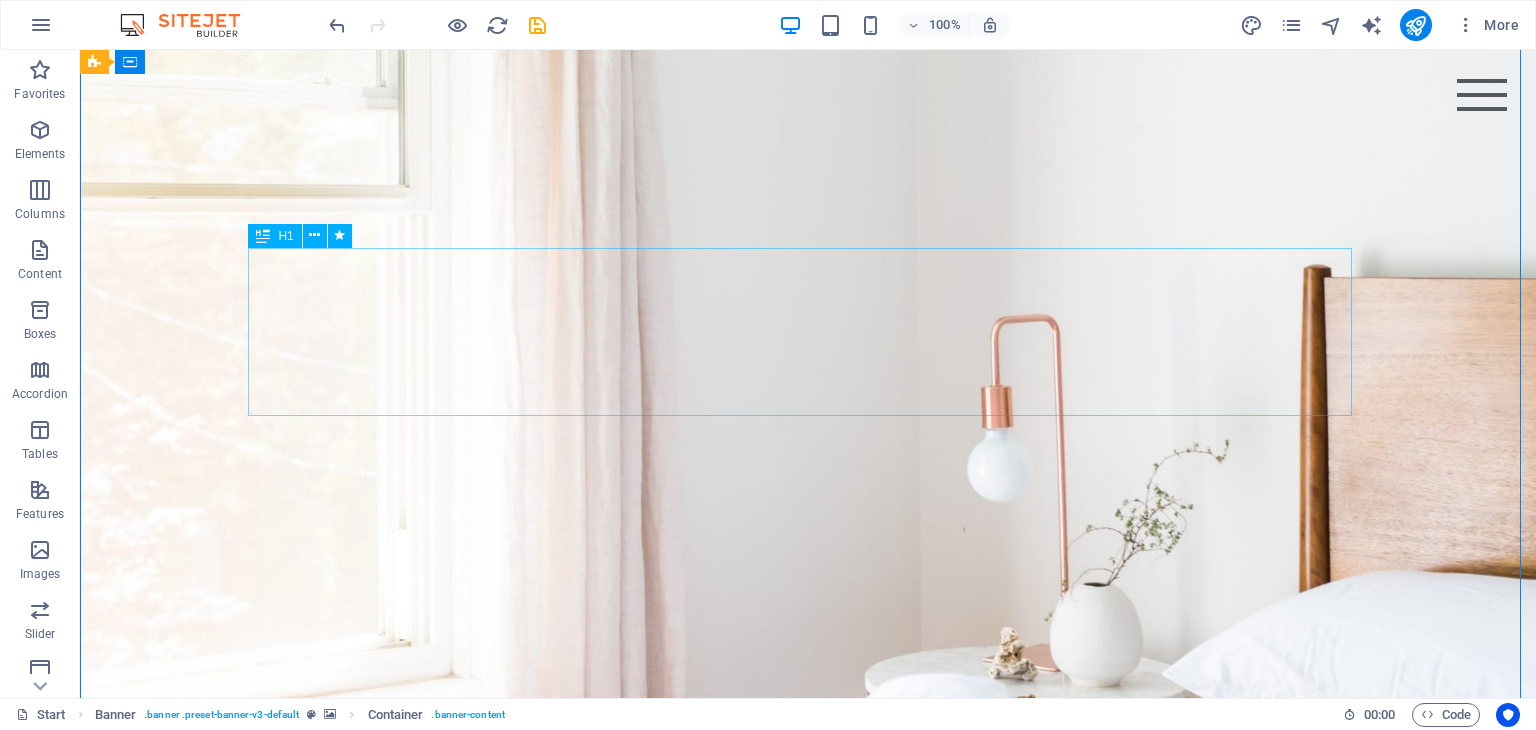 scroll, scrollTop: 0, scrollLeft: 0, axis: both 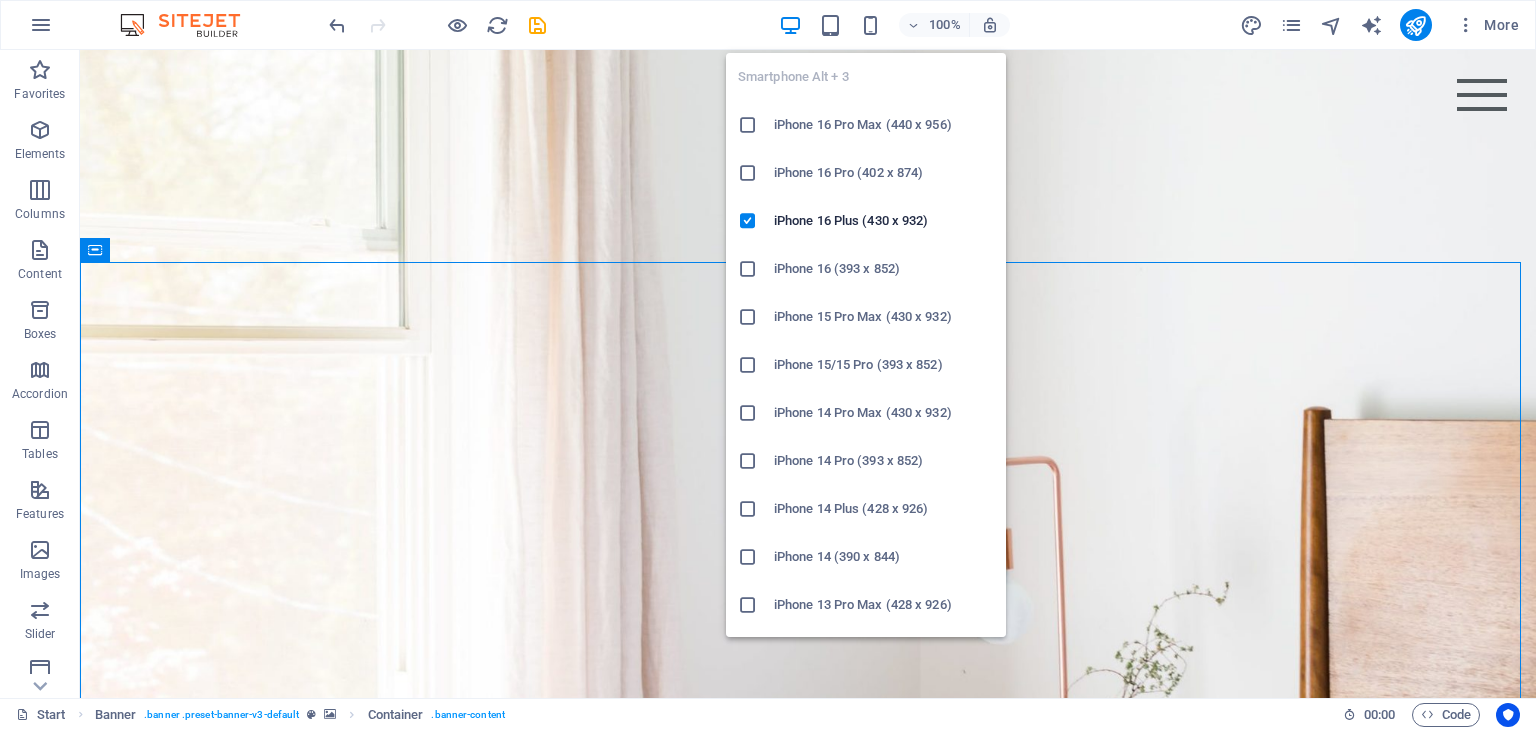 click at bounding box center [870, 25] 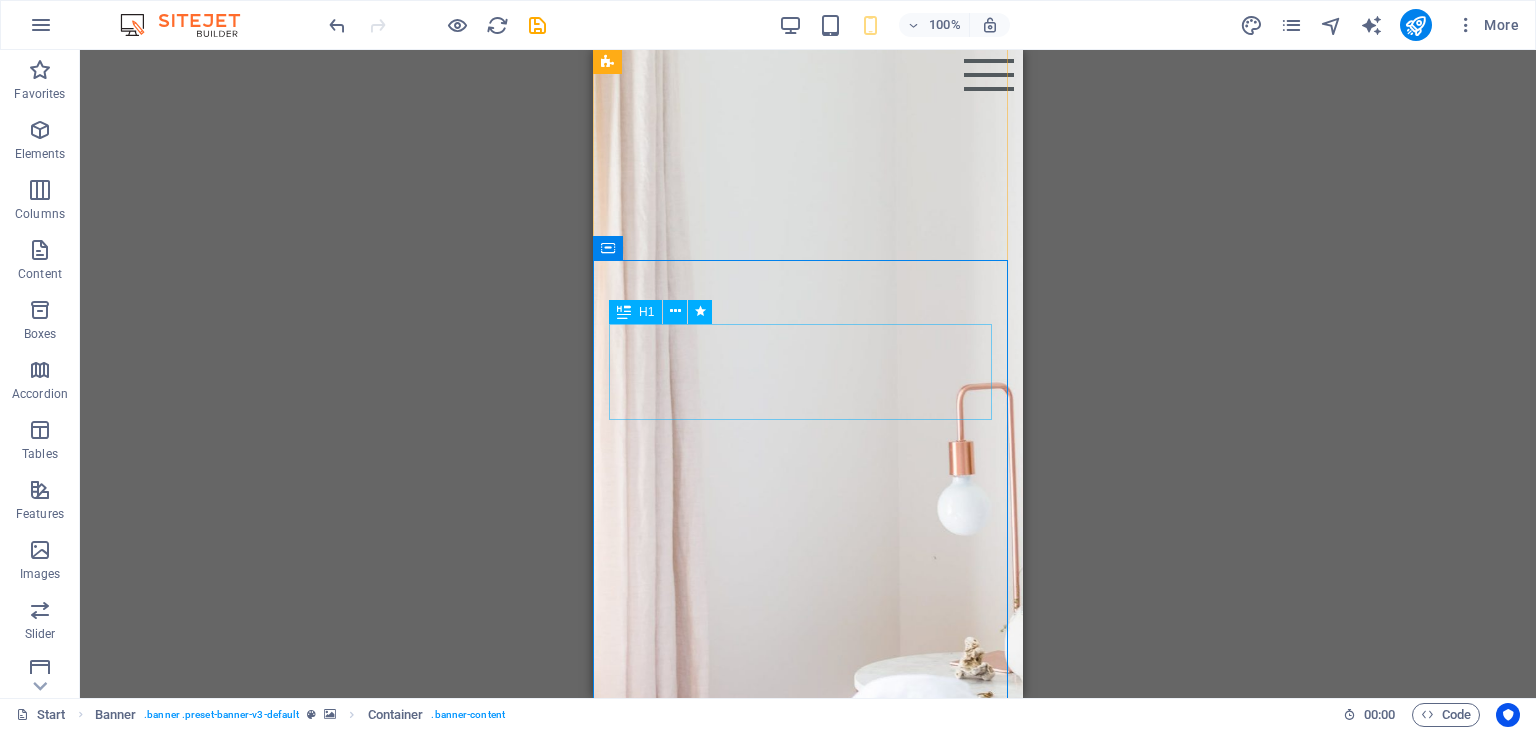 scroll, scrollTop: 0, scrollLeft: 0, axis: both 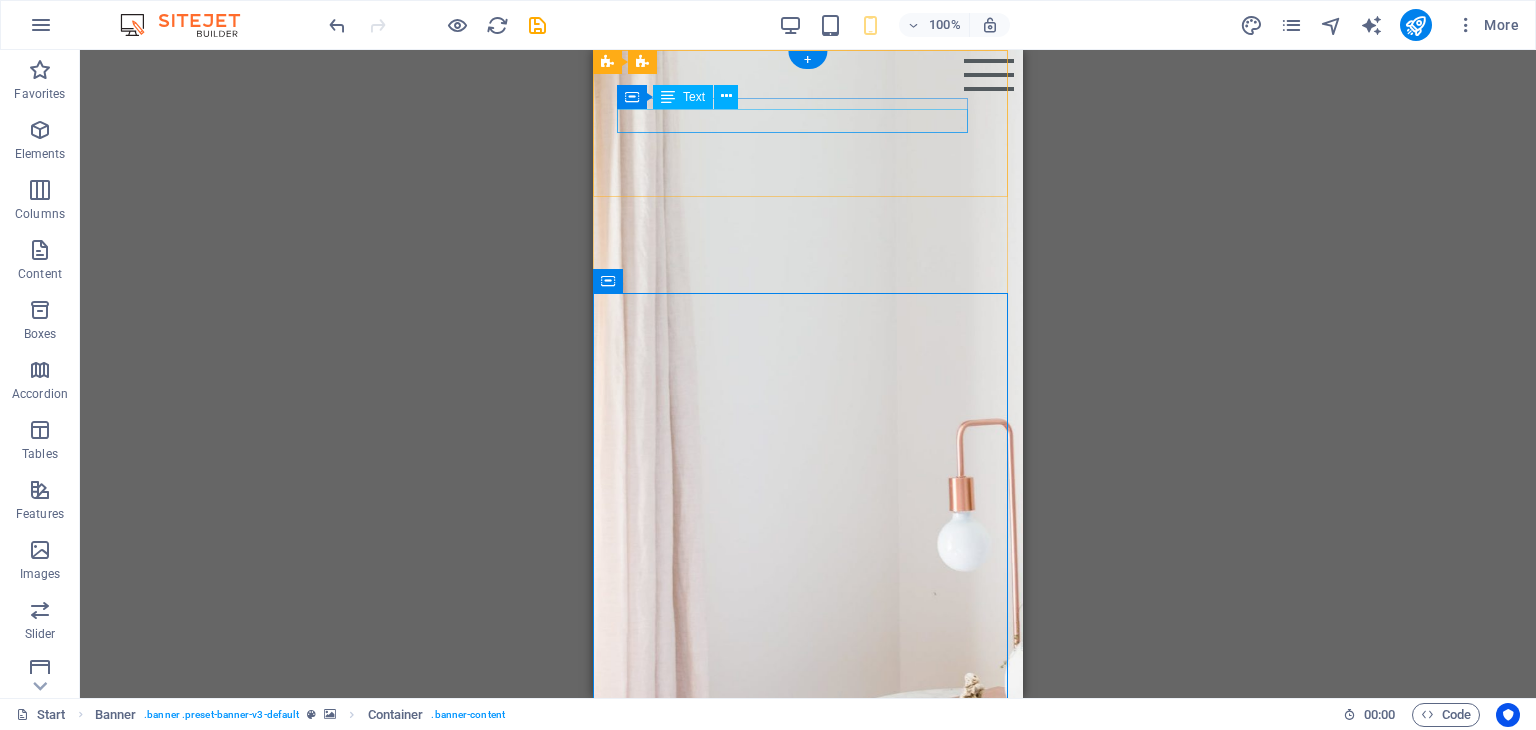 click on "babc63936be6d01255e3cb335de7dc@cpanel.local" at bounding box center (803, 910) 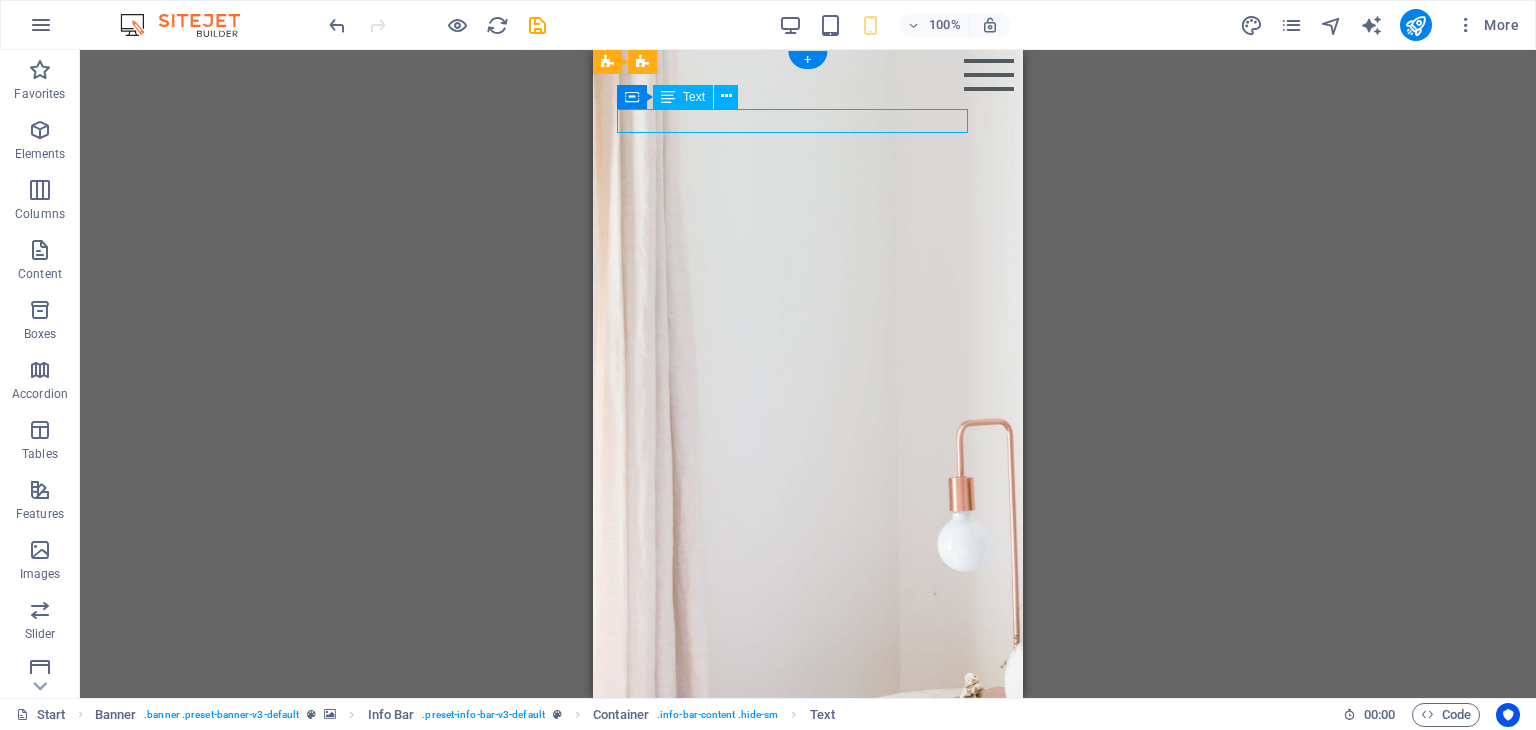 click on "babc63936be6d01255e3cb335de7dc@cpanel.local" at bounding box center [803, 910] 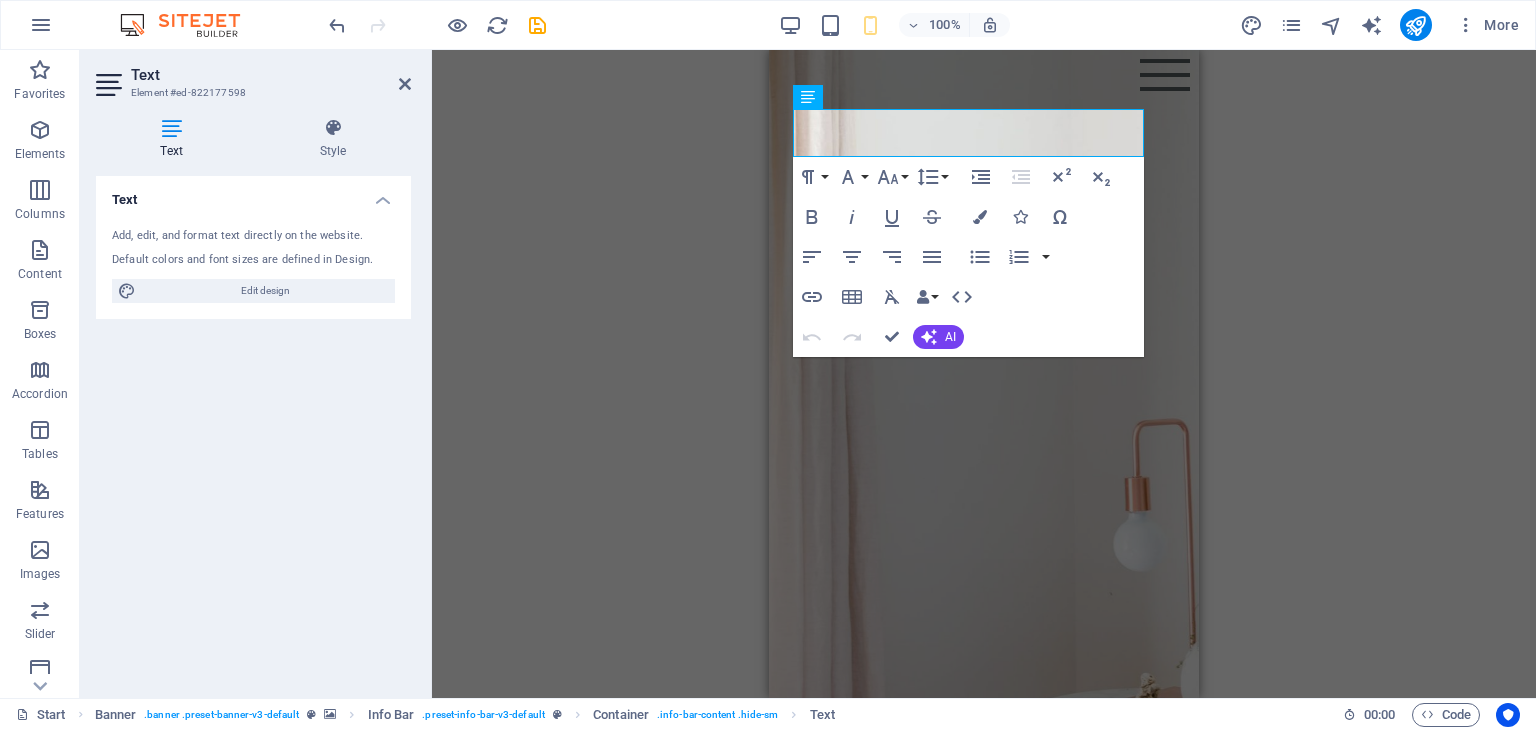 click on "H1   Banner   Container   Banner   Info Bar   Social Media Icons   Logo   Menu Bar   Menu   Text   Container   Container   H2   Container   Spacer   HTML   Scroll indicator   Container   H2   Image   Spacer   Container   Boxes   Container   H3   Container   Text   Container   Container   Text on background   Placeholder   Container   Spacer   Image tabs   Container   H2   Spacer   Spacer   Gallery   Gallery   Gallery   Container   Text   Accordion   Container   Container   Text   Container   Text   Container   Spacer   Button   Container   Gallery   Gallery   Gallery   Spacer   Container   Text   Accordion   Container   Container   Text   Container   Text   Container   Gallery   Gallery   Gallery   Spacer   Container   Text   Accordion   Container   Container   Text   Container   Gallery   Gallery   Placeholder   Container   Container   Footer Heimdall   Container   Footer Heimdall   Logo   Spacer   Container   Button   Spacer   Container   Text   Container   H2   Container   Text     Text" at bounding box center [984, 374] 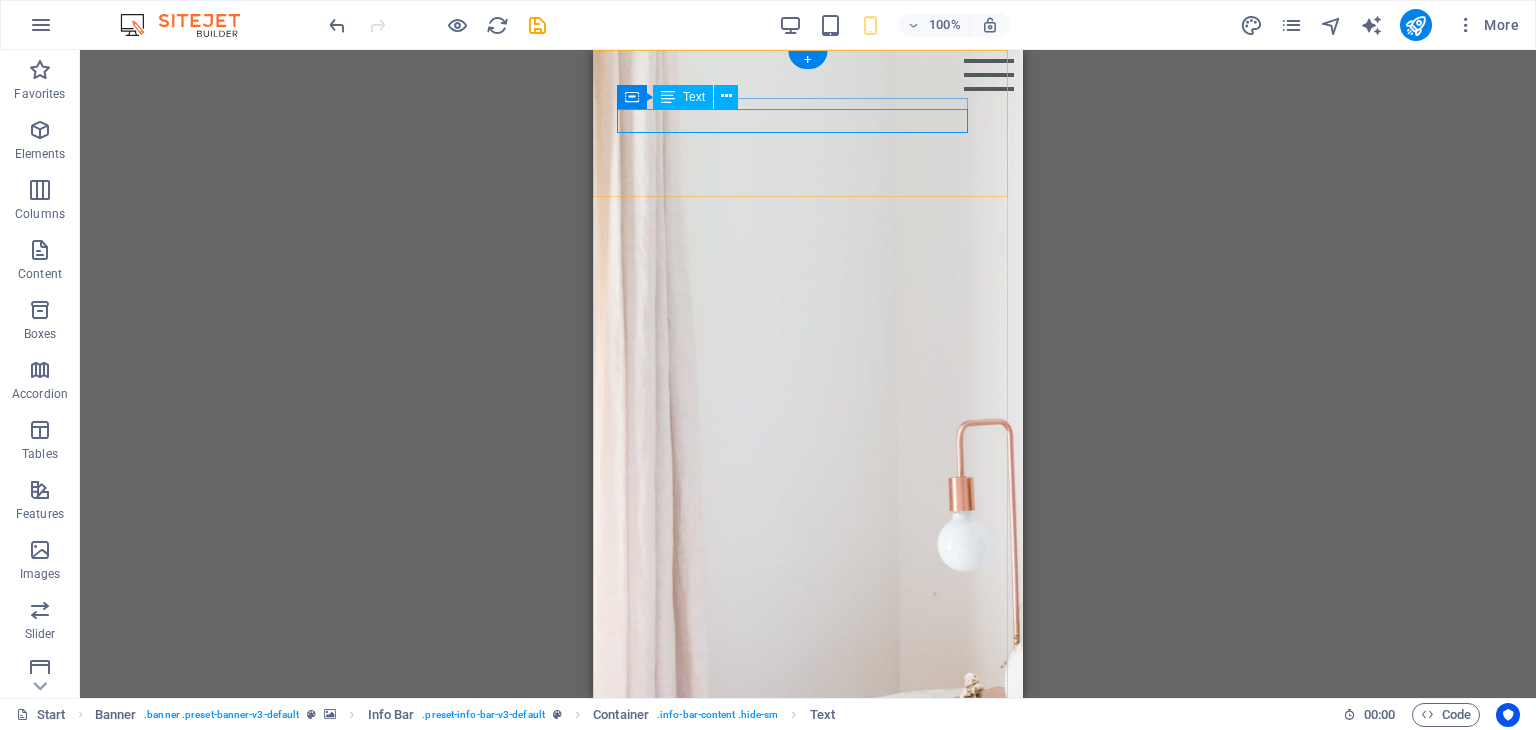 click on "babc63936be6d01255e3cb335de7dc@cpanel.local" at bounding box center (803, 910) 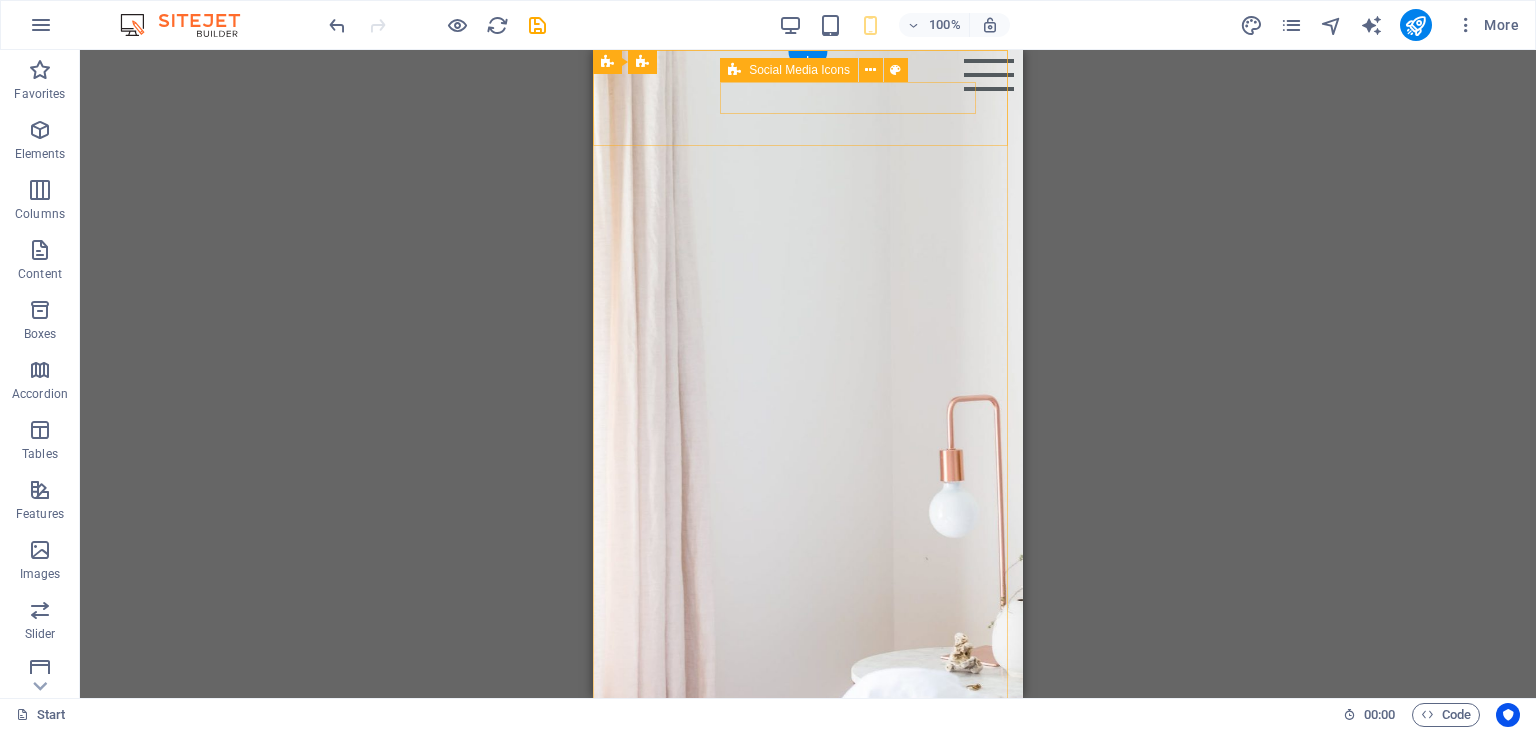 click at bounding box center (808, 895) 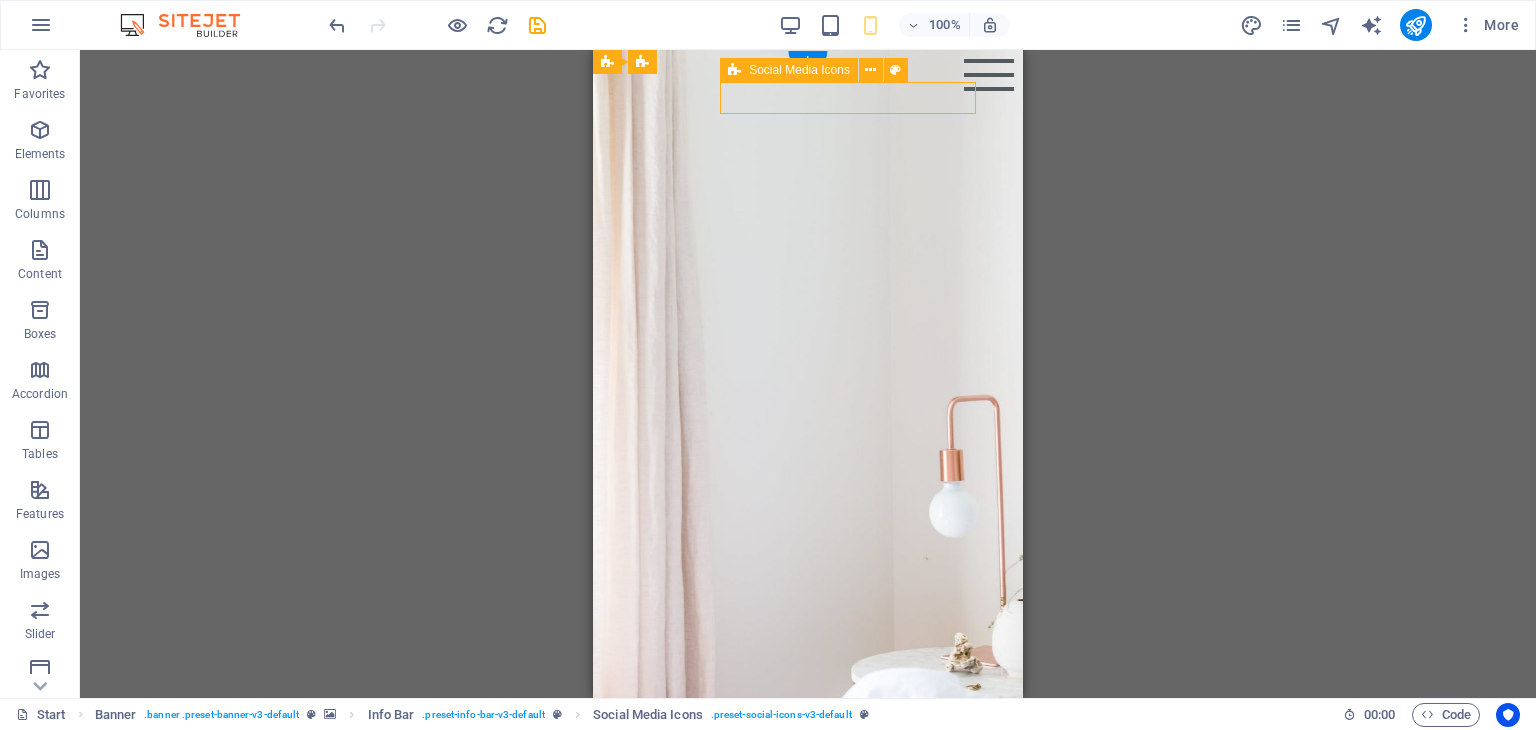 click at bounding box center (808, 895) 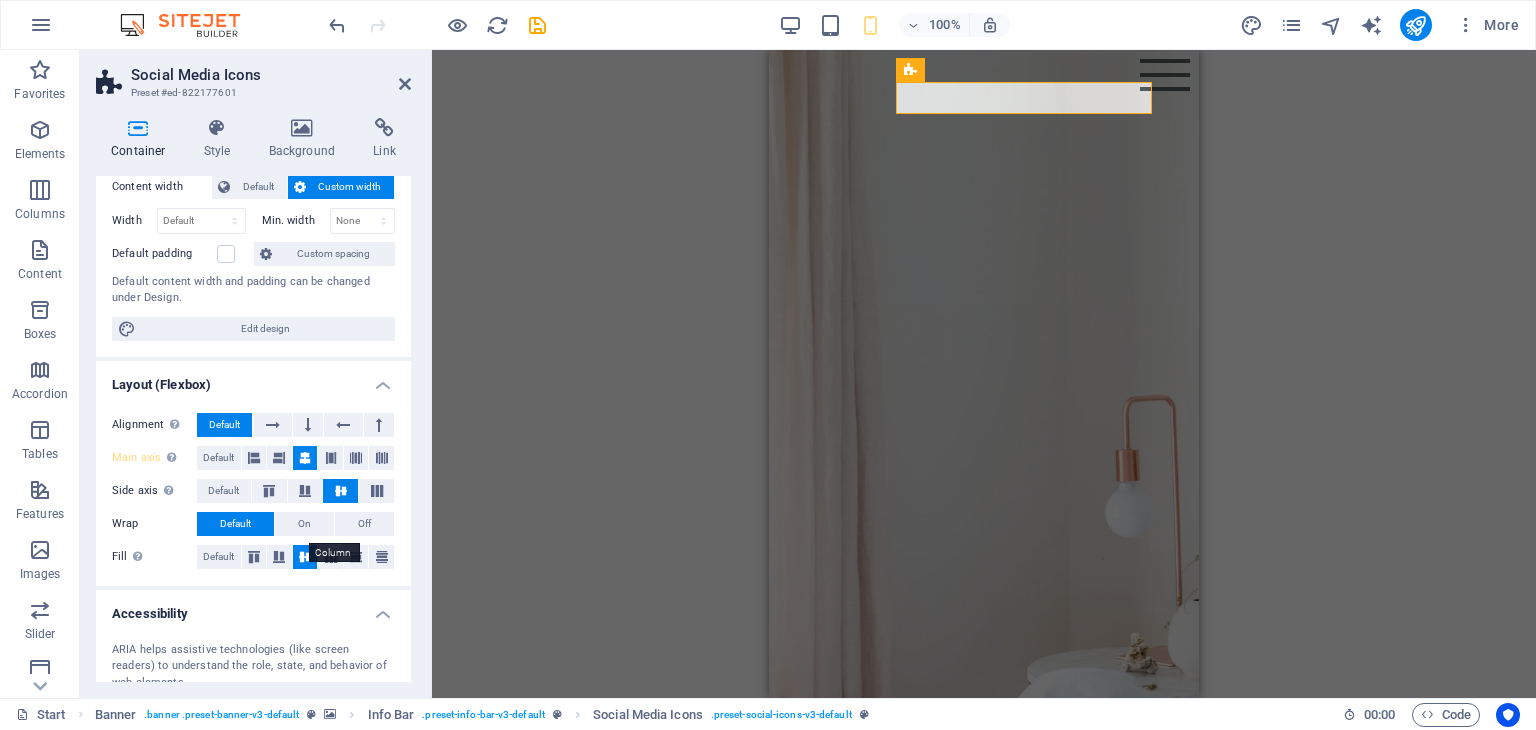 scroll, scrollTop: 119, scrollLeft: 0, axis: vertical 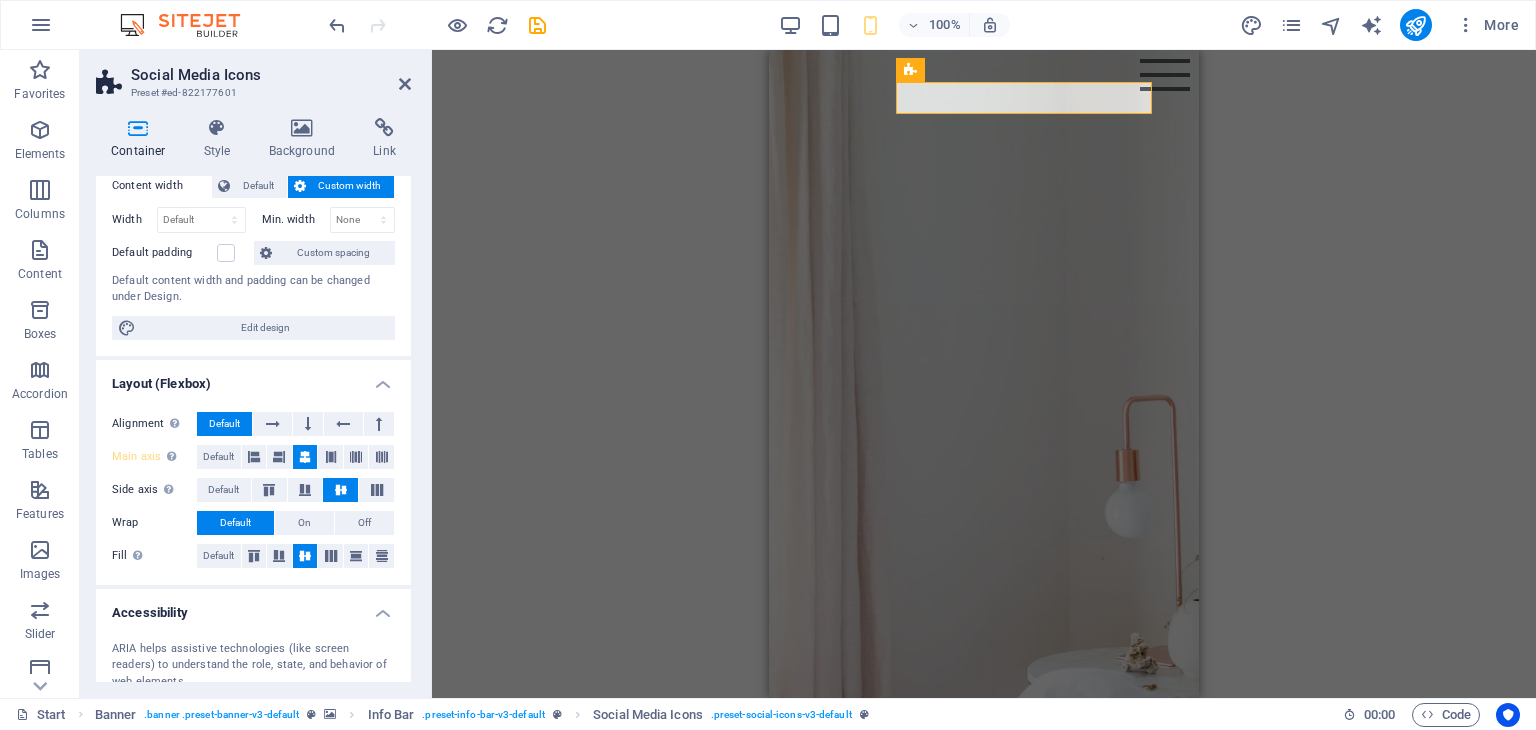 click on "Style" at bounding box center (221, 139) 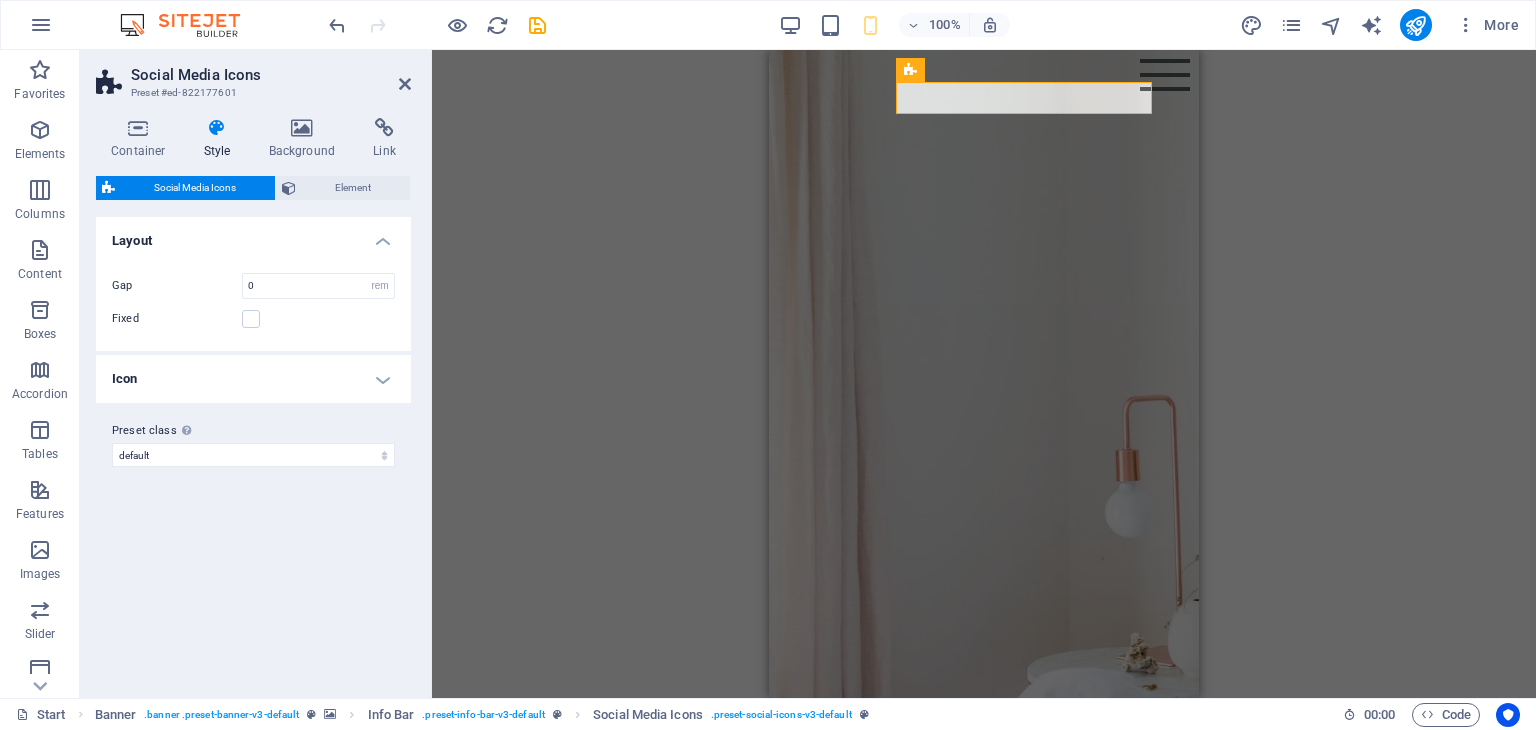 click at bounding box center [302, 128] 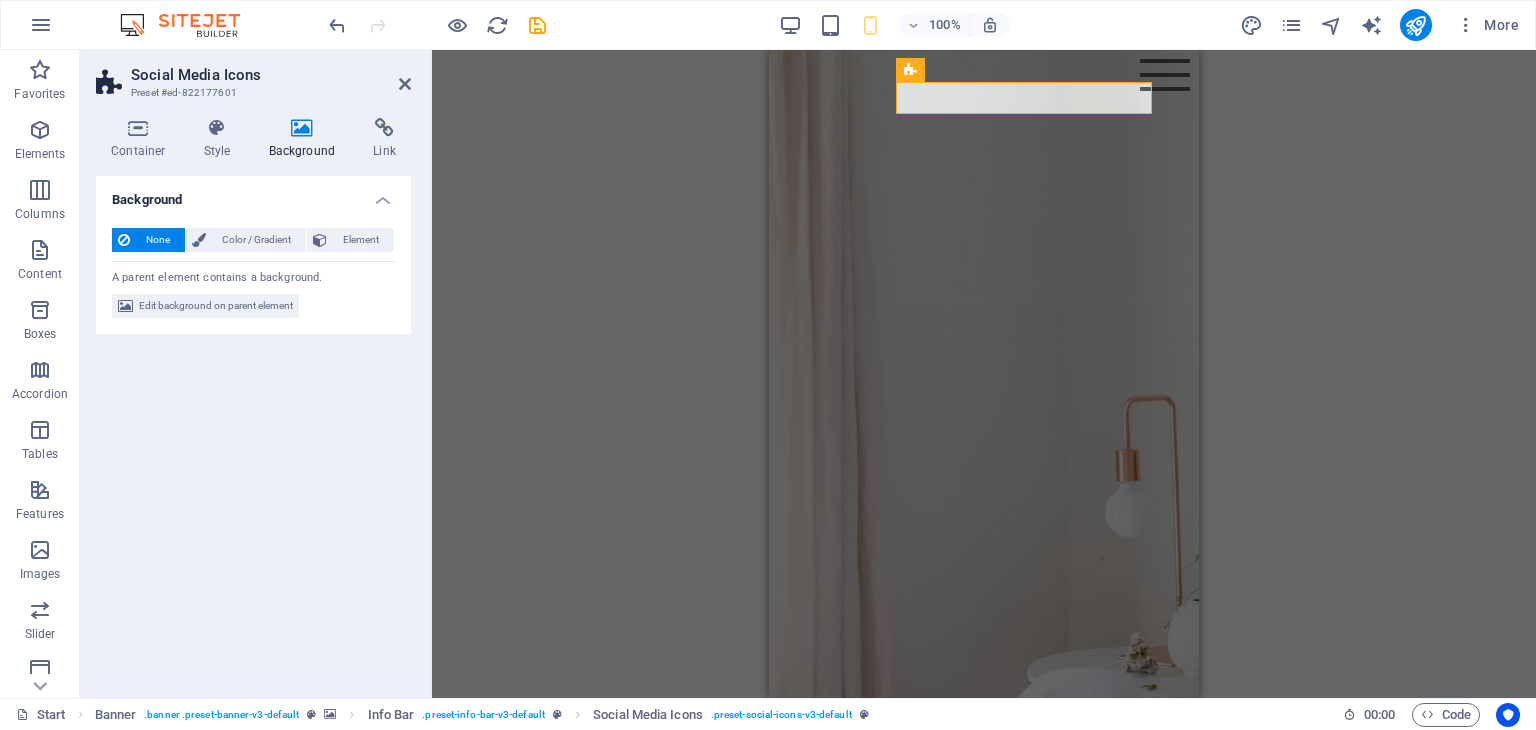 click at bounding box center [217, 128] 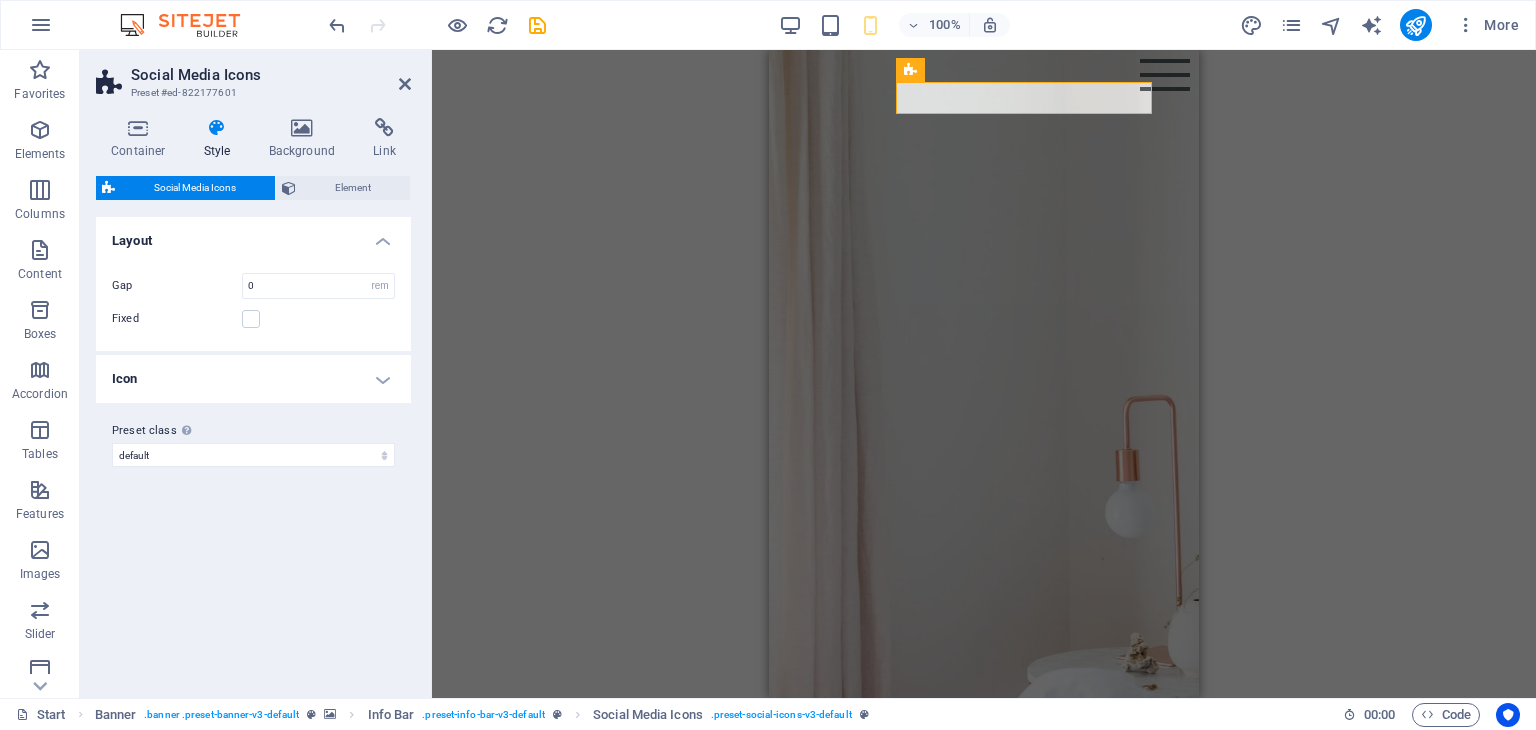 click on "Element" at bounding box center [353, 188] 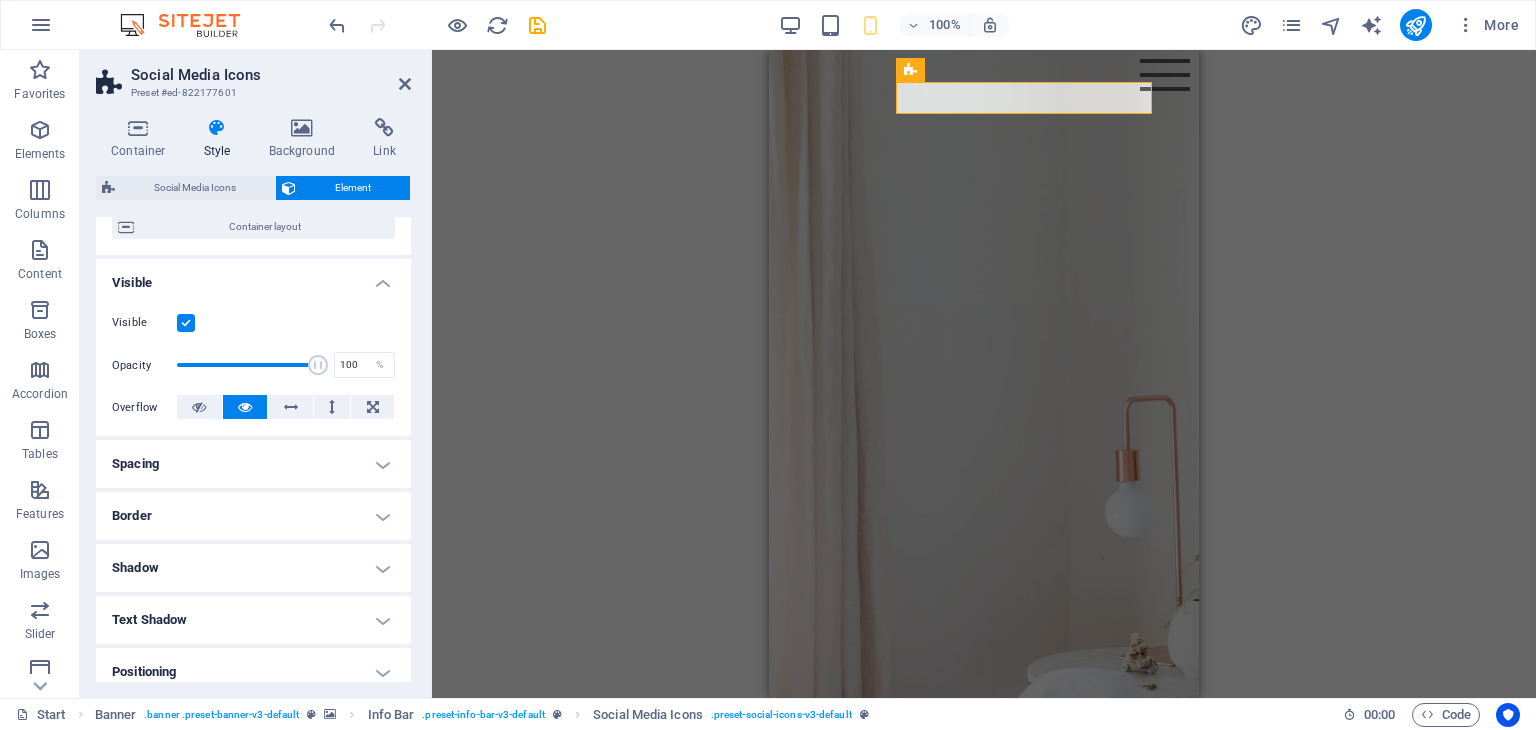 scroll, scrollTop: 220, scrollLeft: 0, axis: vertical 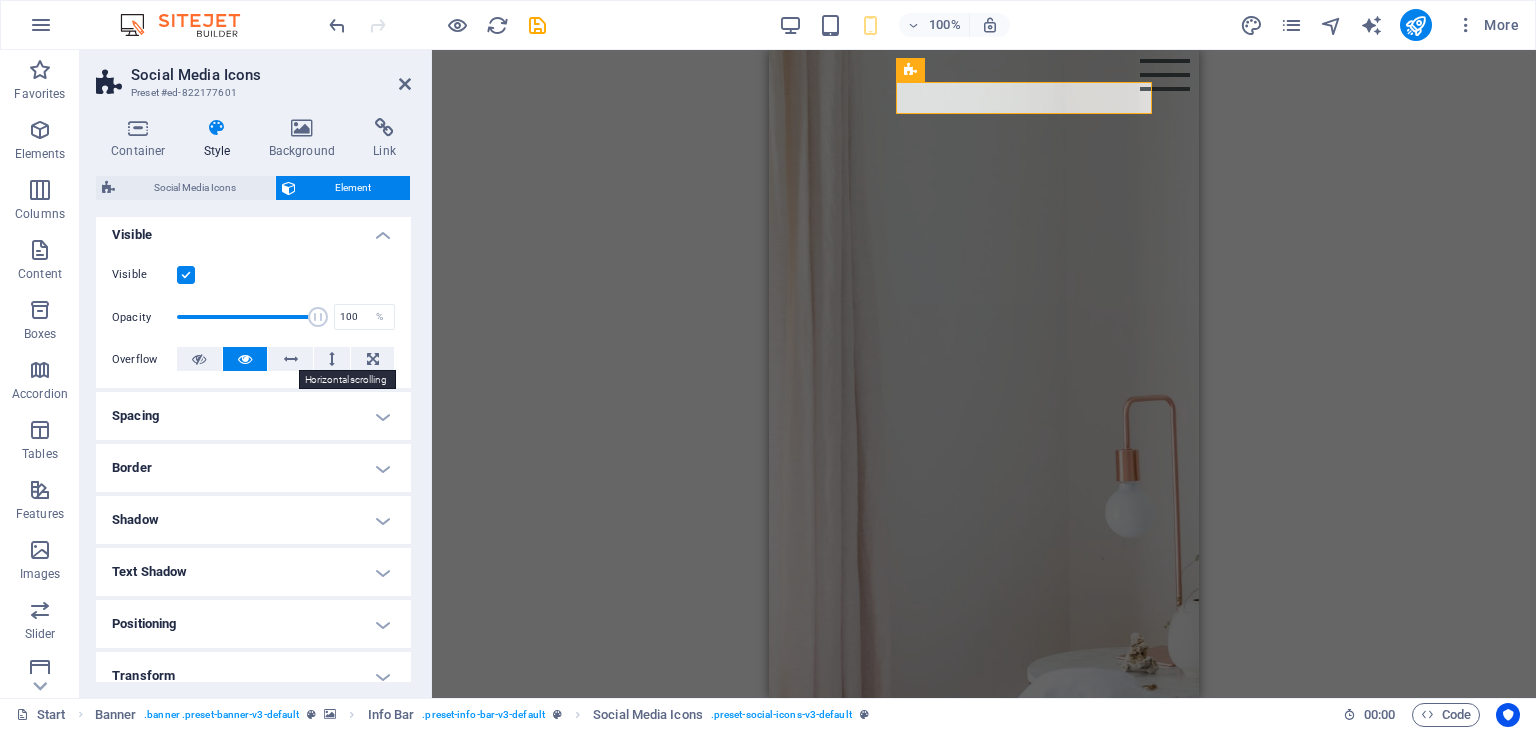 click at bounding box center [291, 359] 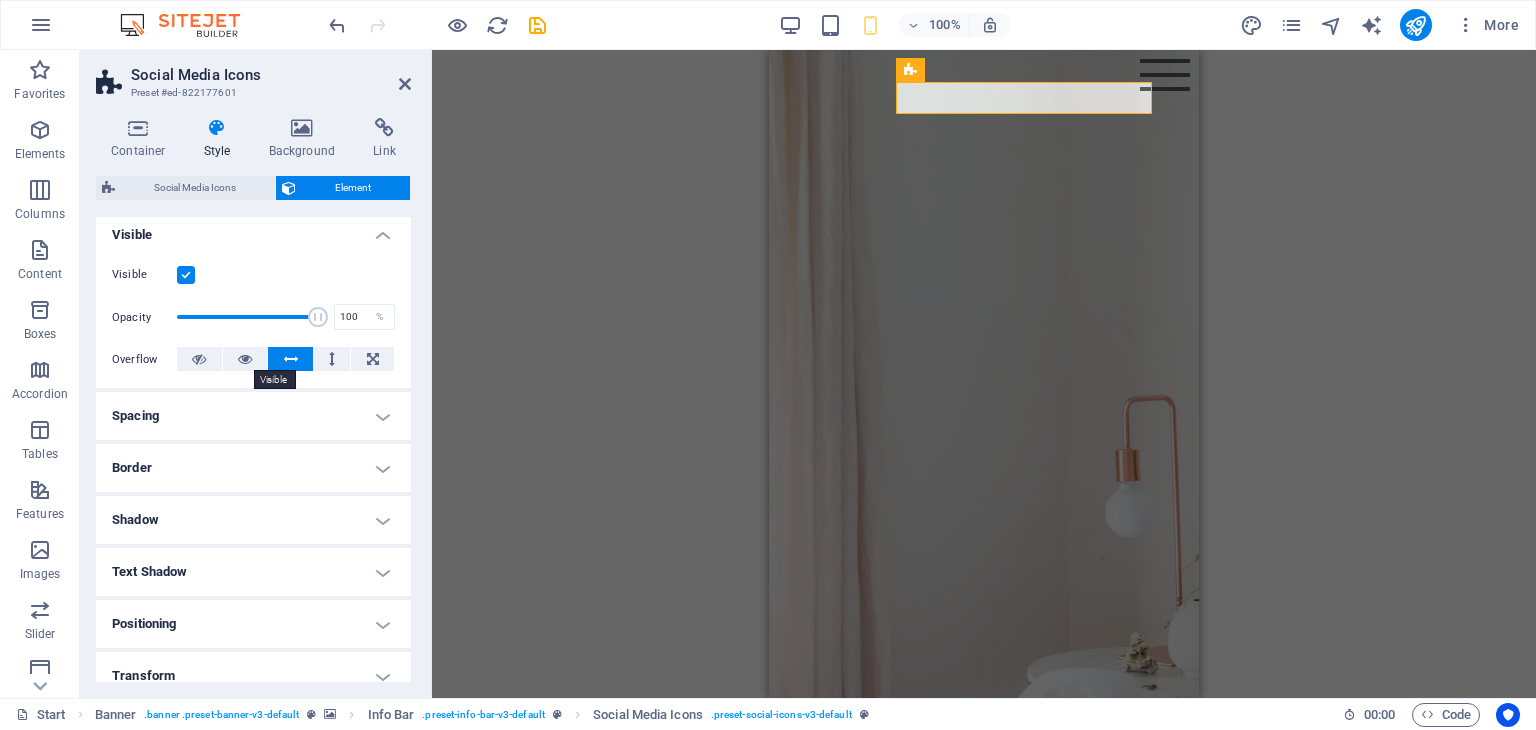 click at bounding box center (245, 359) 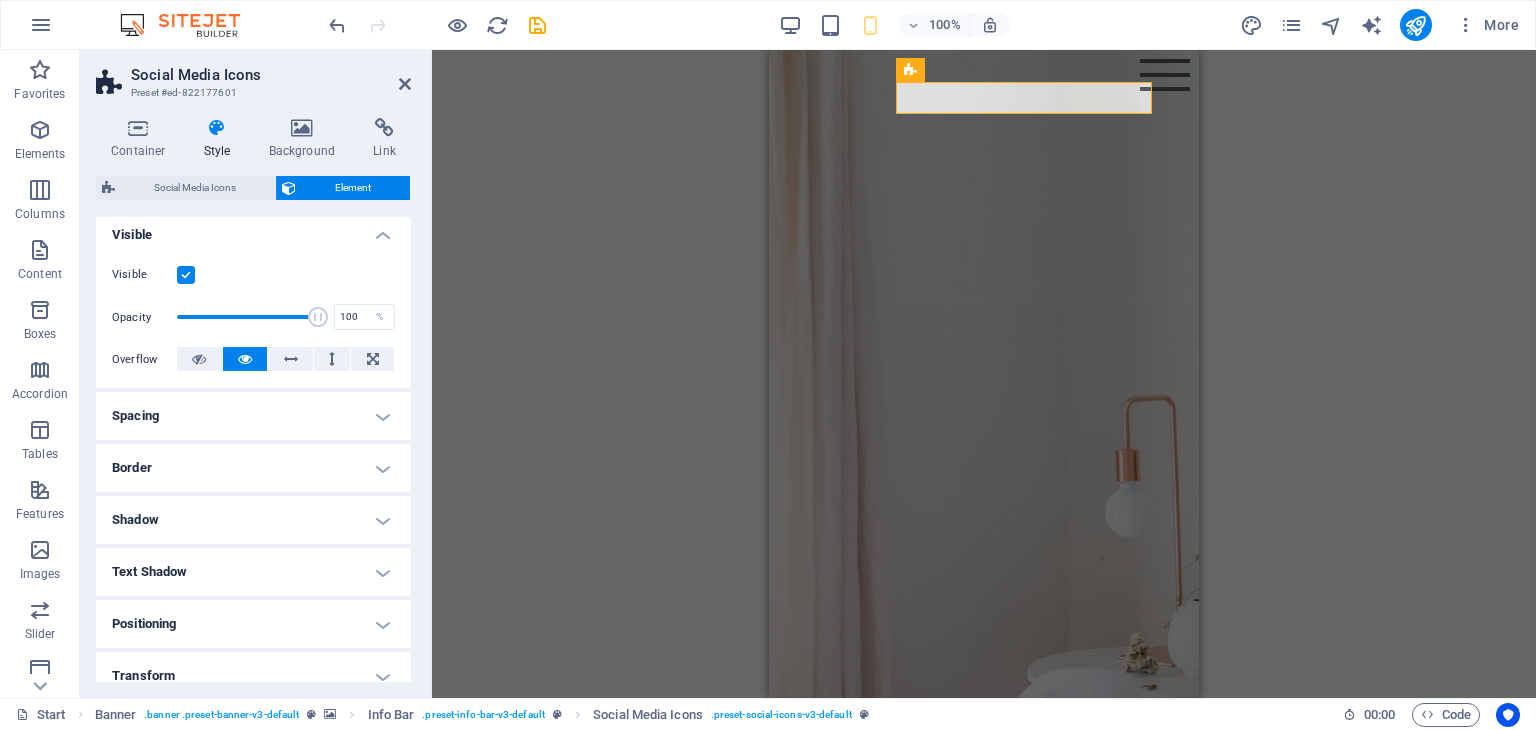 click on "Positioning" at bounding box center (253, 624) 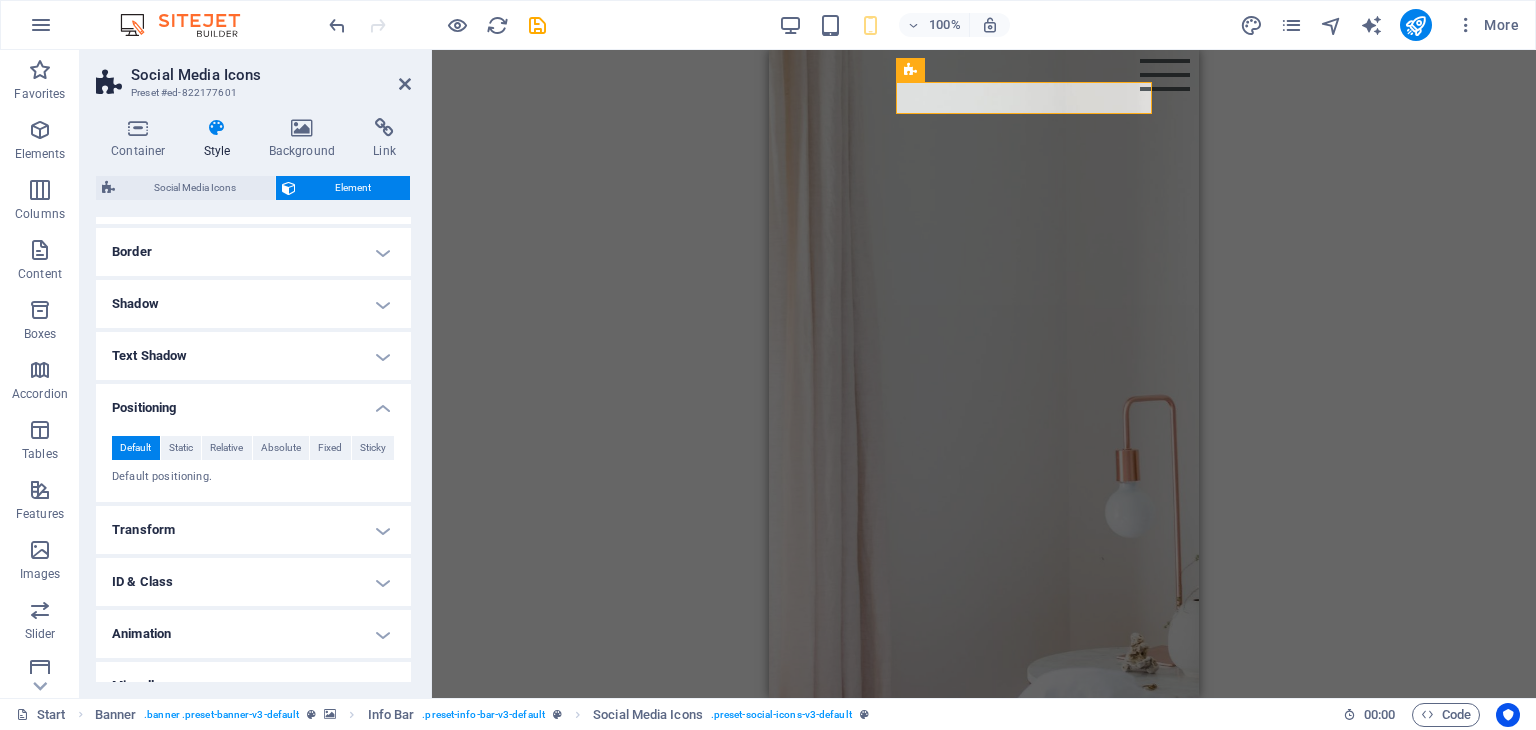 scroll, scrollTop: 460, scrollLeft: 0, axis: vertical 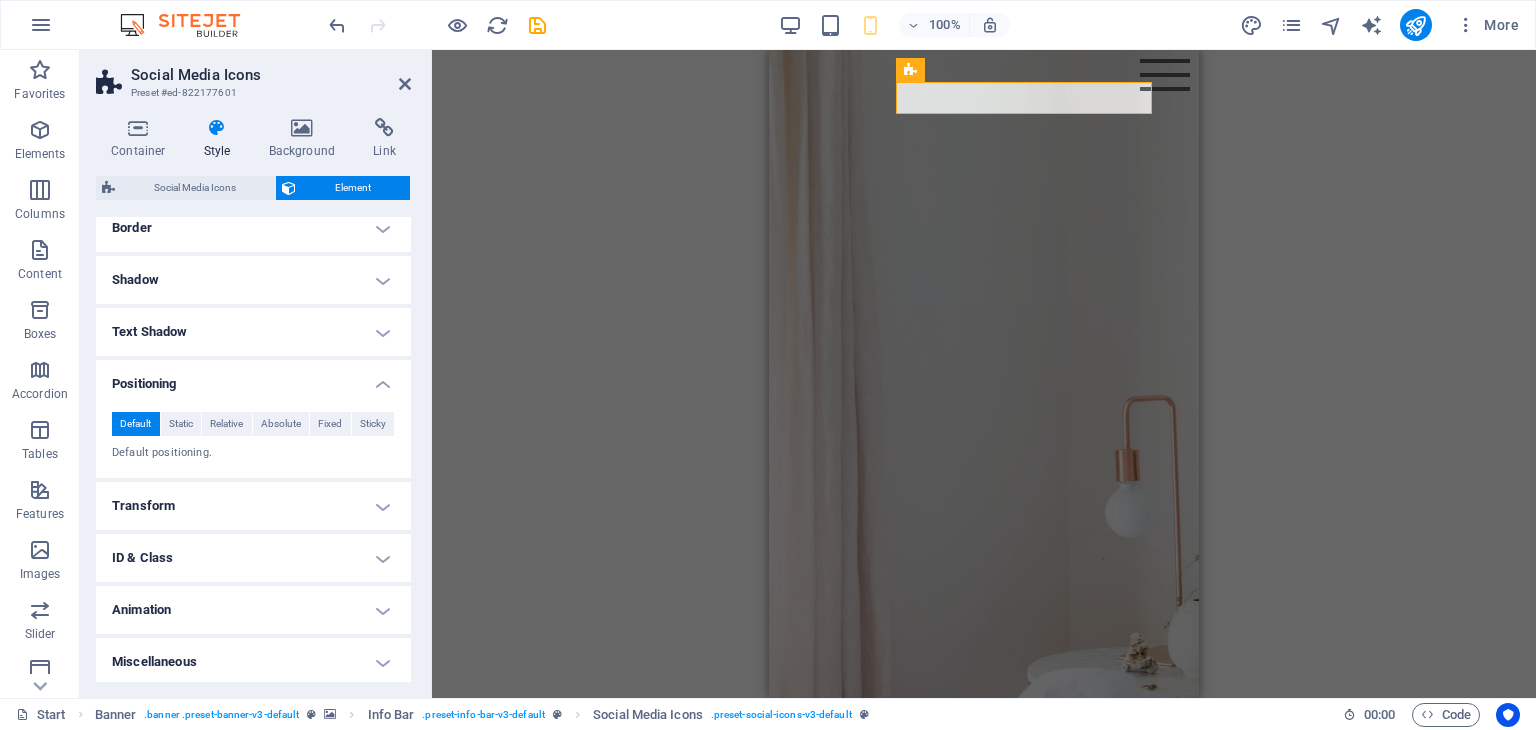 click on "Absolute" at bounding box center (281, 424) 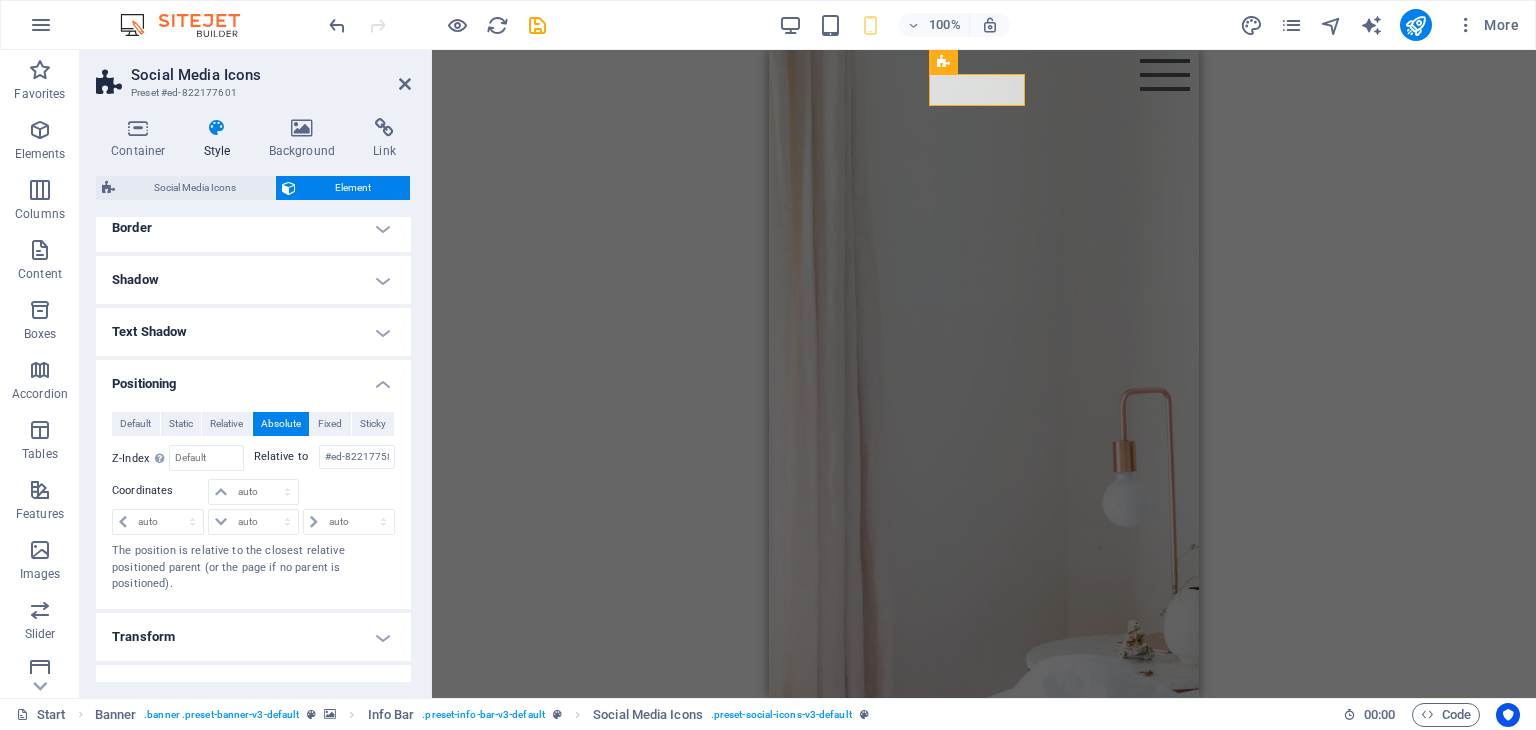 click on "Fixed" at bounding box center [330, 424] 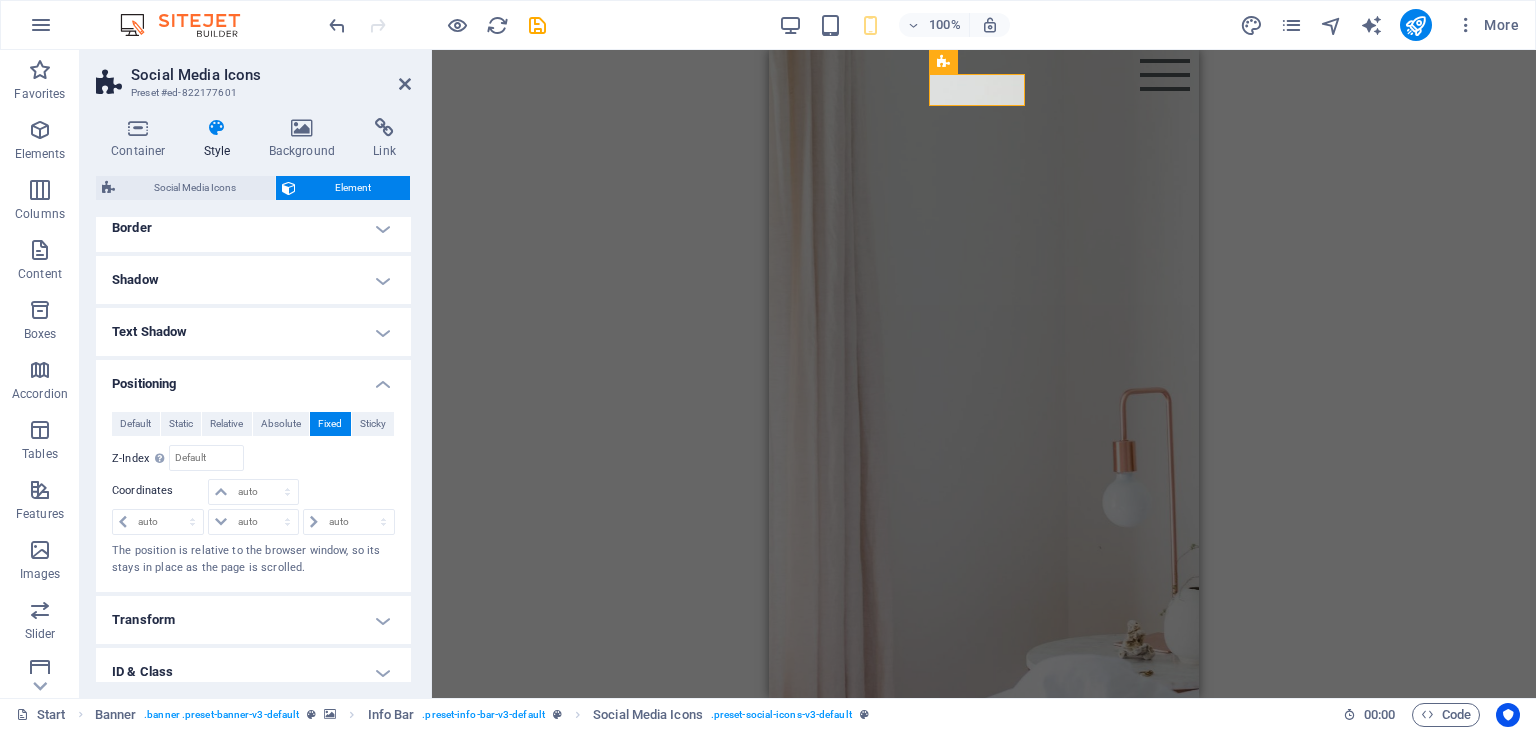 click on "Sticky" at bounding box center [373, 424] 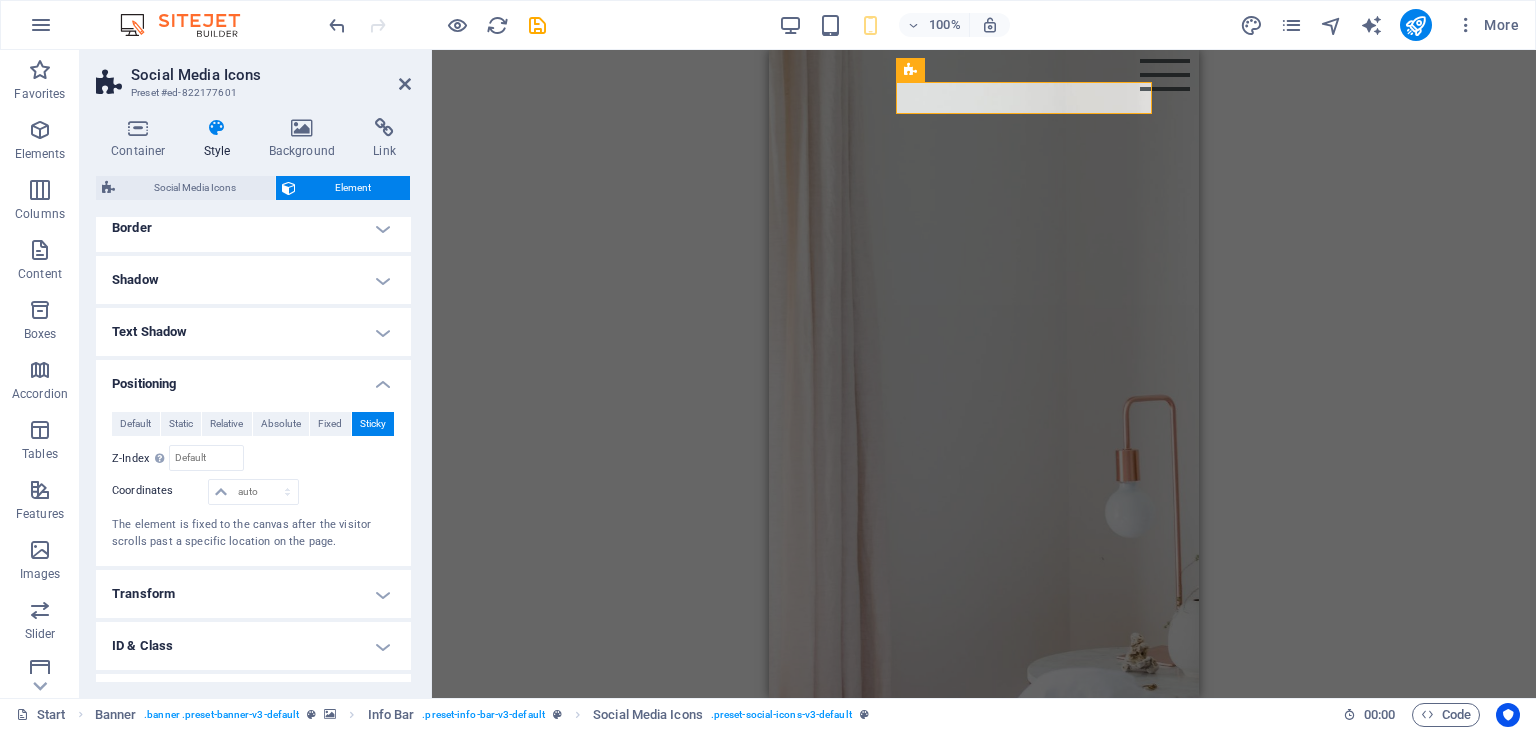 click on "Absolute" at bounding box center (281, 424) 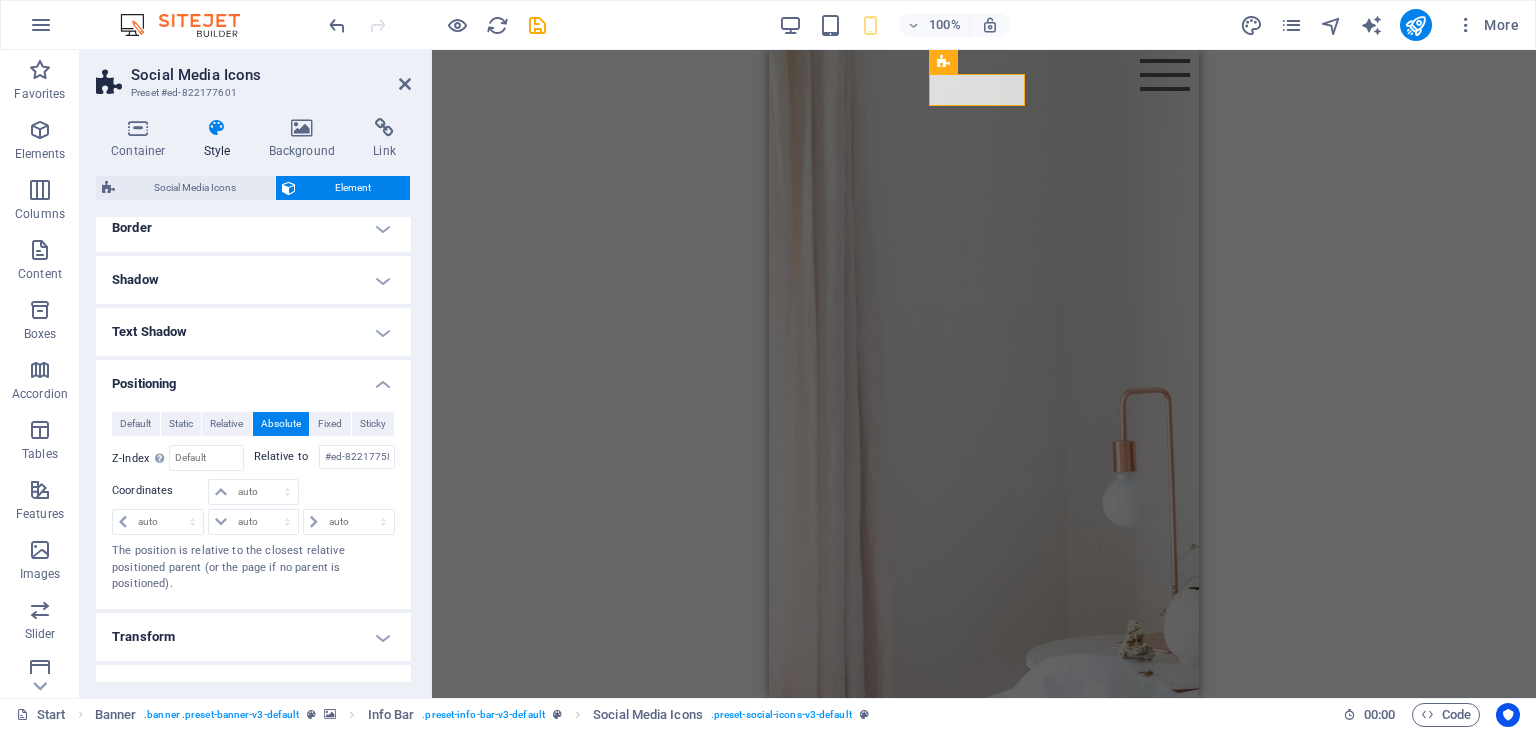 click on "Relative" at bounding box center [226, 424] 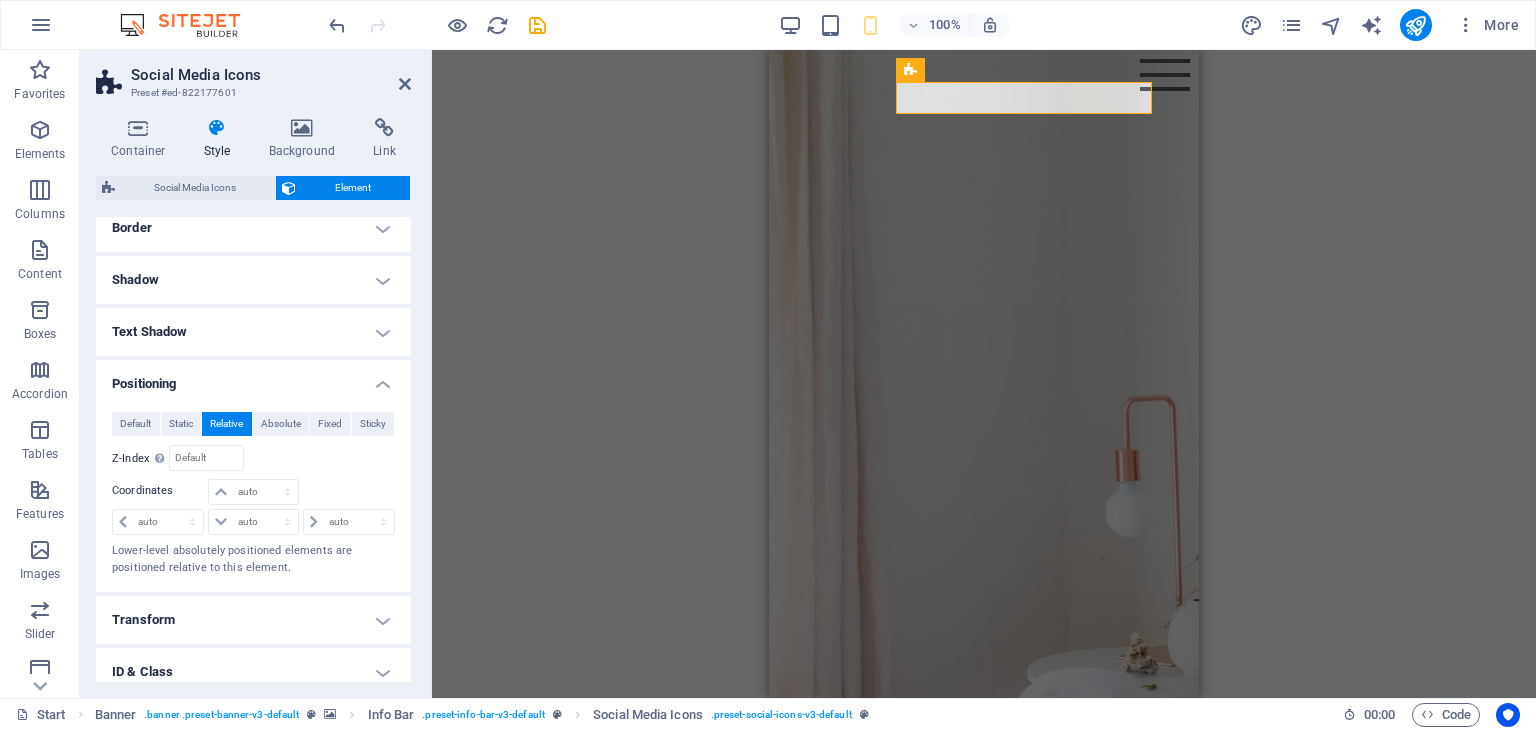 click on "Static" at bounding box center (181, 424) 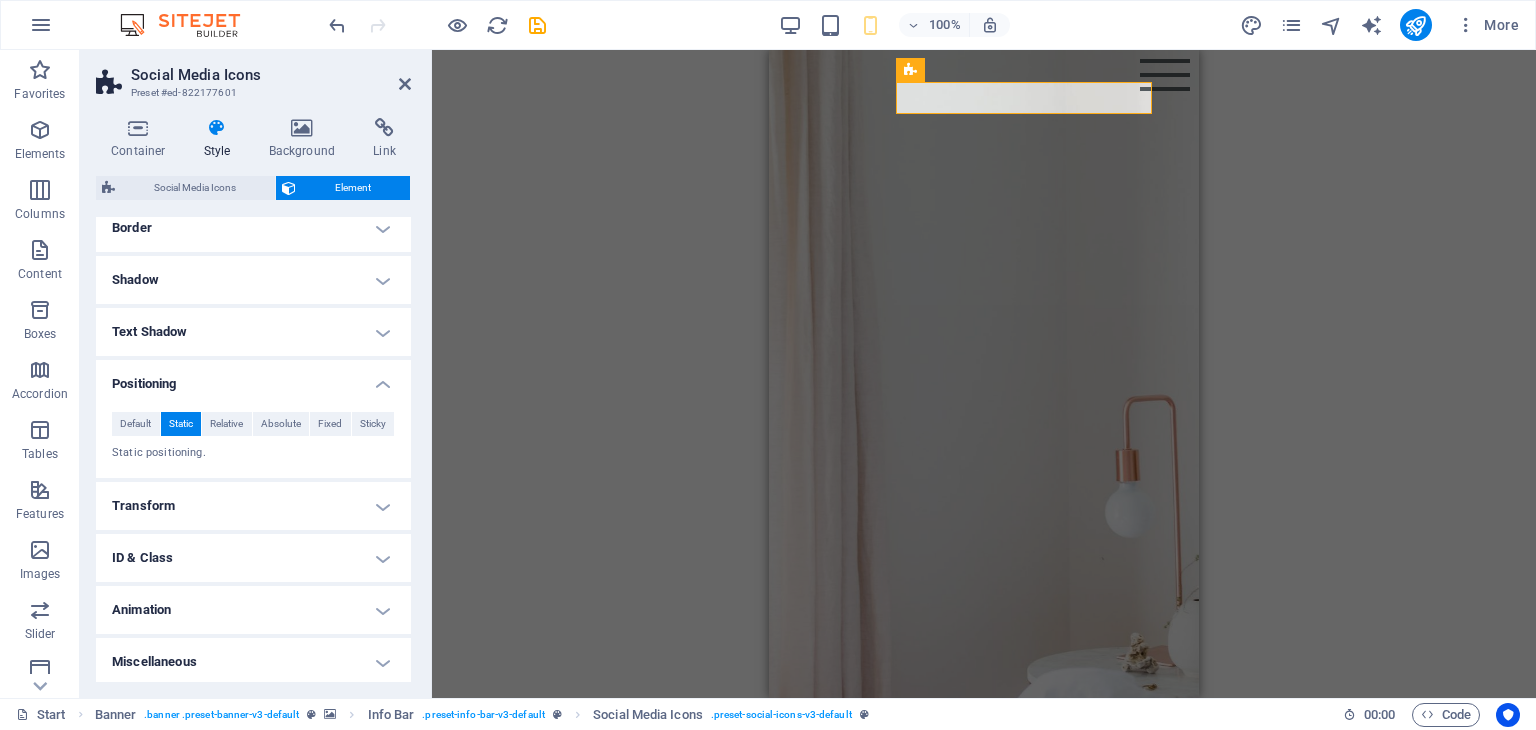 click on "Default" at bounding box center (135, 424) 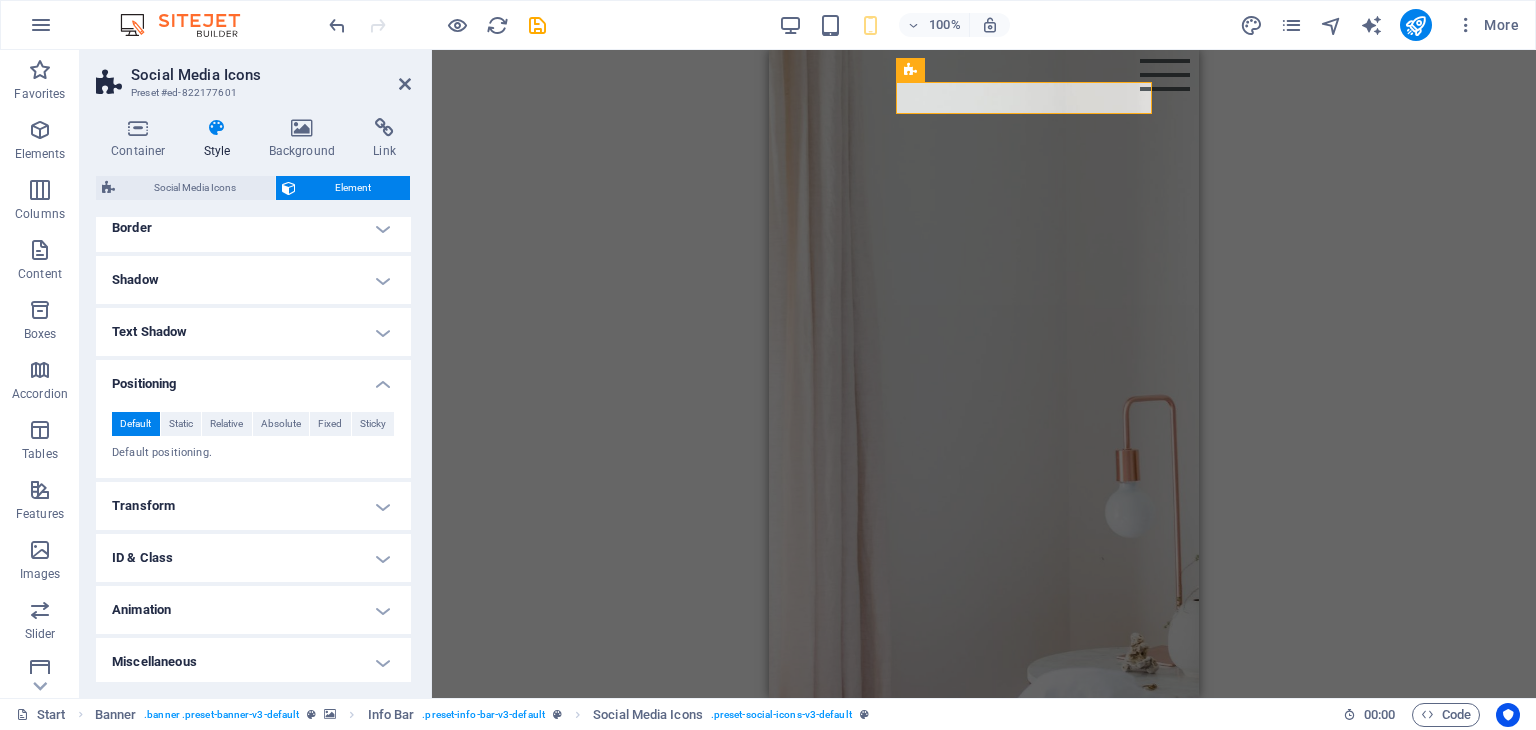 click on "Absolute" at bounding box center (281, 424) 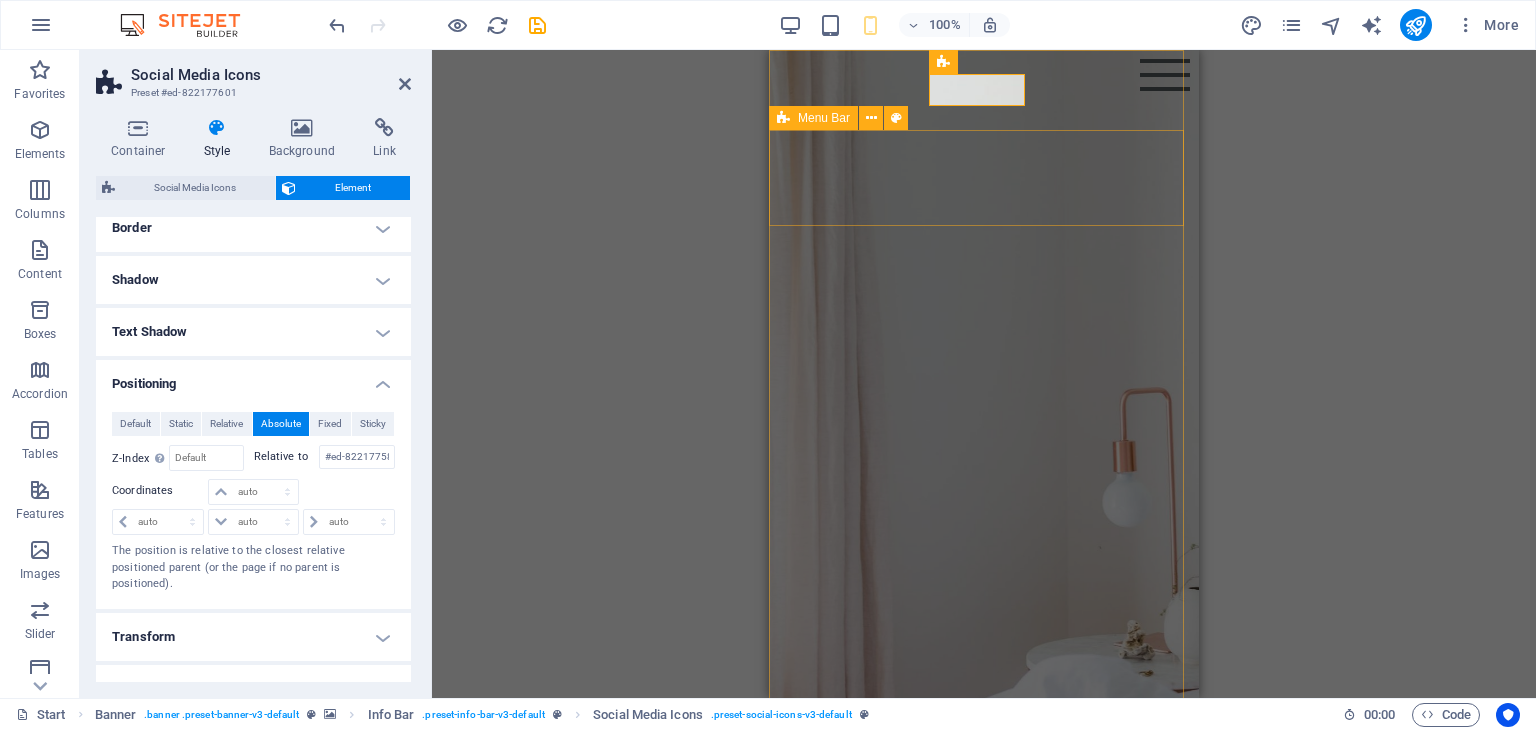 click on "Zetu Rooms Home Services Rooms Gallery Testimonials Book now Contact" at bounding box center [984, 911] 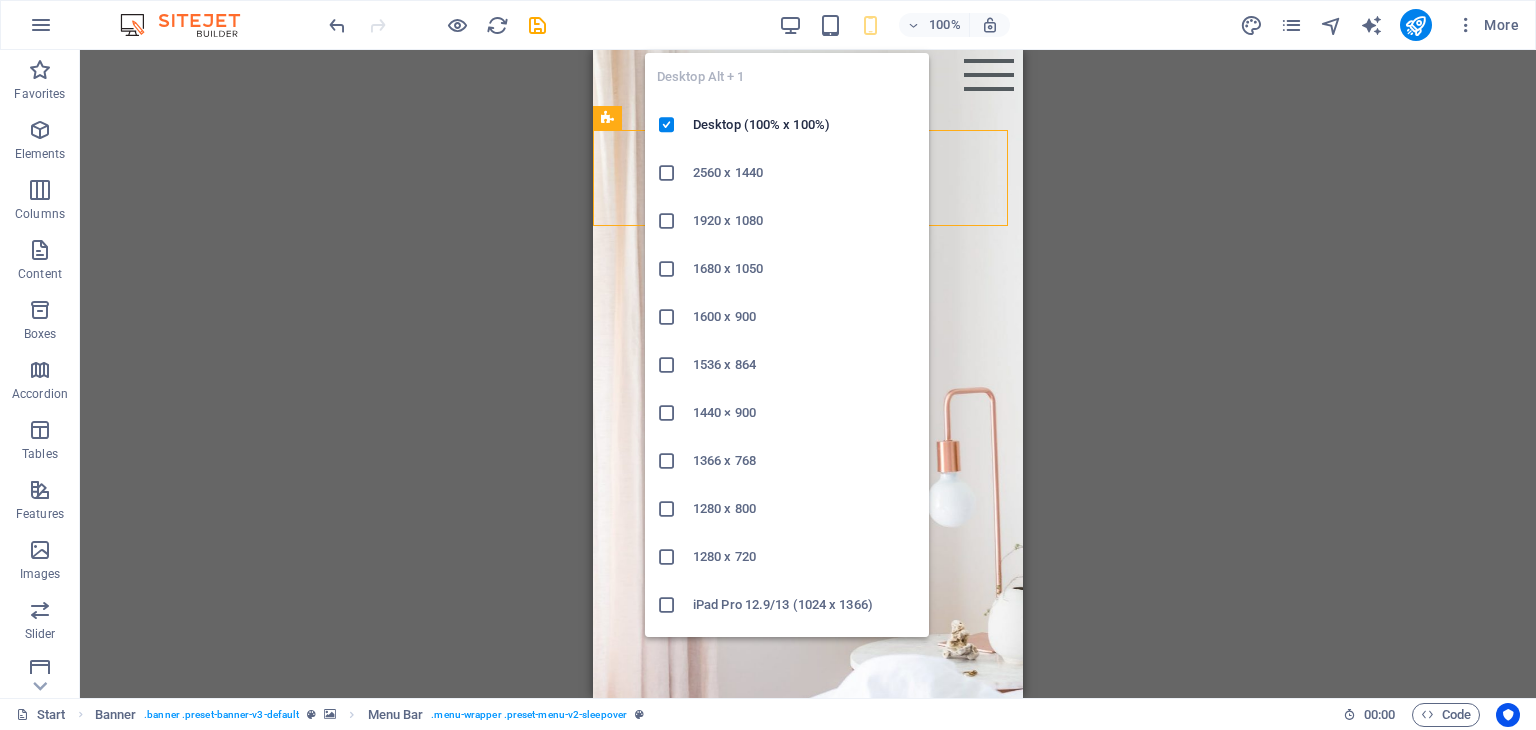 click at bounding box center (790, 25) 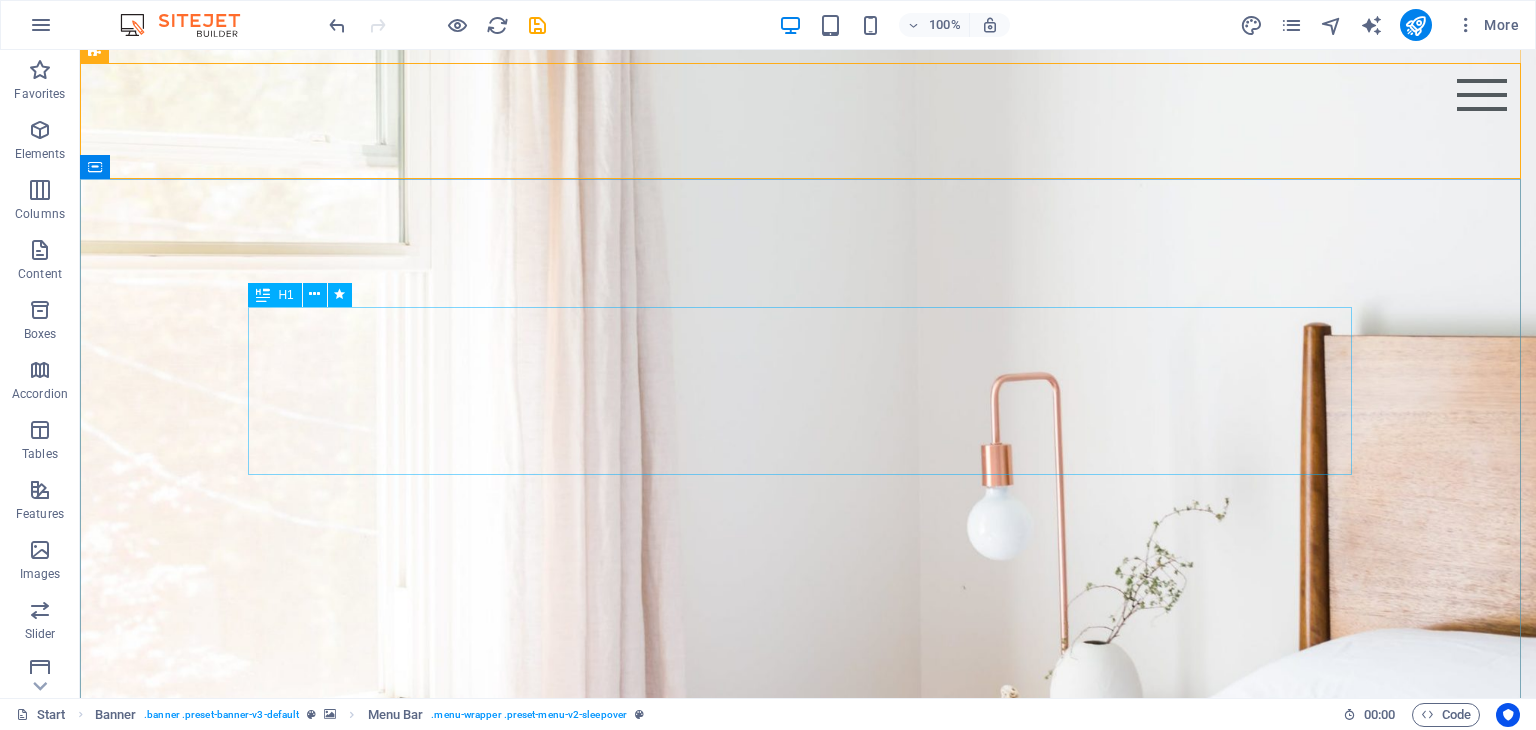 scroll, scrollTop: 0, scrollLeft: 0, axis: both 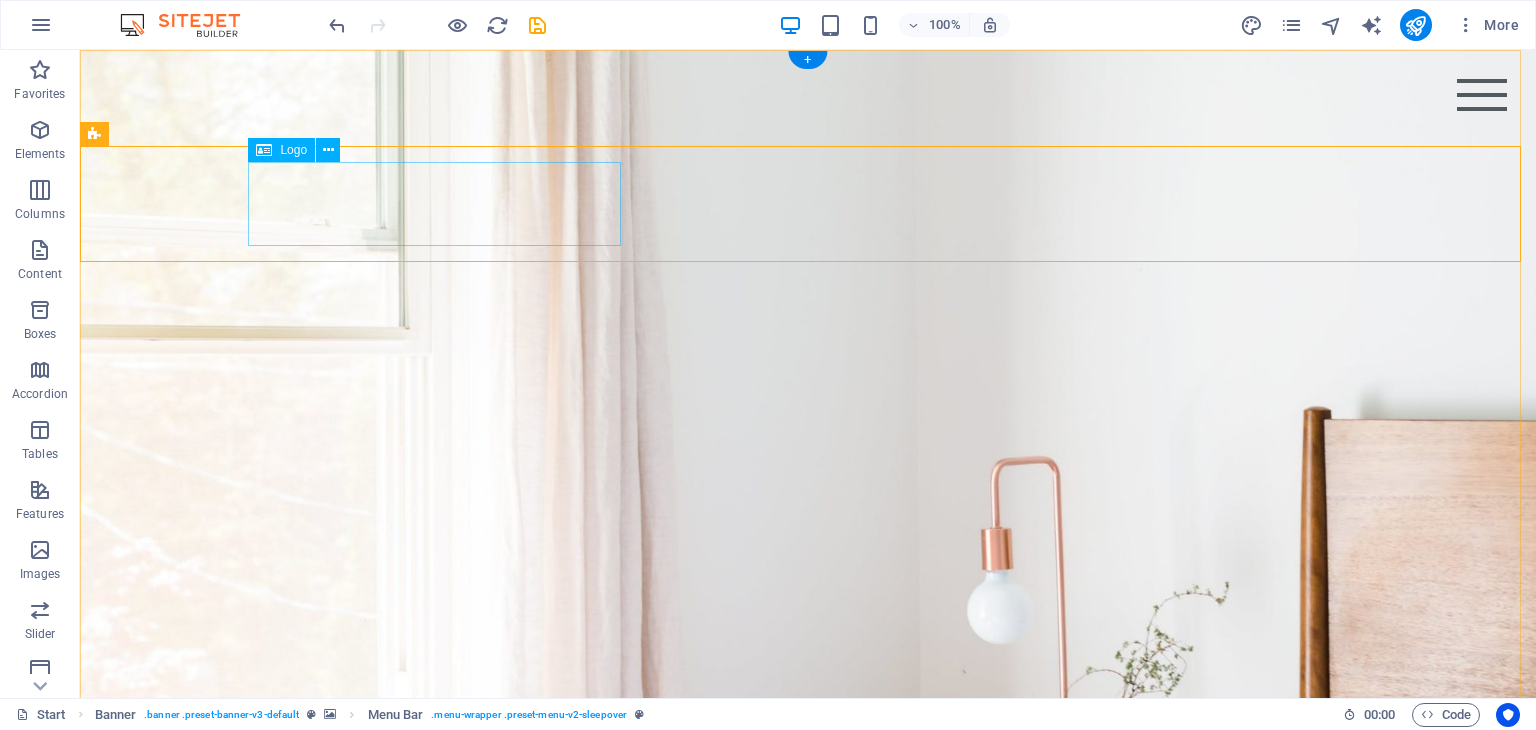 click on "Zetu Rooms" at bounding box center (808, 1171) 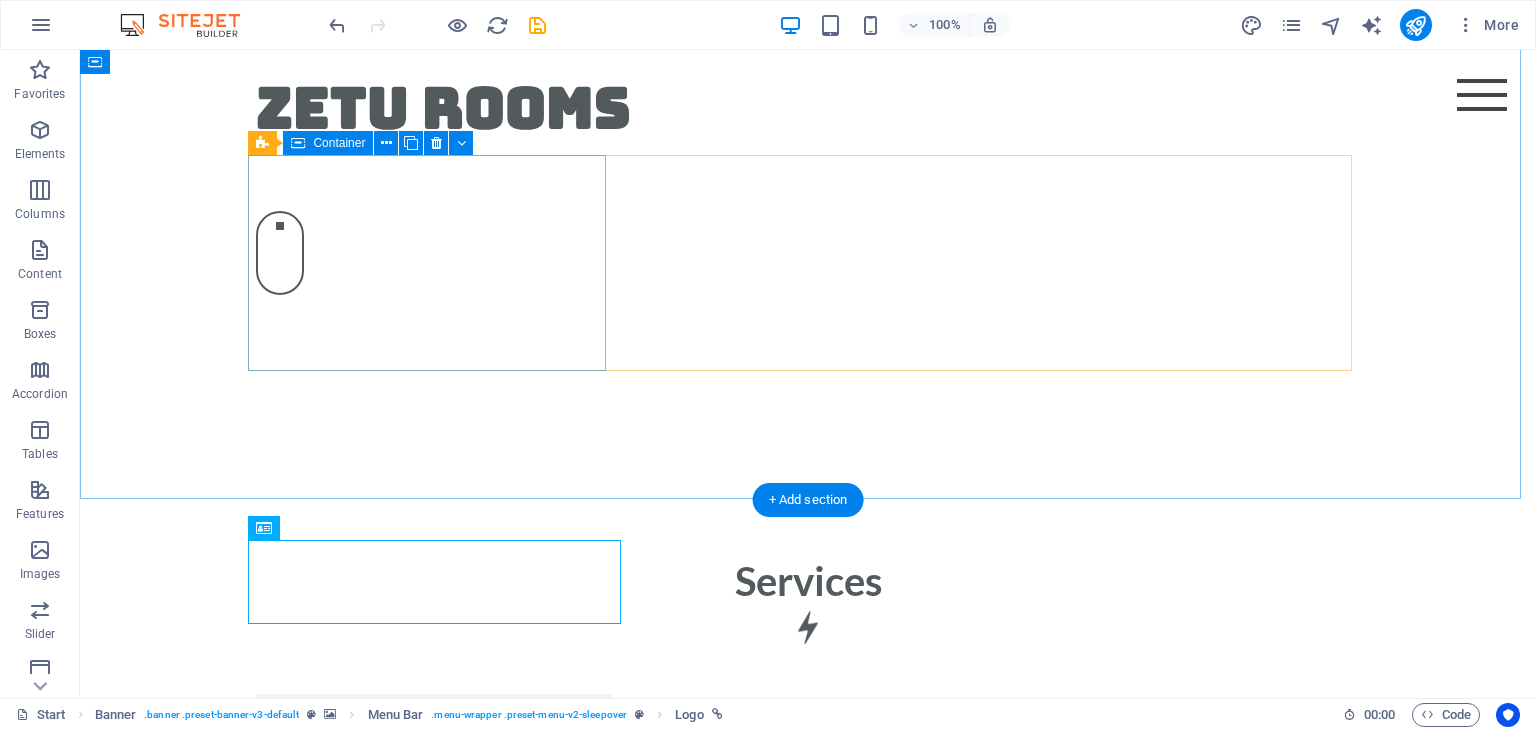 scroll, scrollTop: 456, scrollLeft: 0, axis: vertical 